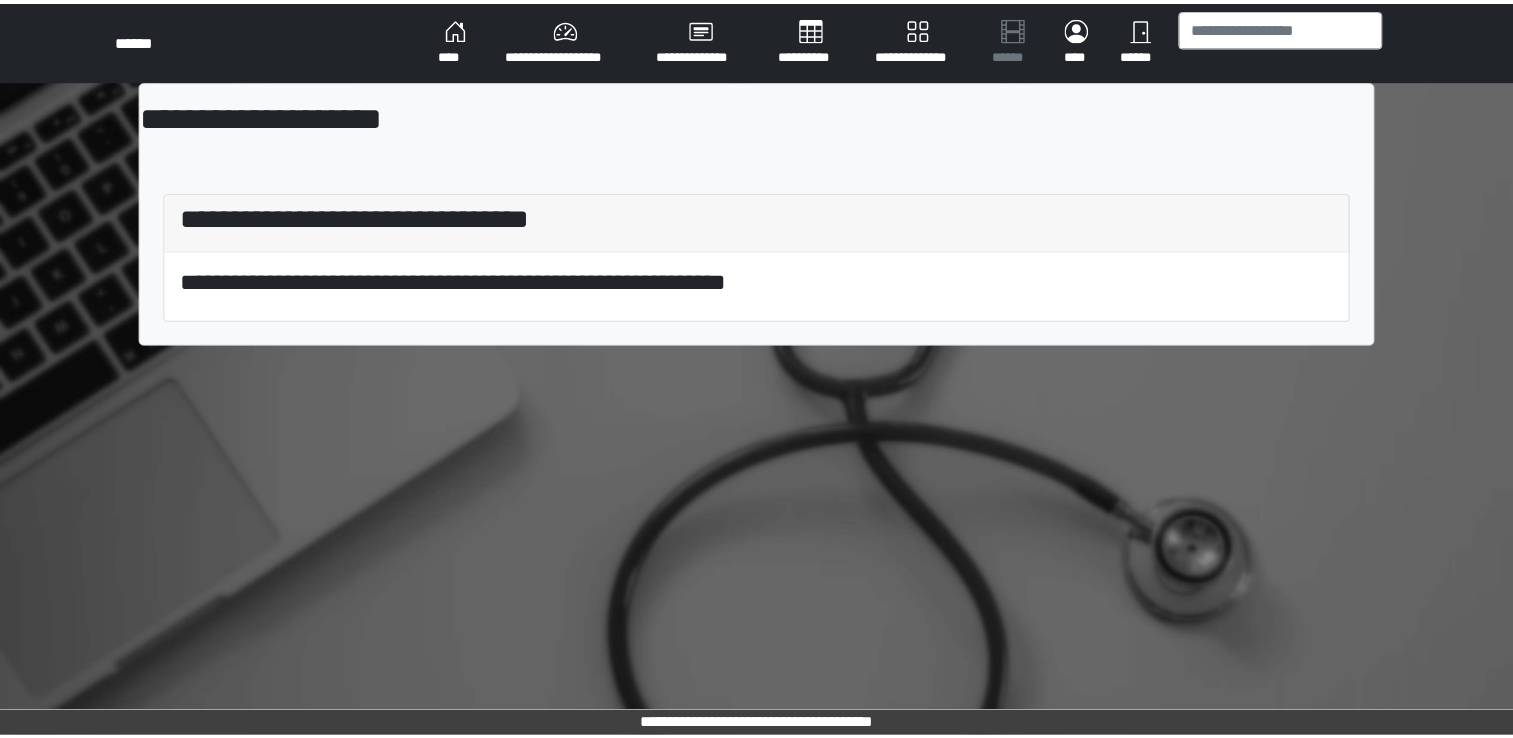 scroll, scrollTop: 0, scrollLeft: 0, axis: both 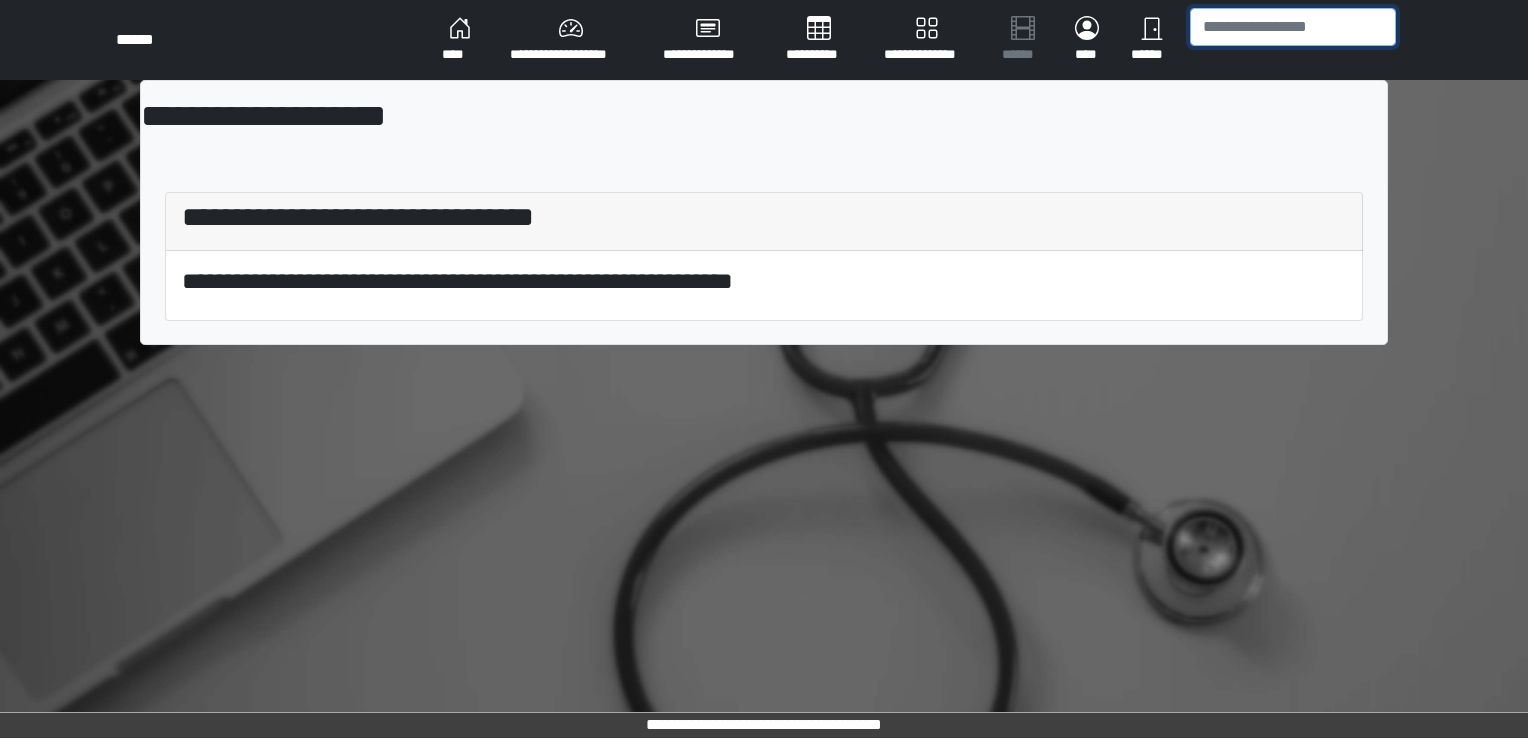 click at bounding box center [1293, 27] 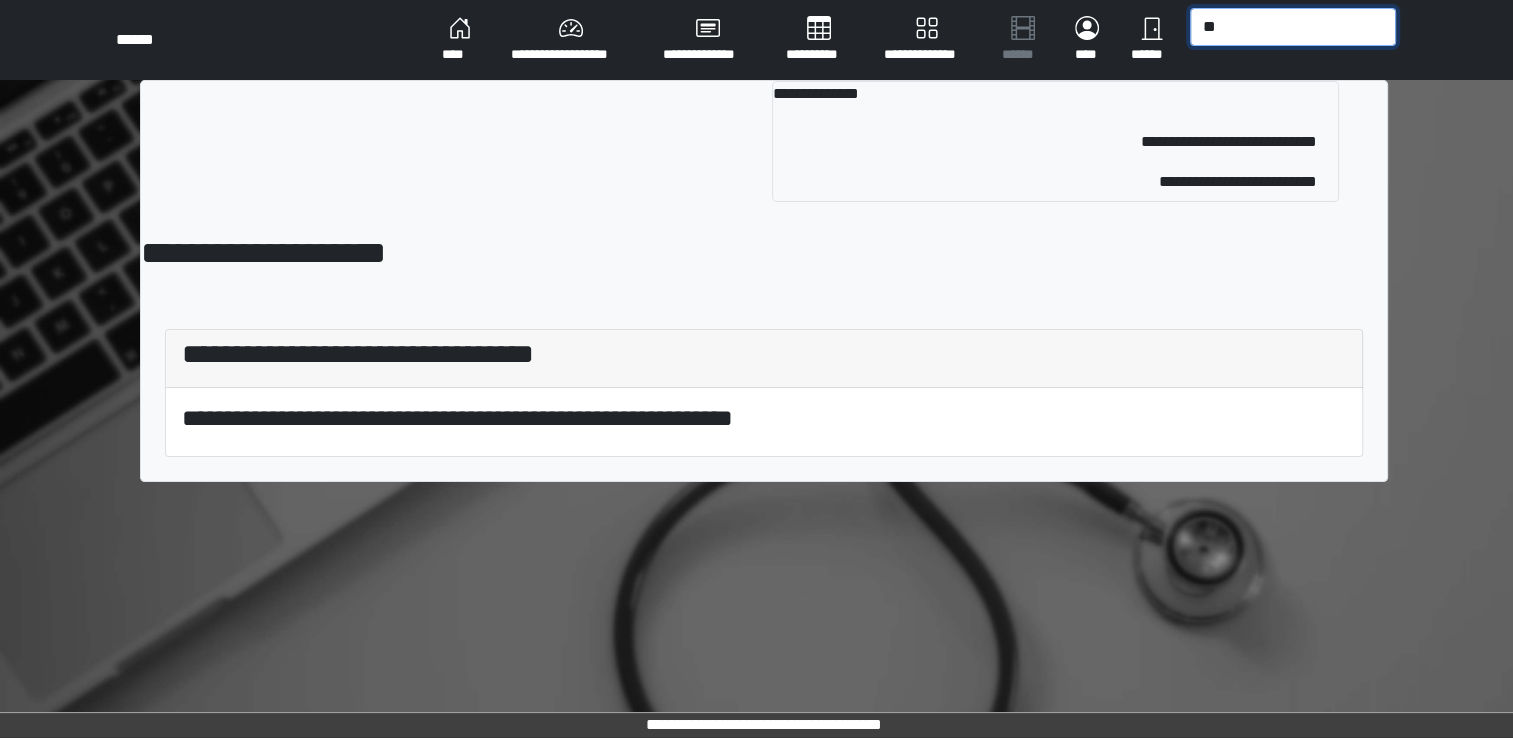 type on "*" 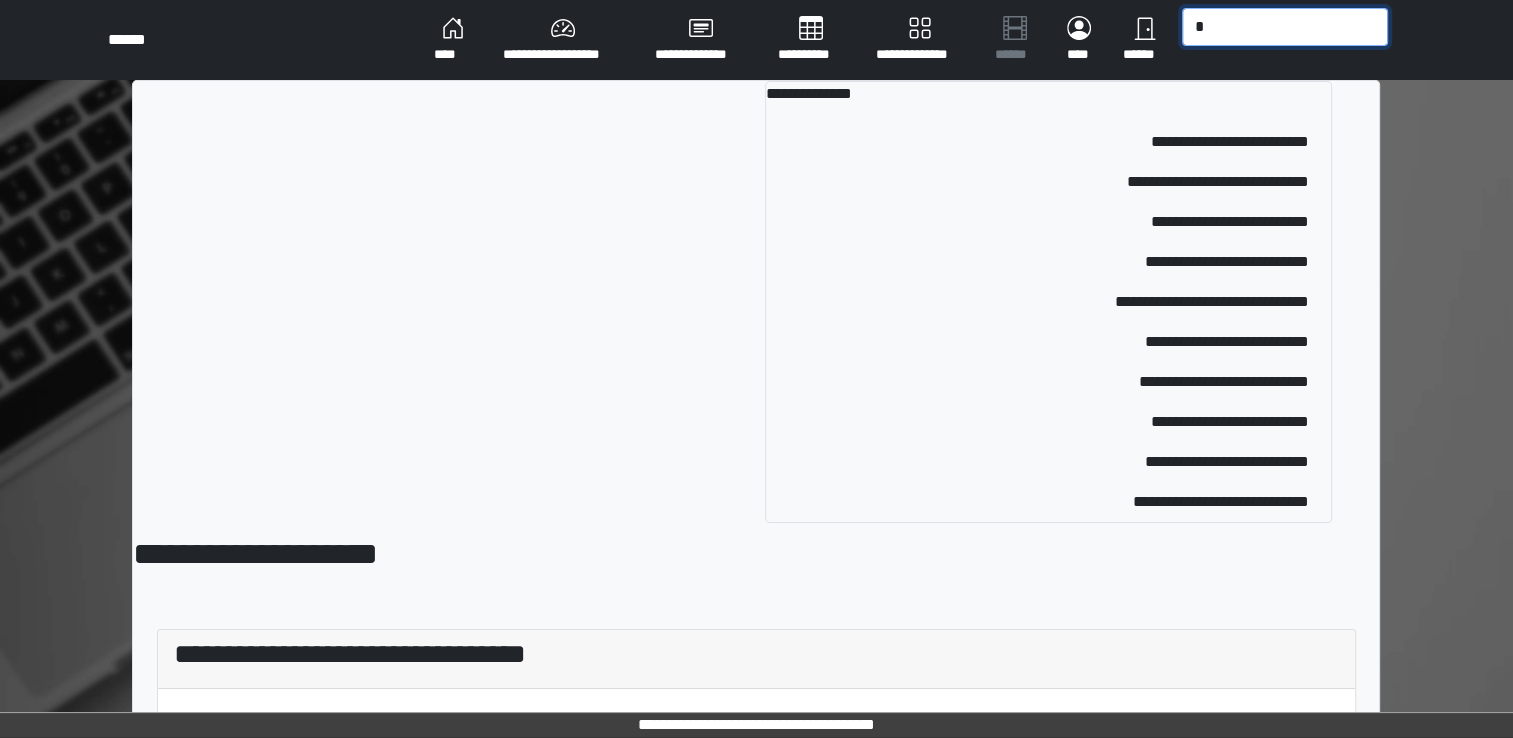 type 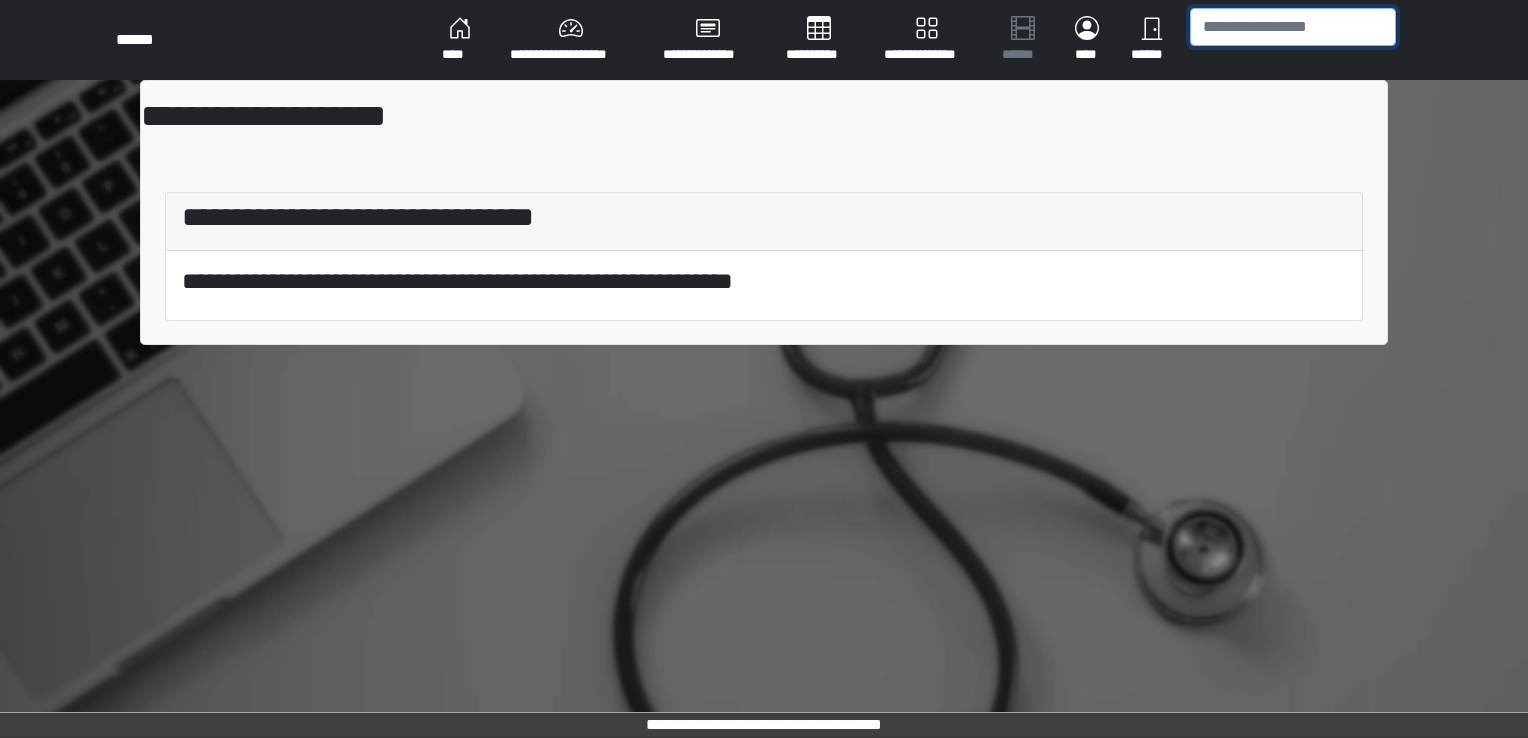 click at bounding box center [1293, 27] 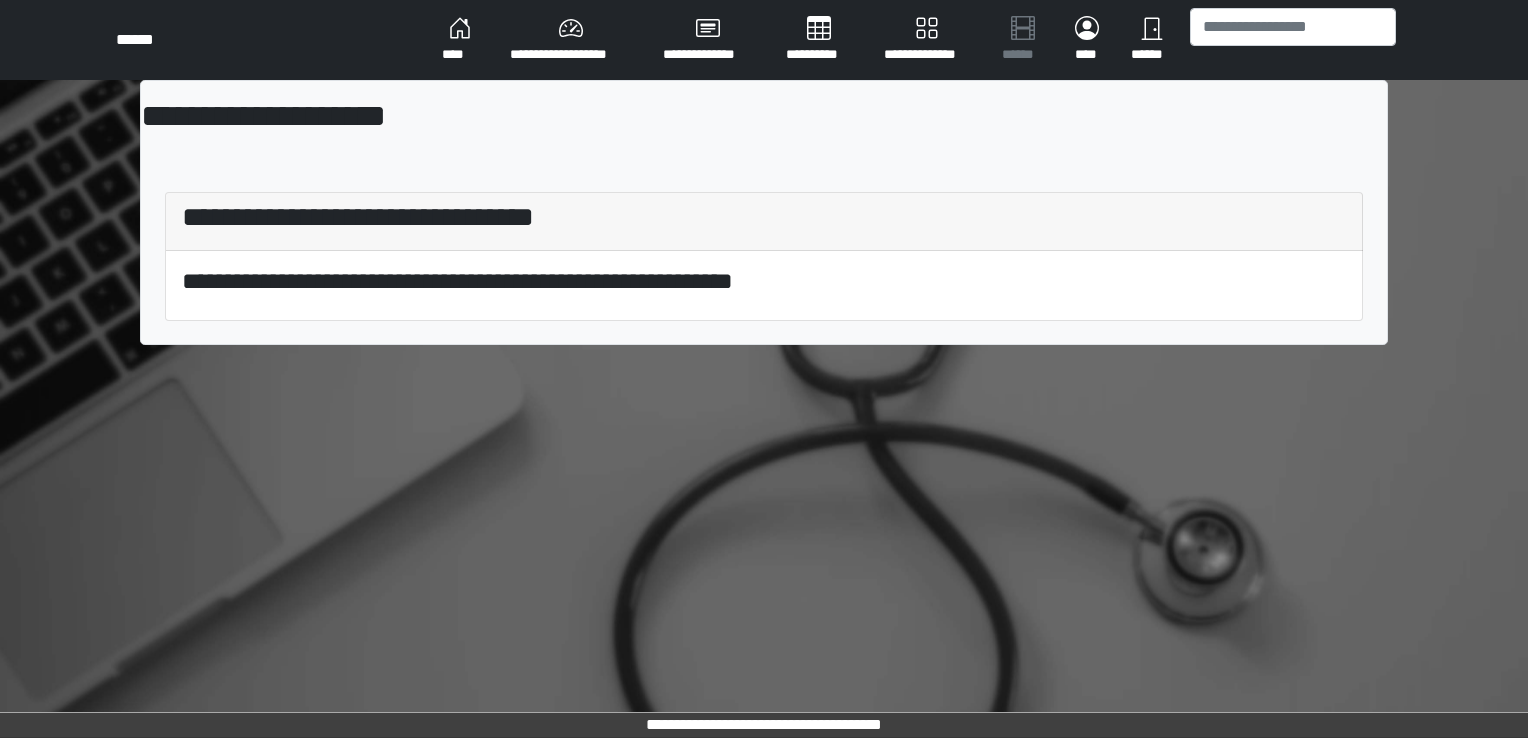 click on "****" at bounding box center (460, 40) 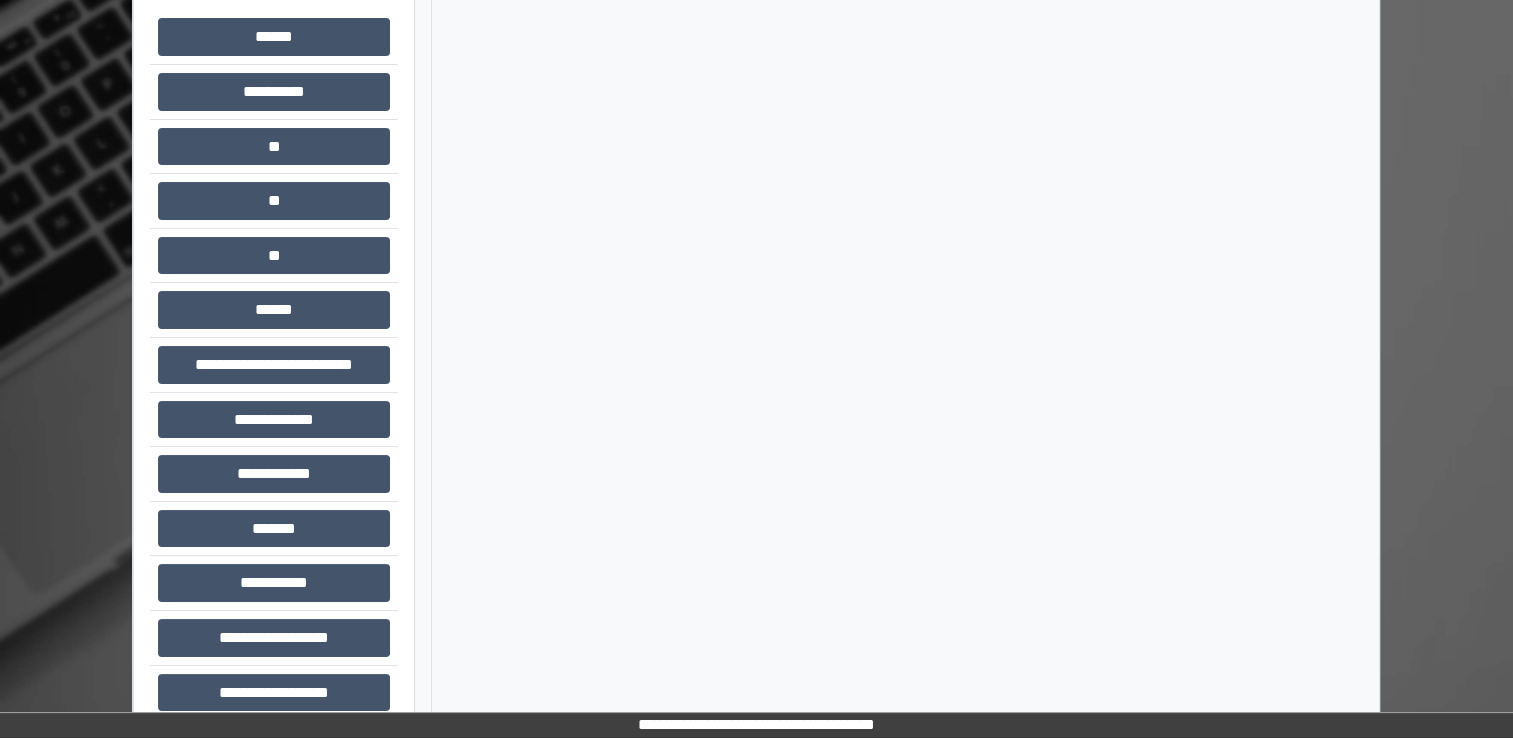 scroll, scrollTop: 132, scrollLeft: 0, axis: vertical 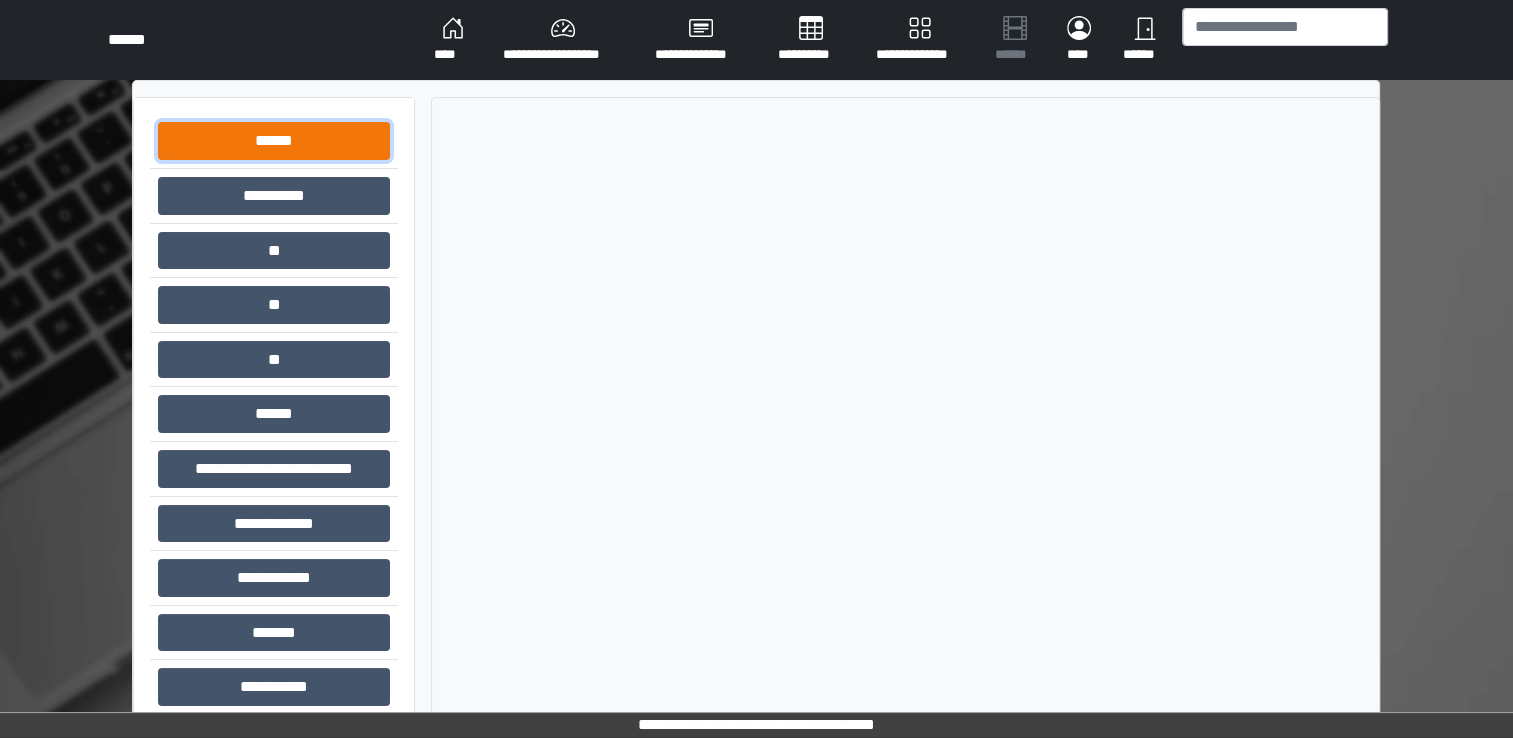 click on "******" at bounding box center [274, 141] 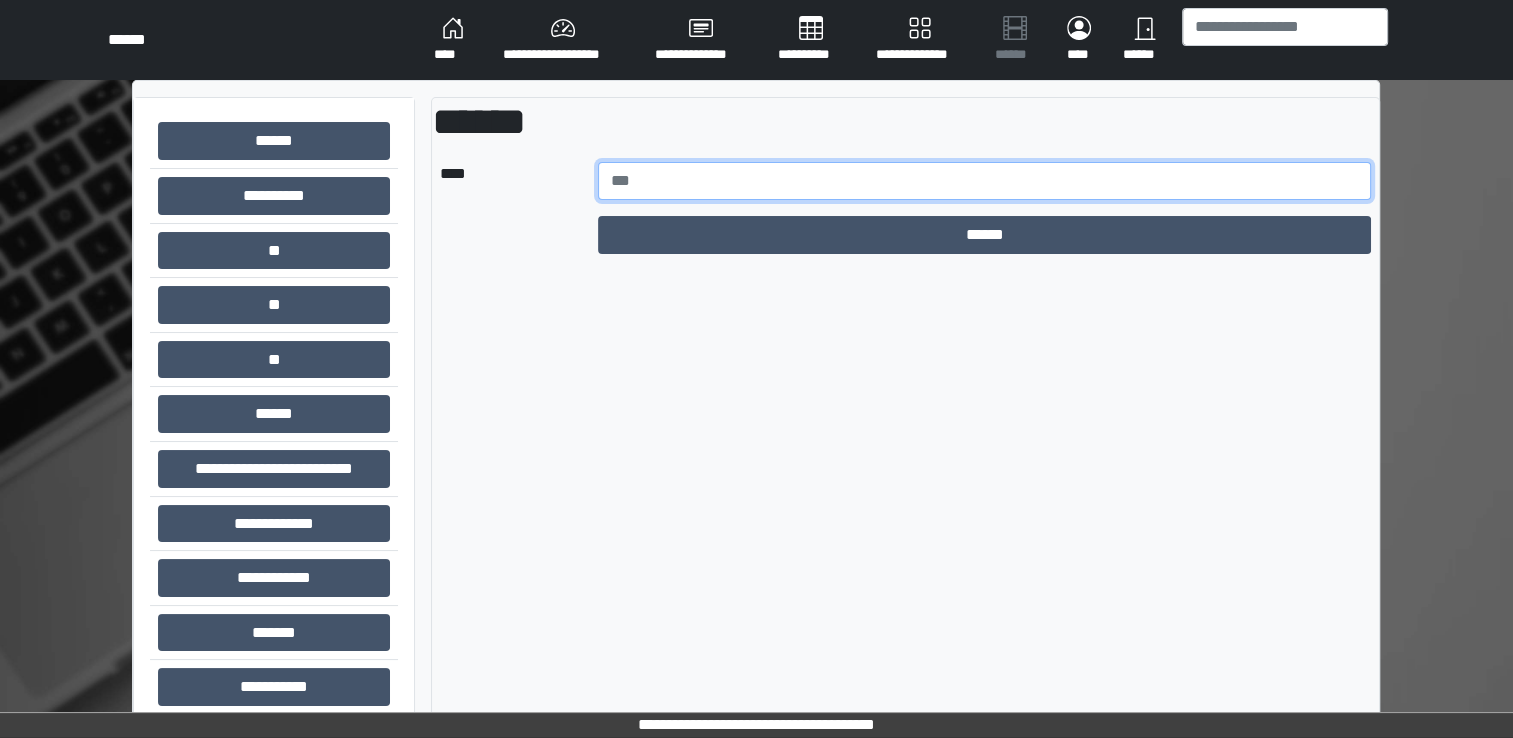 click at bounding box center [985, 181] 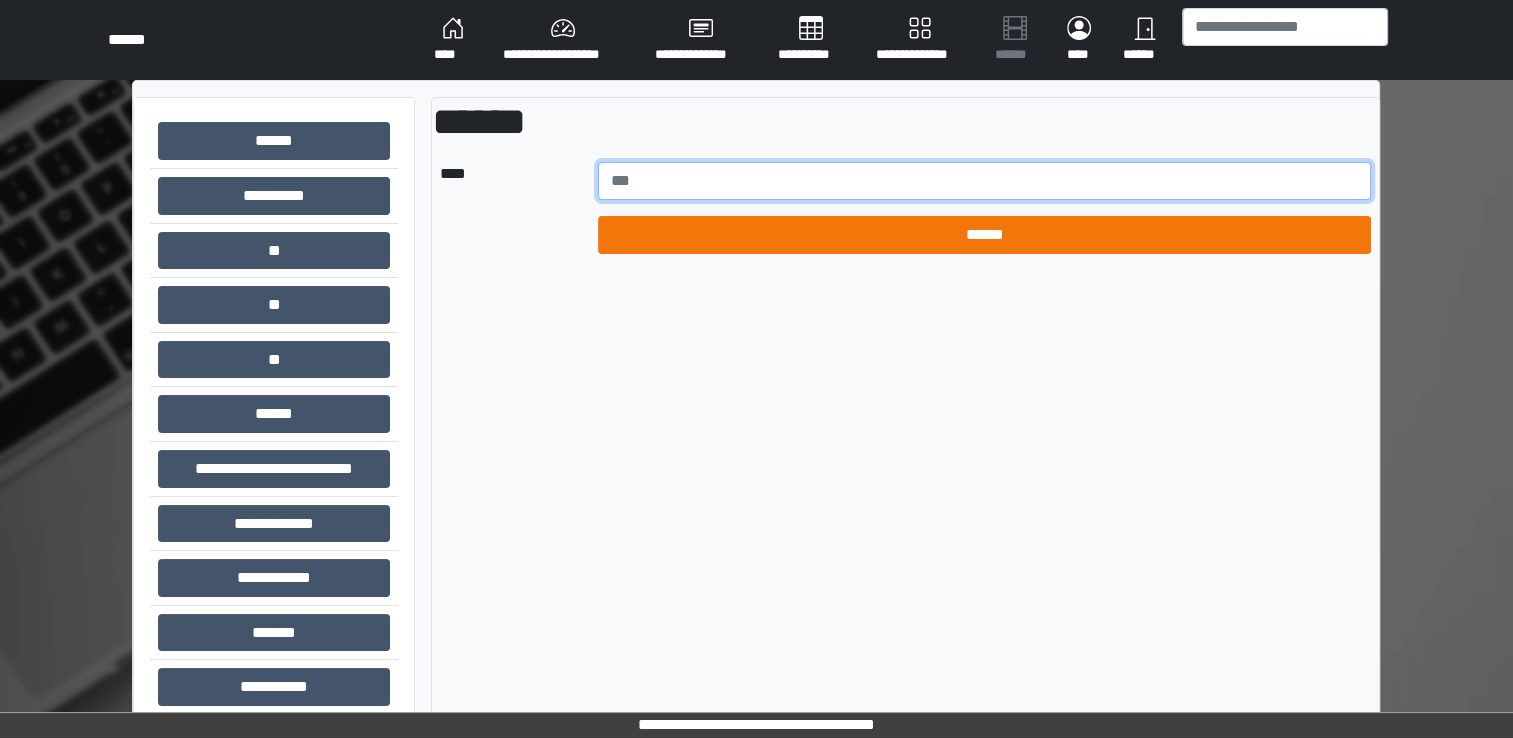 type on "*****" 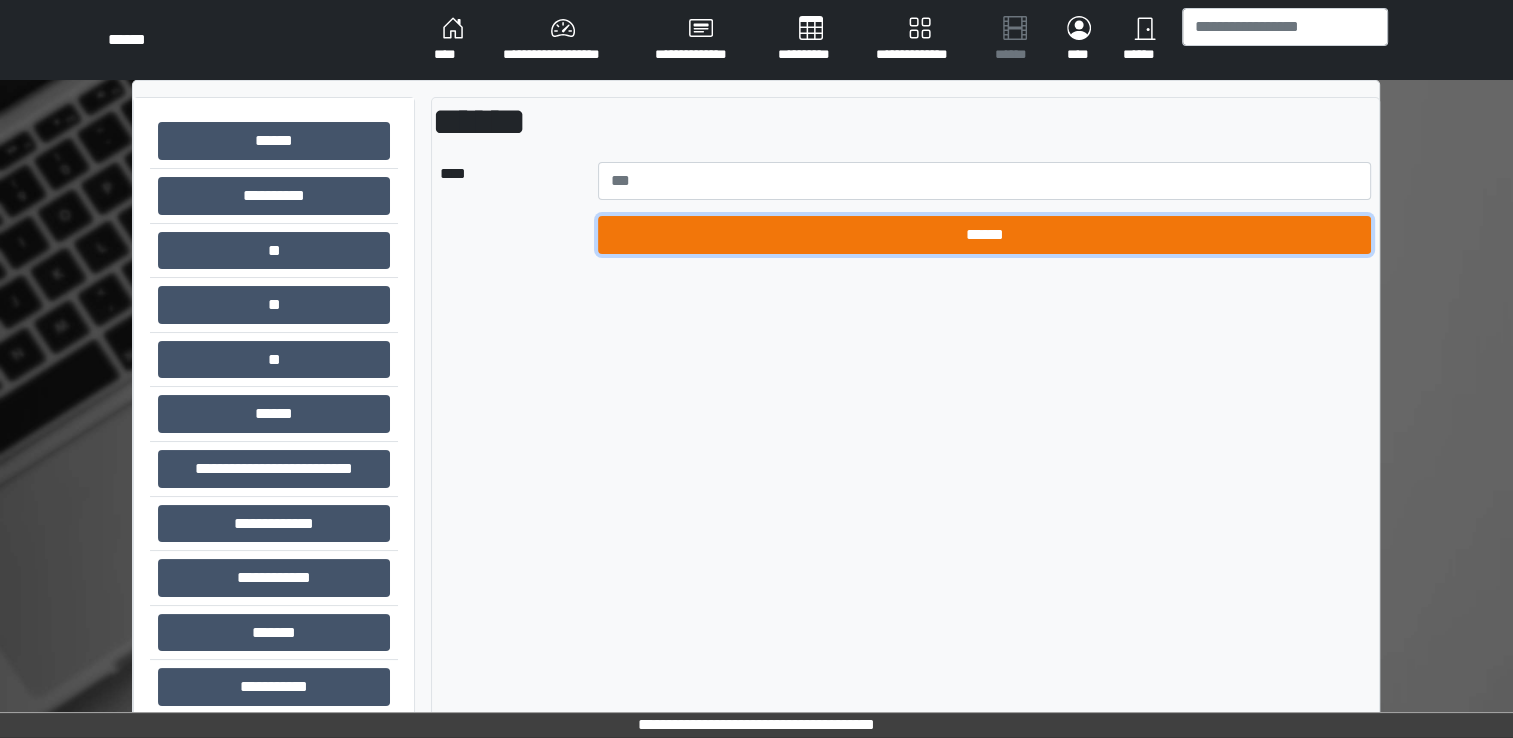 click on "******" at bounding box center (985, 235) 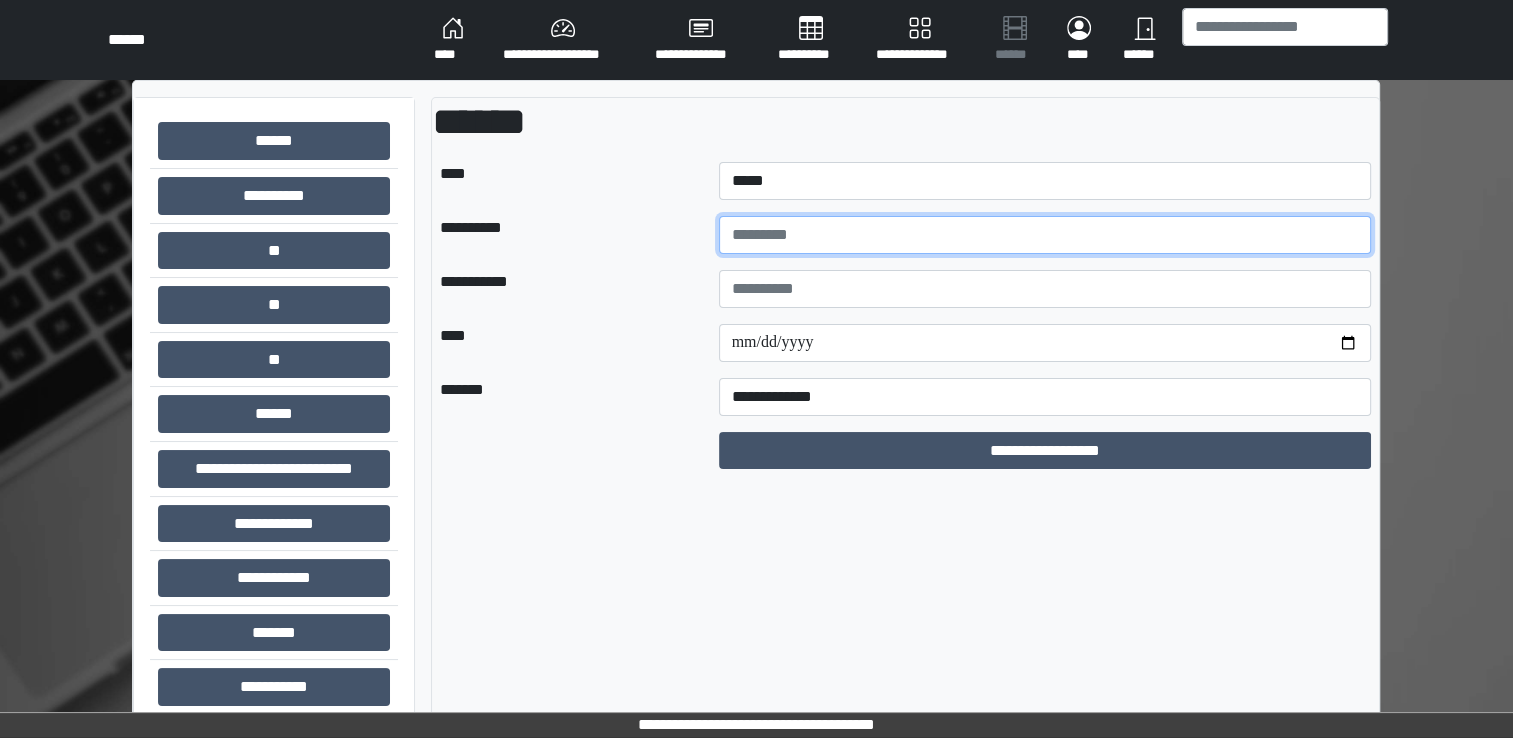 click at bounding box center (1045, 235) 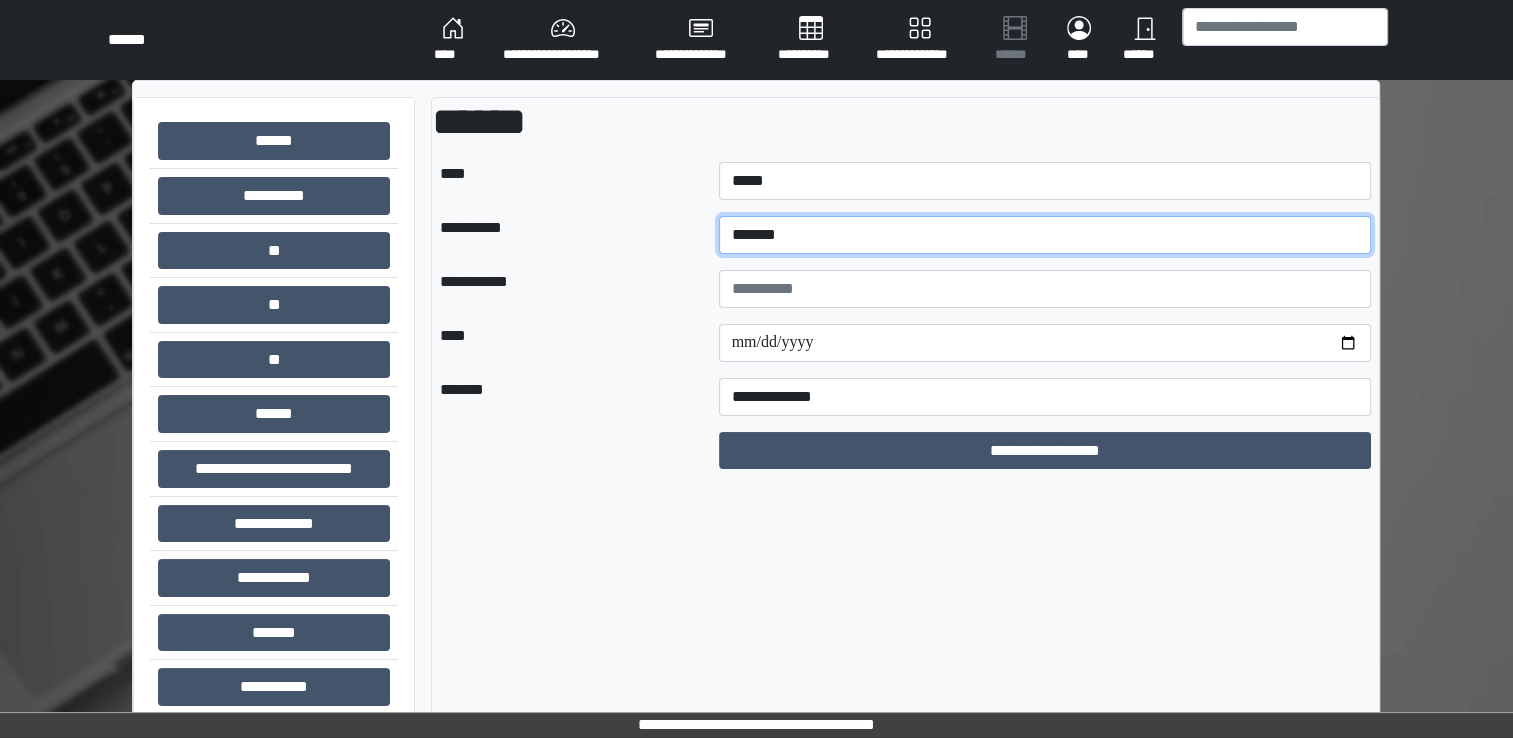 type on "*******" 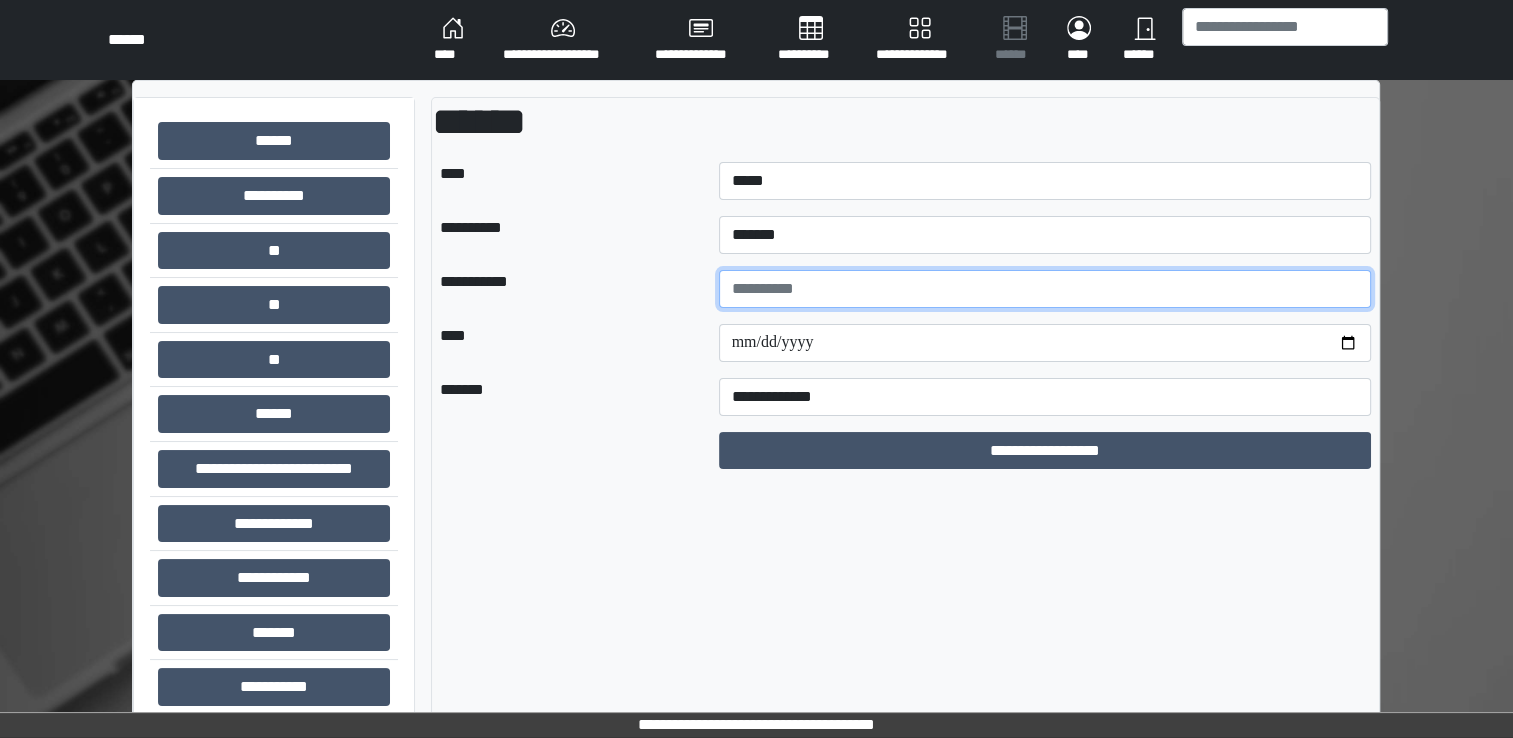 click at bounding box center (1045, 289) 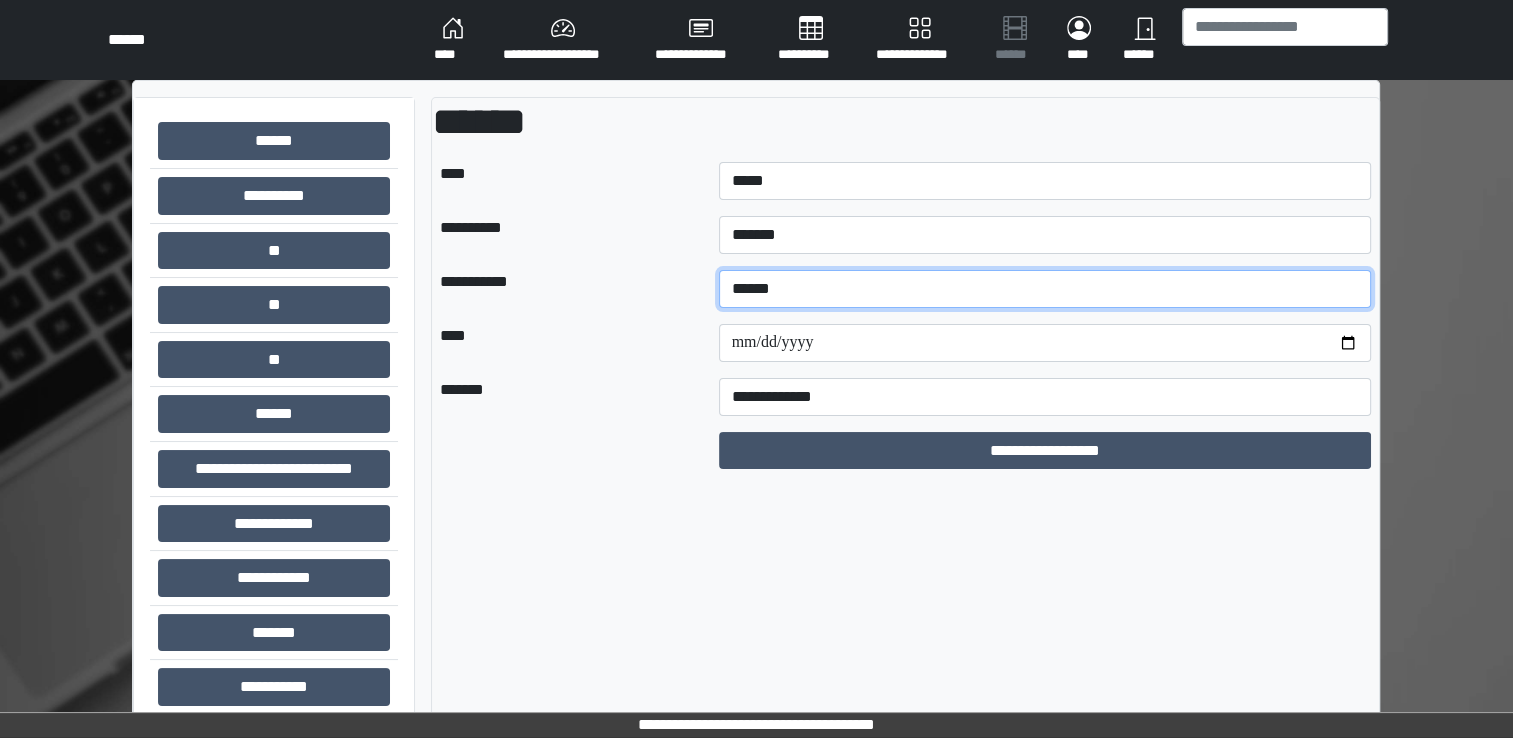 type on "******" 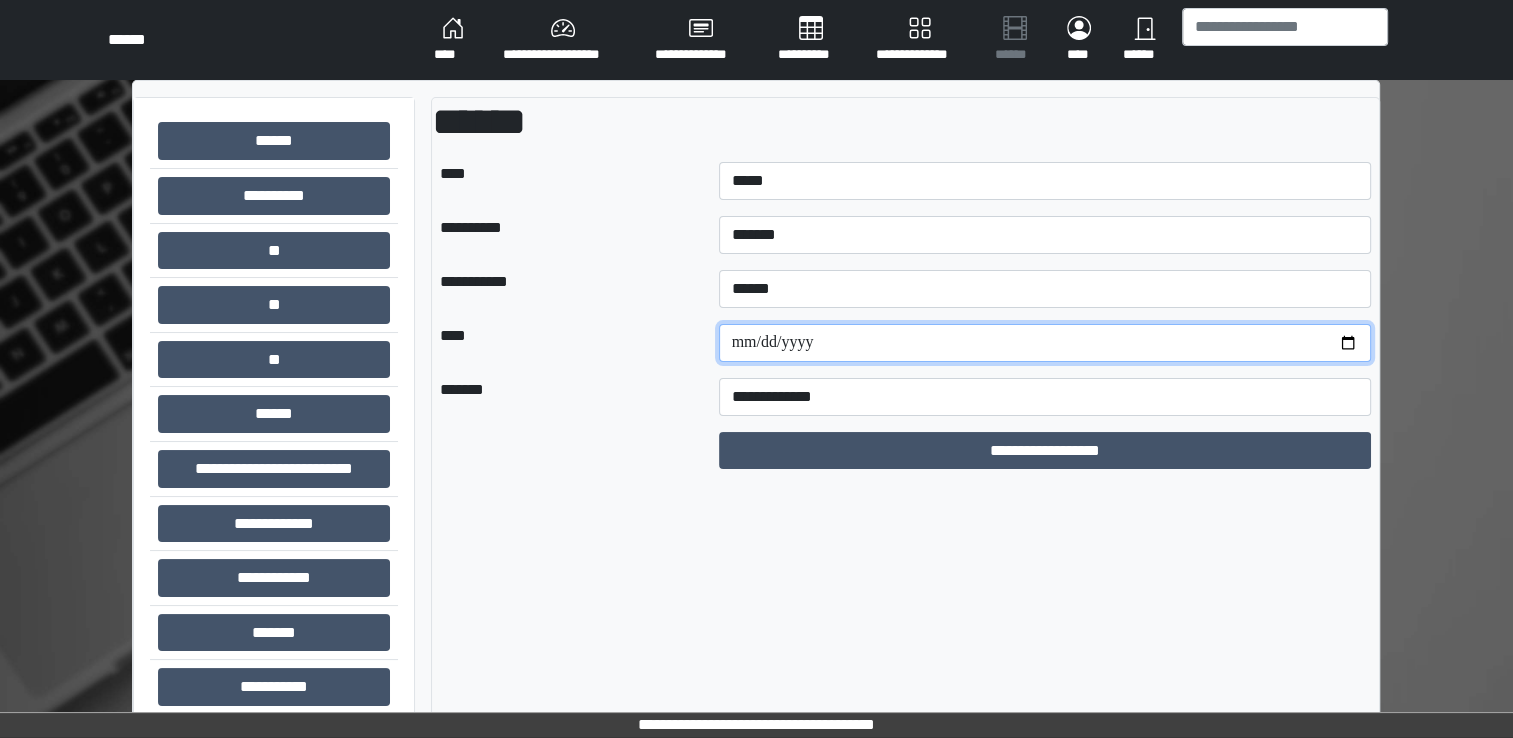 click at bounding box center [1045, 343] 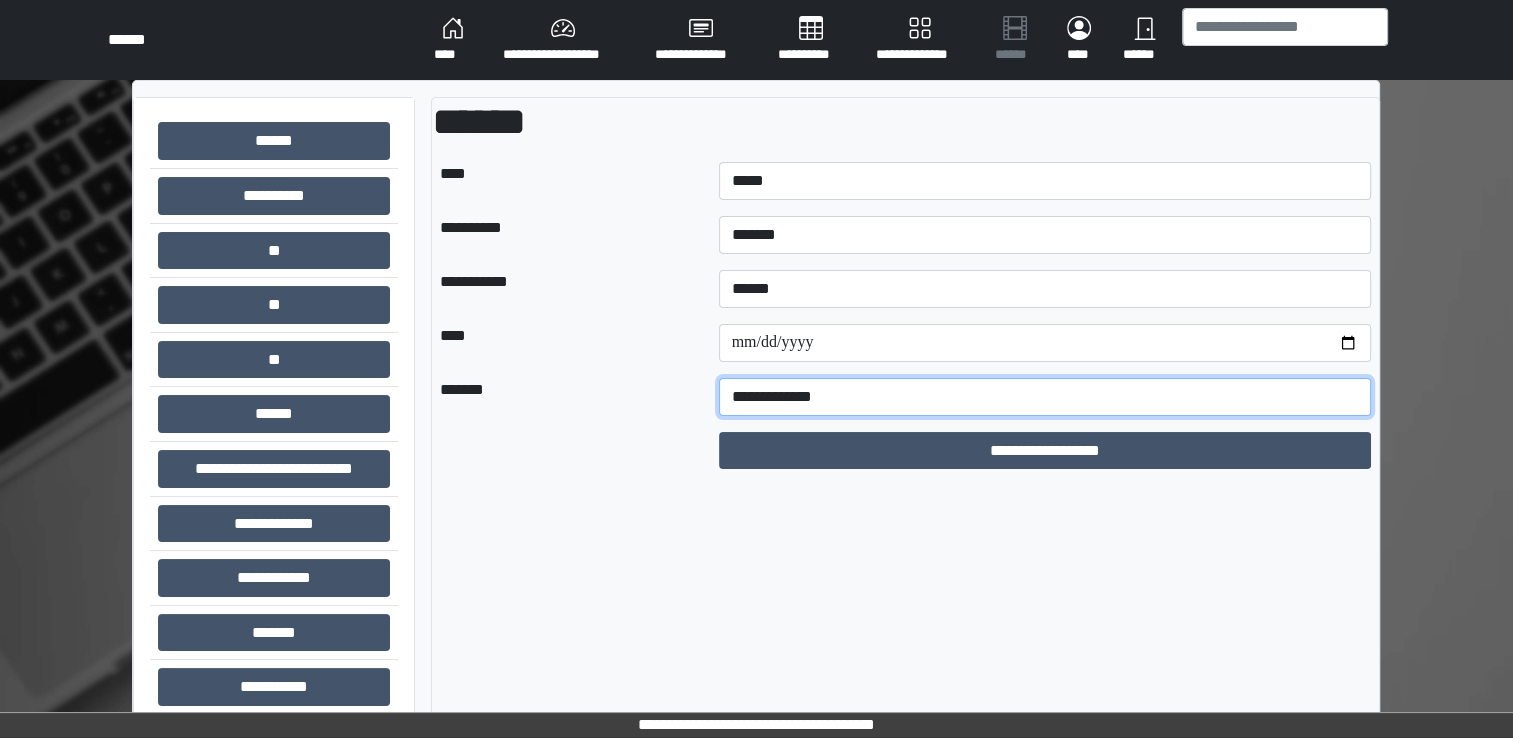 click on "**********" at bounding box center [1045, 397] 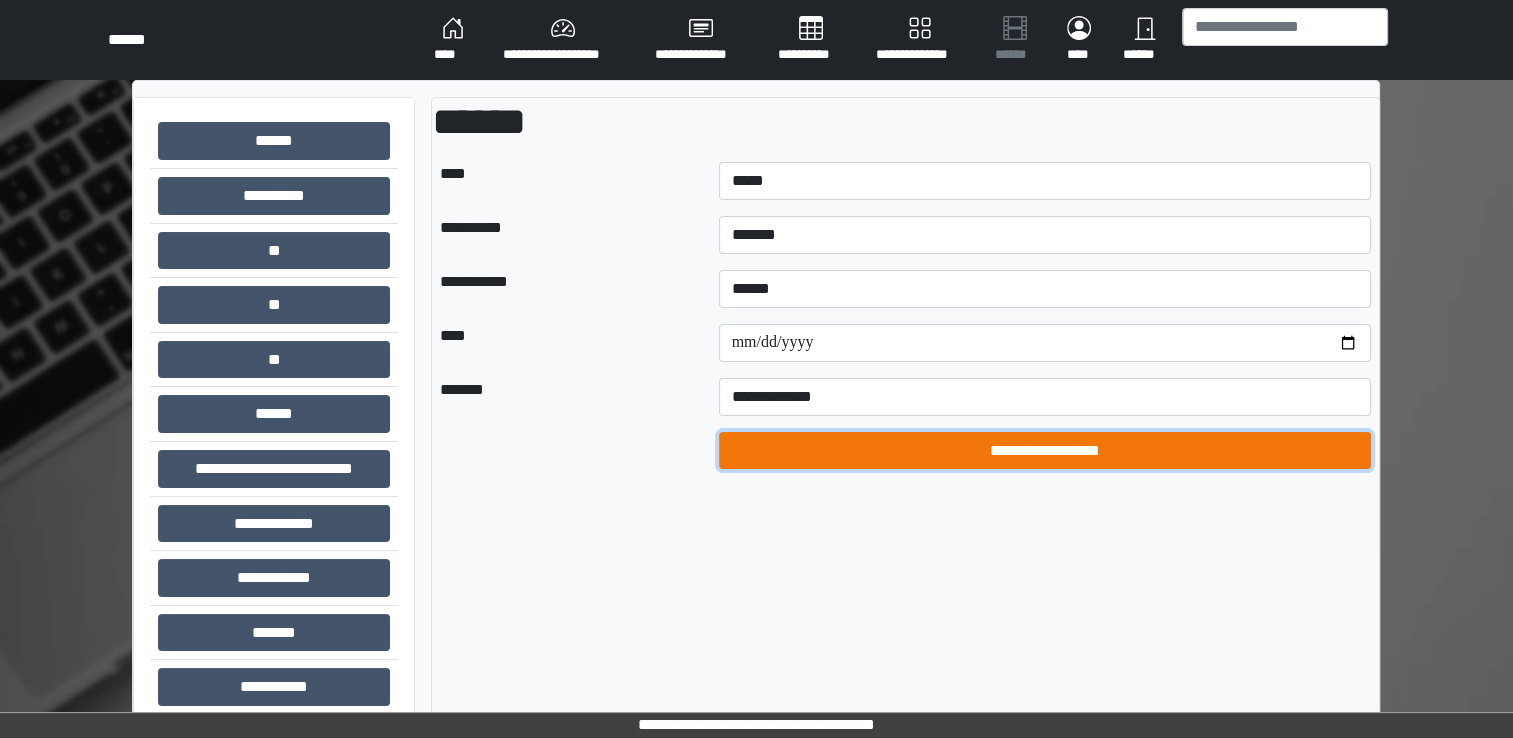 click on "**********" at bounding box center [1045, 451] 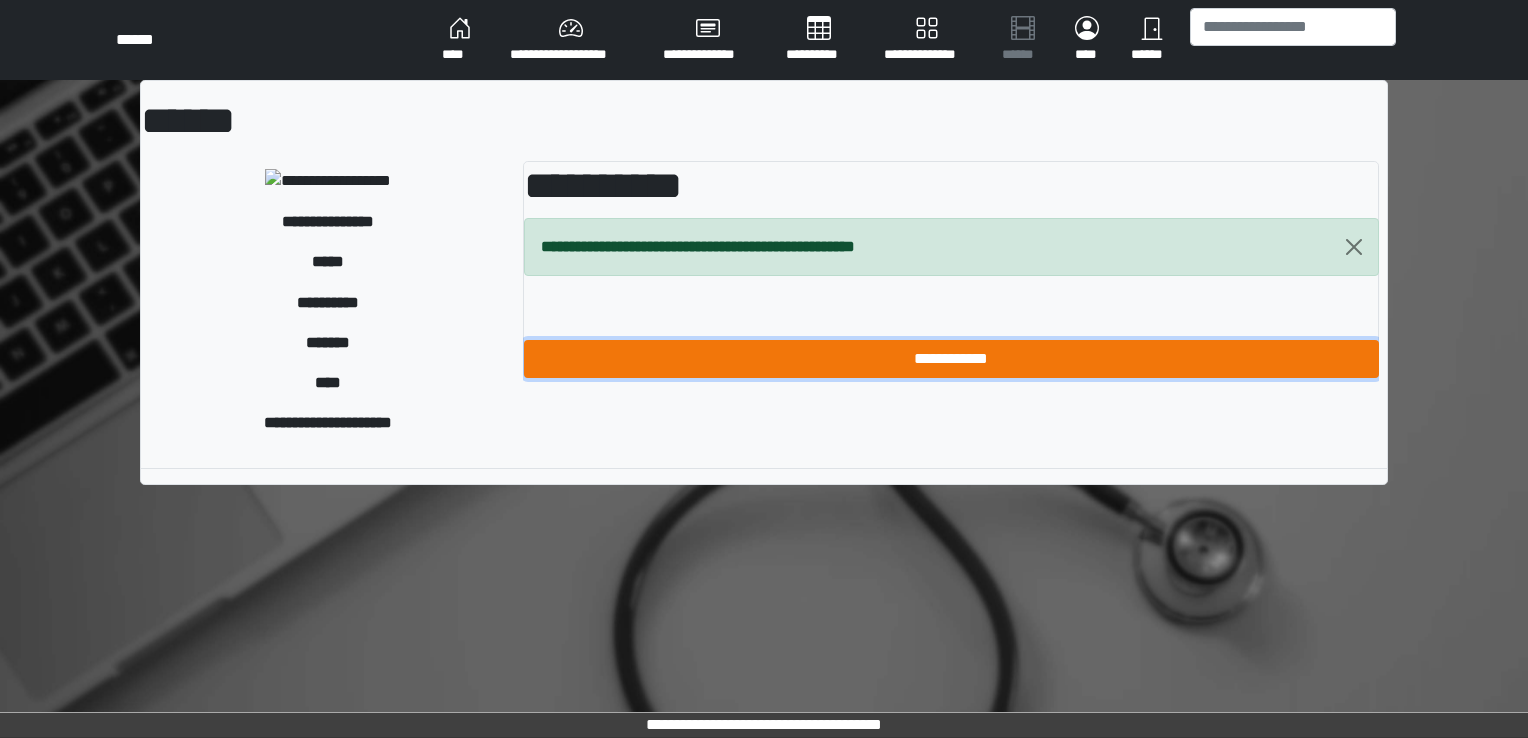 click on "**********" at bounding box center [951, 359] 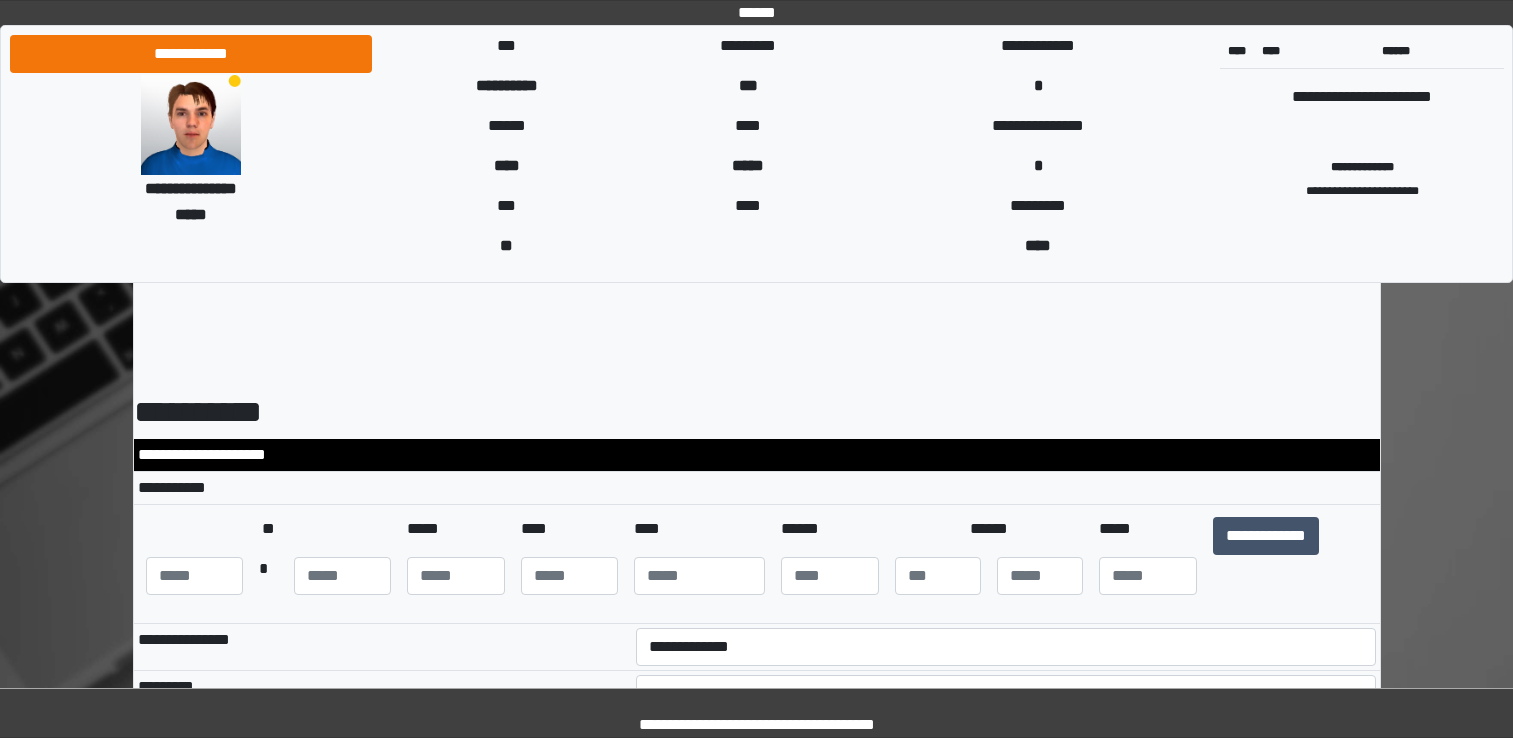 scroll, scrollTop: 0, scrollLeft: 0, axis: both 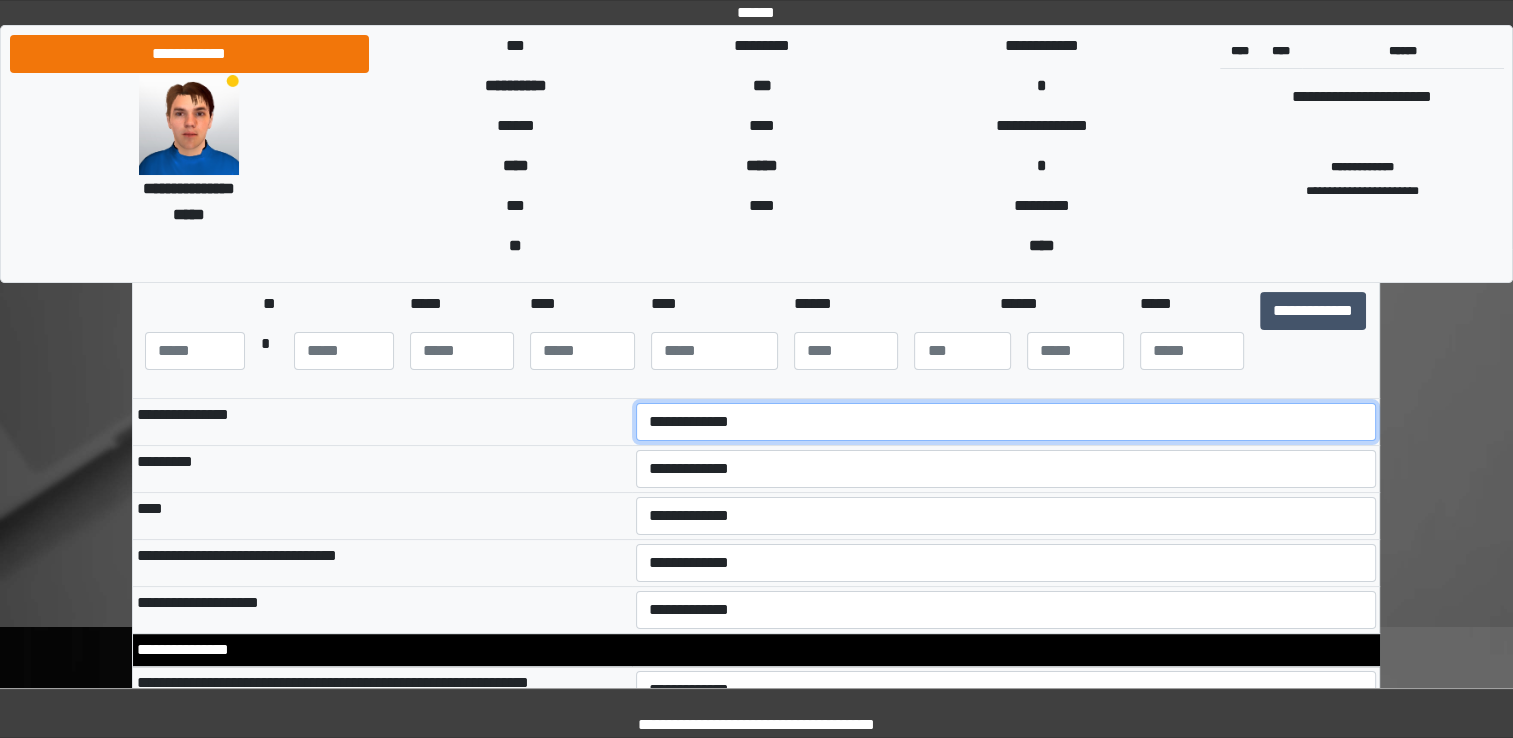 click on "[FIRST] [LAST] [STREET] [CITY] [STATE] [ZIP] [COUNTRY] [PHONE] [EMAIL] [USERNAME] [PASSWORD] [DOB]" at bounding box center (1006, 422) 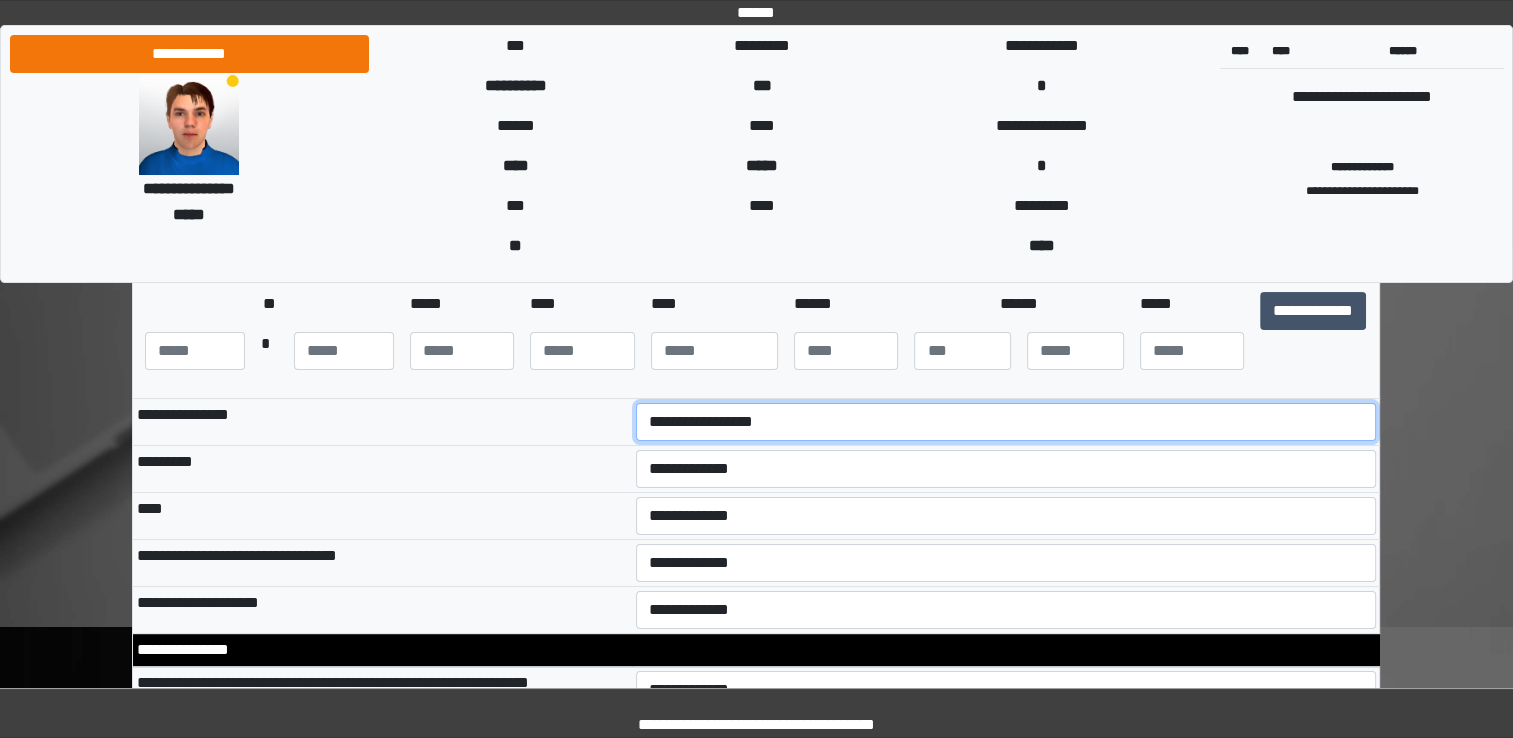 click on "[FIRST] [LAST] [STREET] [CITY] [STATE] [ZIP] [COUNTRY] [PHONE] [EMAIL] [USERNAME] [PASSWORD] [DOB]" at bounding box center [1006, 422] 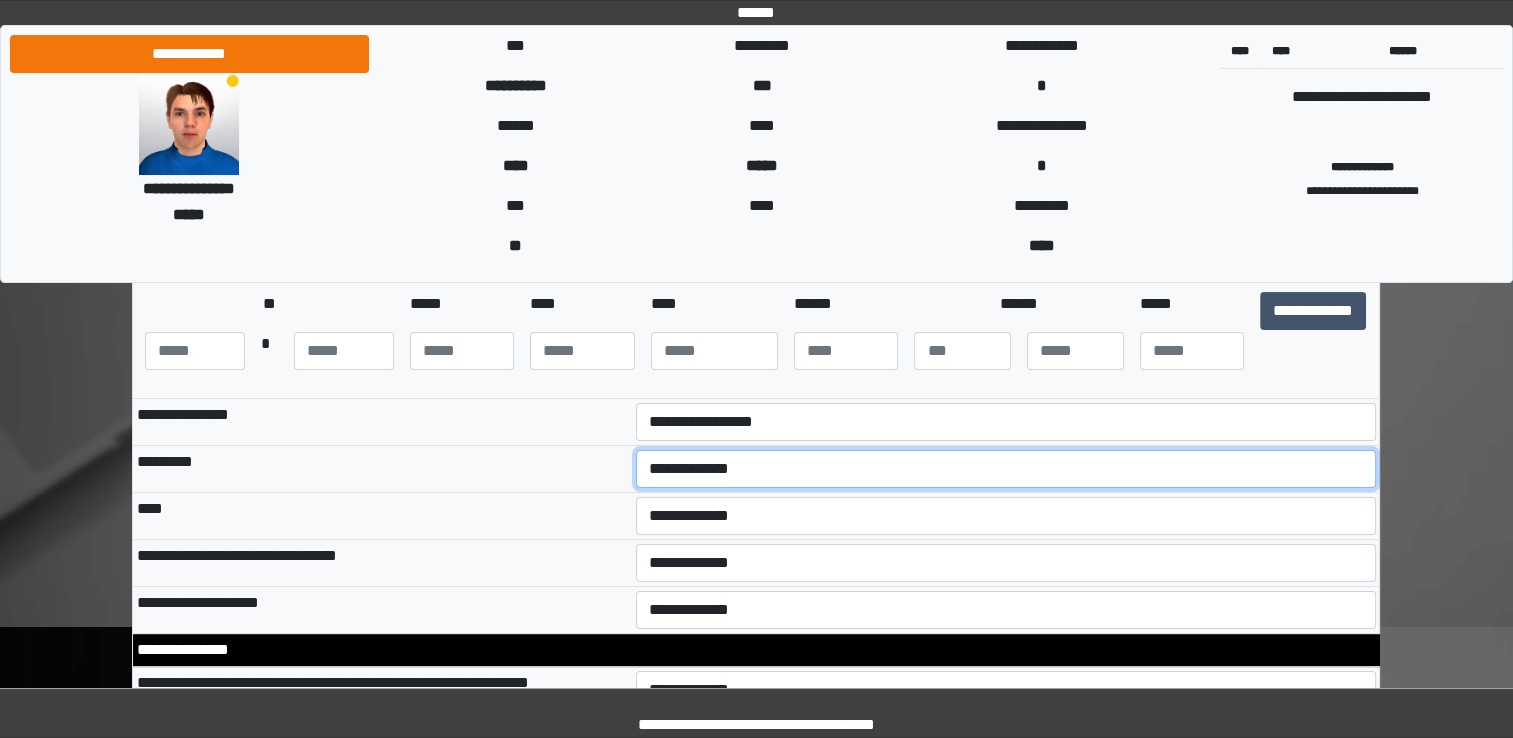 click on "**********" at bounding box center (1006, 469) 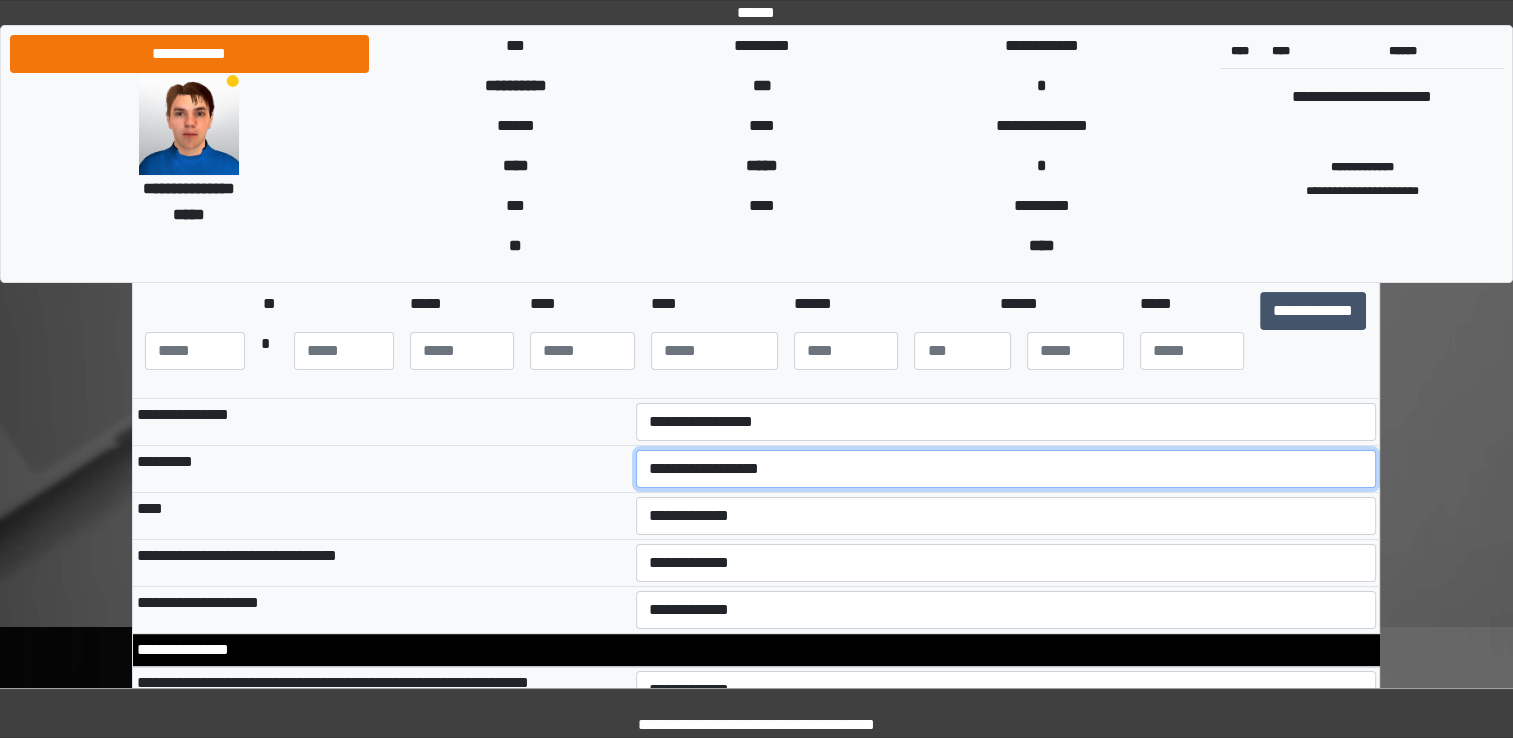 click on "**********" at bounding box center (1006, 469) 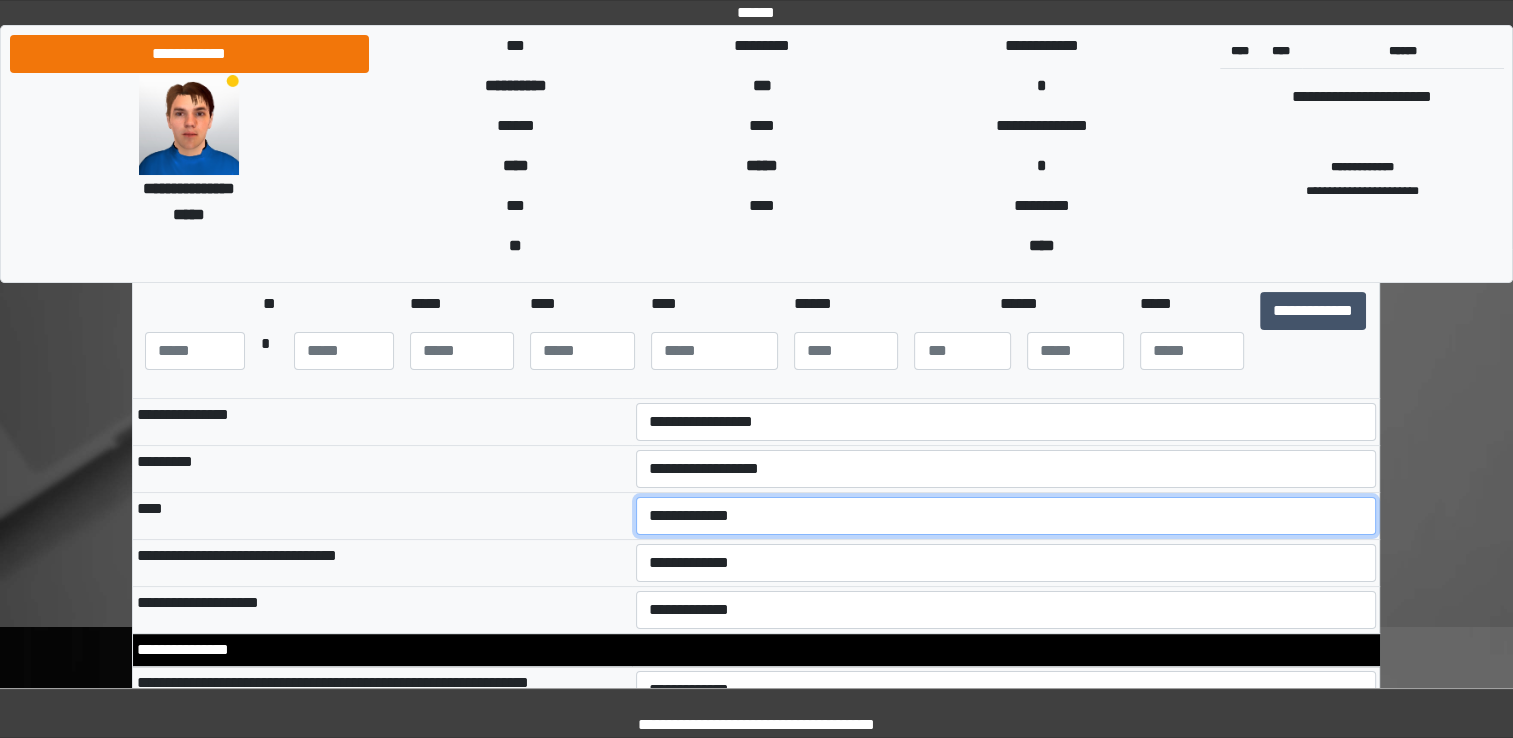 click on "[FIRST] [LAST] [STREET] [CITY] [STATE] [ZIP] [COUNTRY] [PHONE] [EMAIL] [USERNAME] [PASSWORD] [DOB]" at bounding box center [1006, 516] 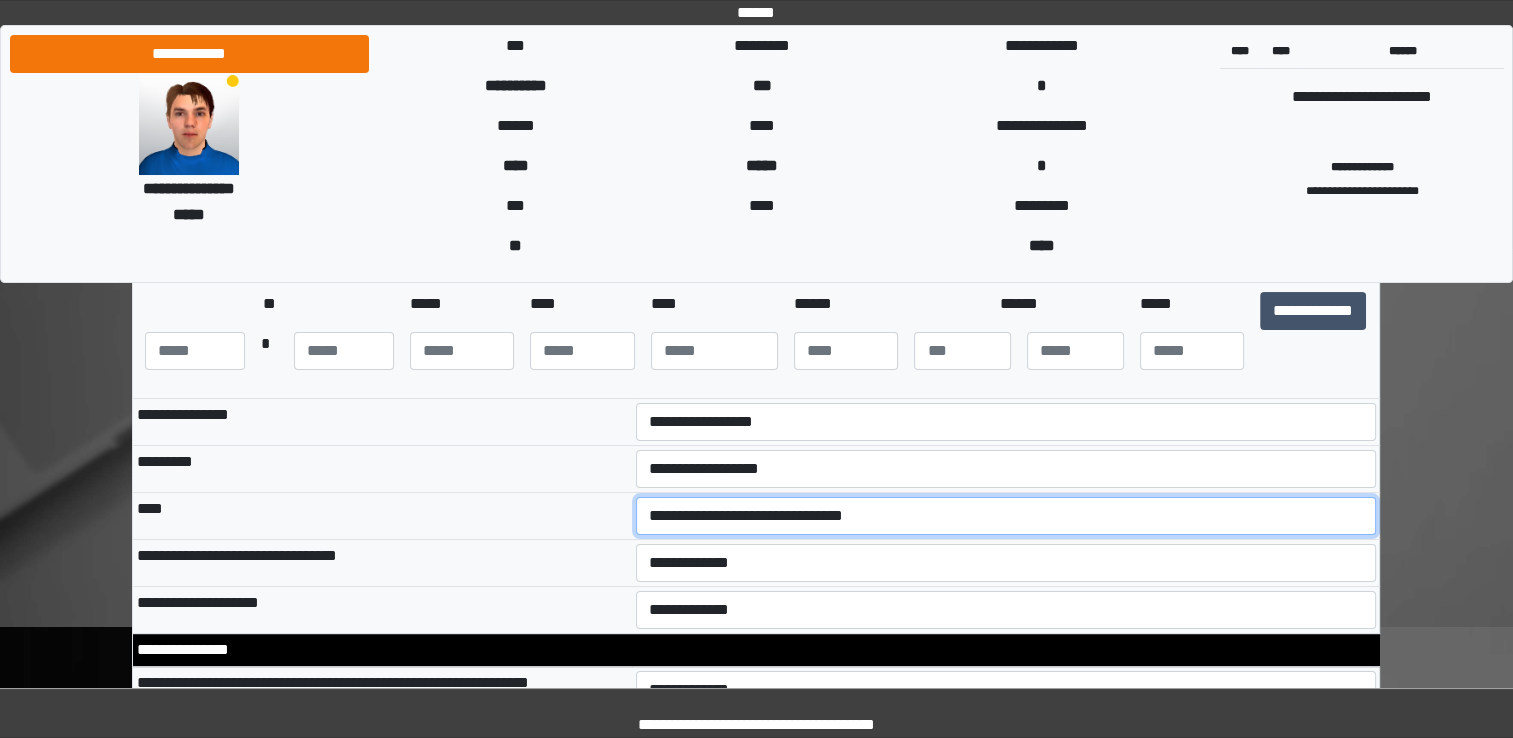 click on "[FIRST] [LAST] [STREET] [CITY] [STATE] [ZIP] [COUNTRY] [PHONE] [EMAIL] [USERNAME] [PASSWORD] [DOB]" at bounding box center [1006, 516] 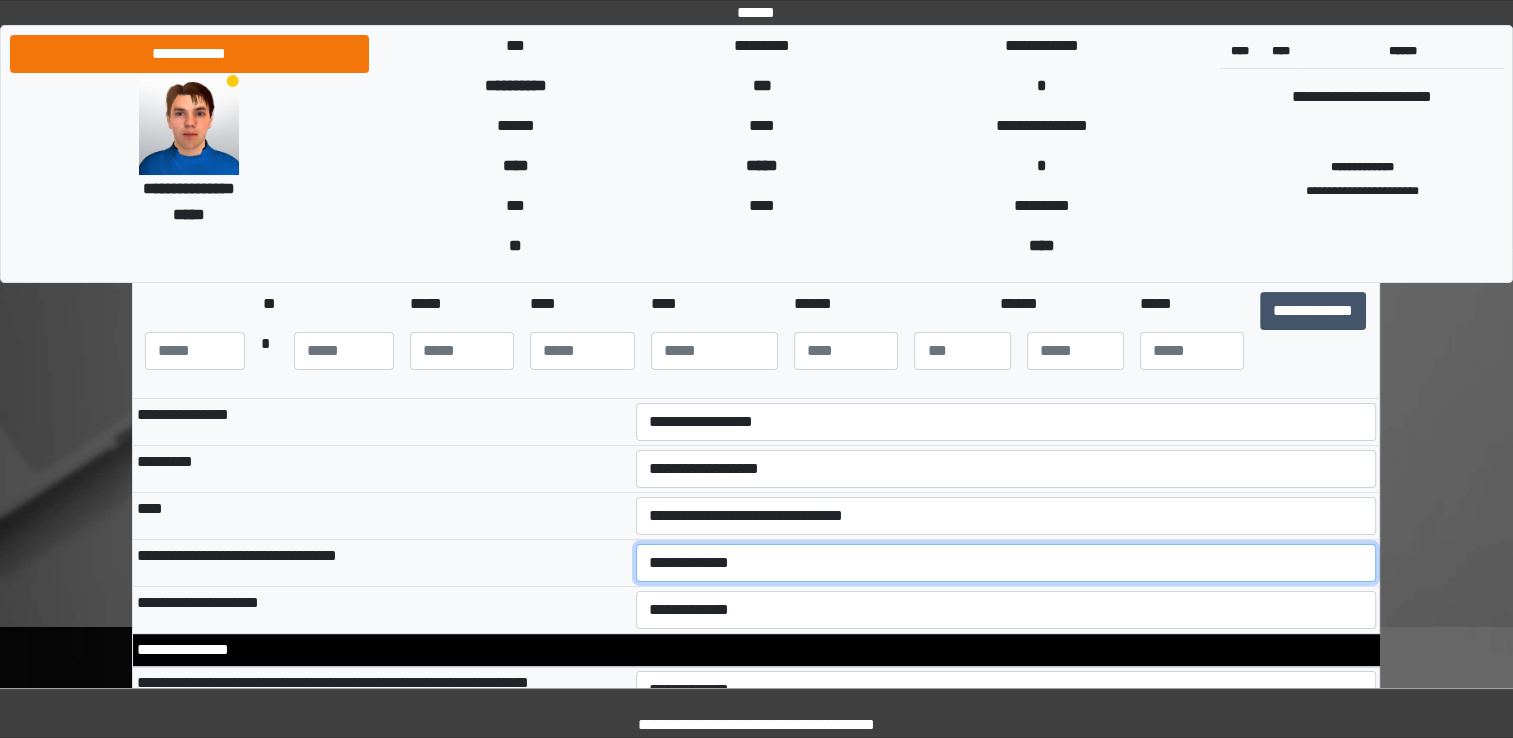 click on "[FIRST] [LAST] [STREET] [CITY] [STATE] [ZIP] [COUNTRY] [PHONE] [EMAIL] [USERNAME] [PASSWORD] [DOB]" at bounding box center (1006, 563) 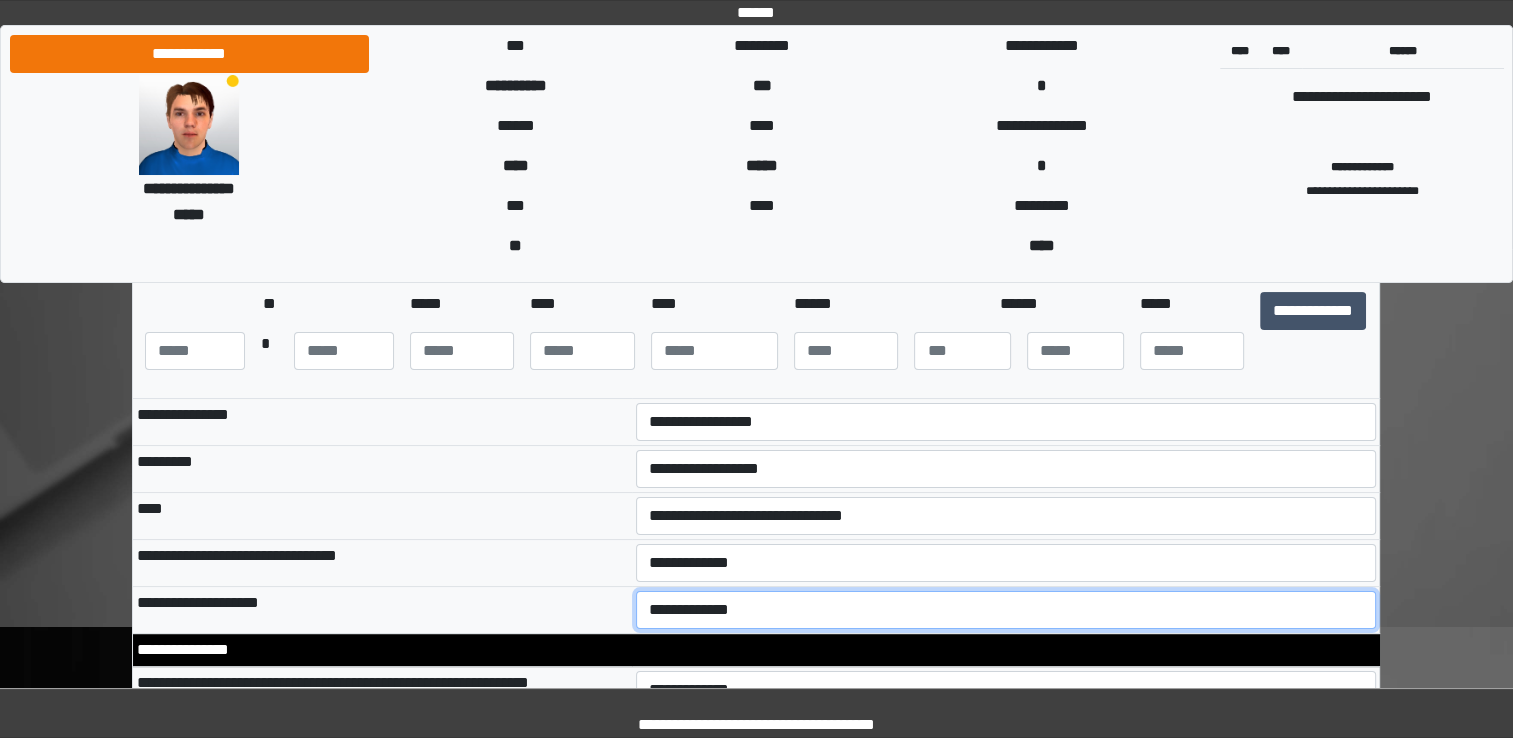 click on "**********" at bounding box center [1006, 610] 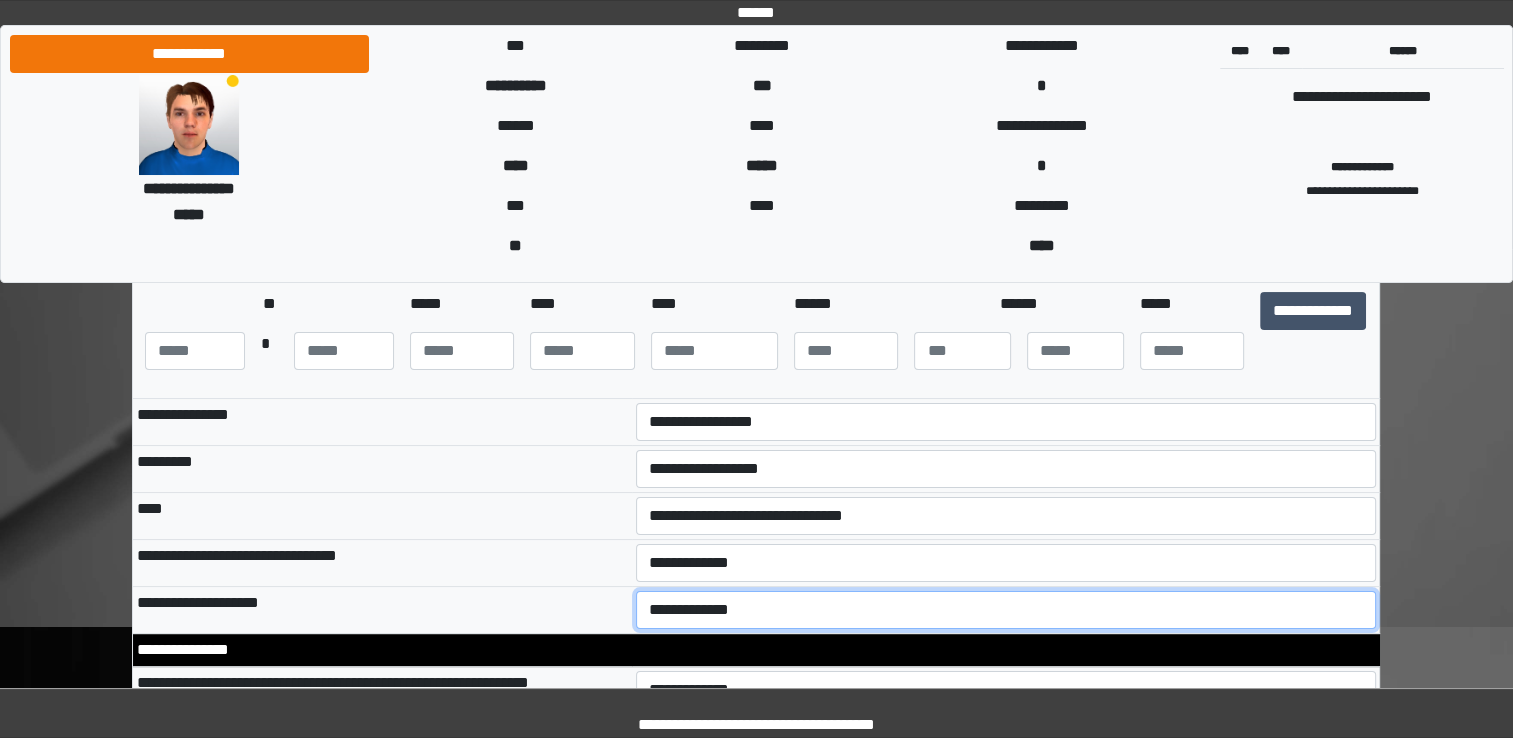 select on "**" 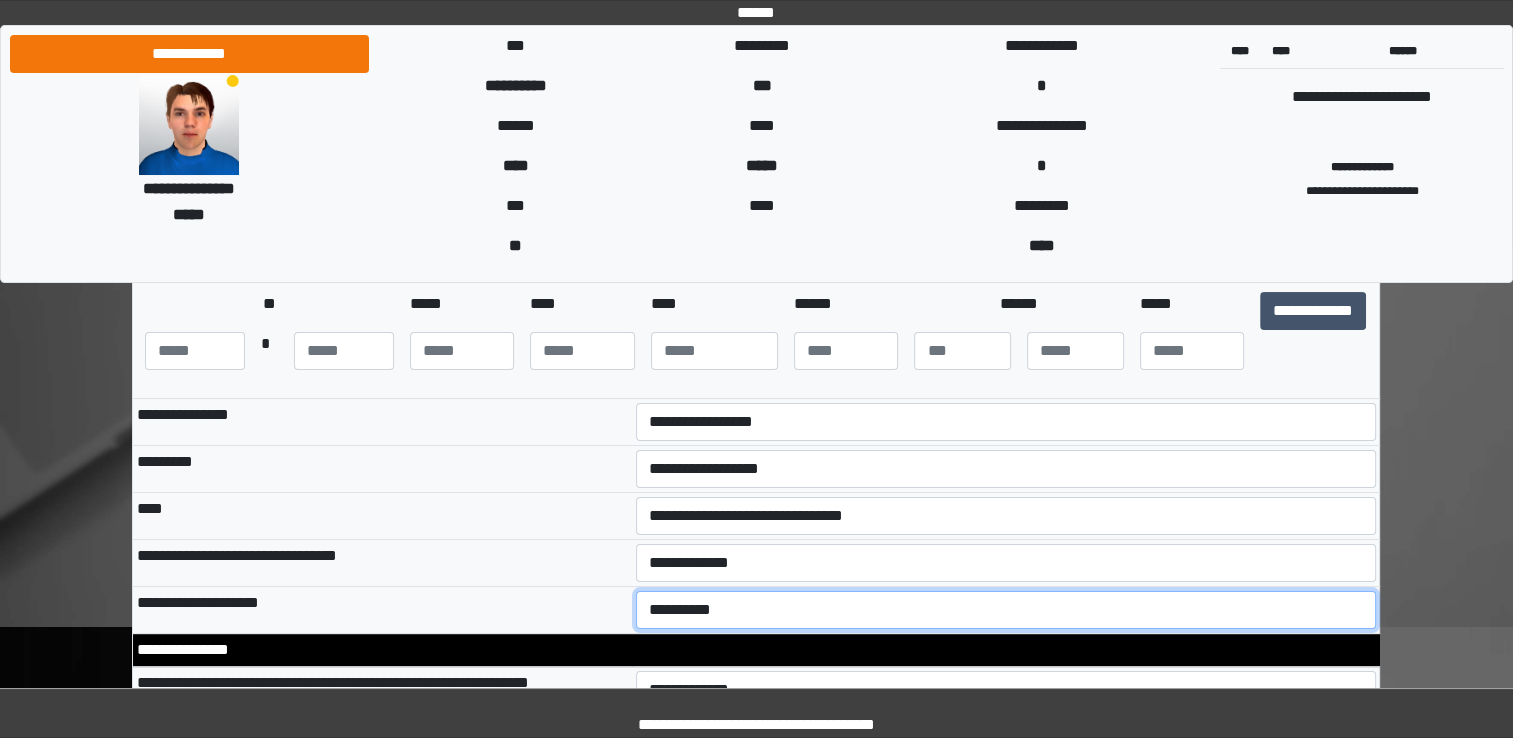 click on "**********" at bounding box center (1006, 610) 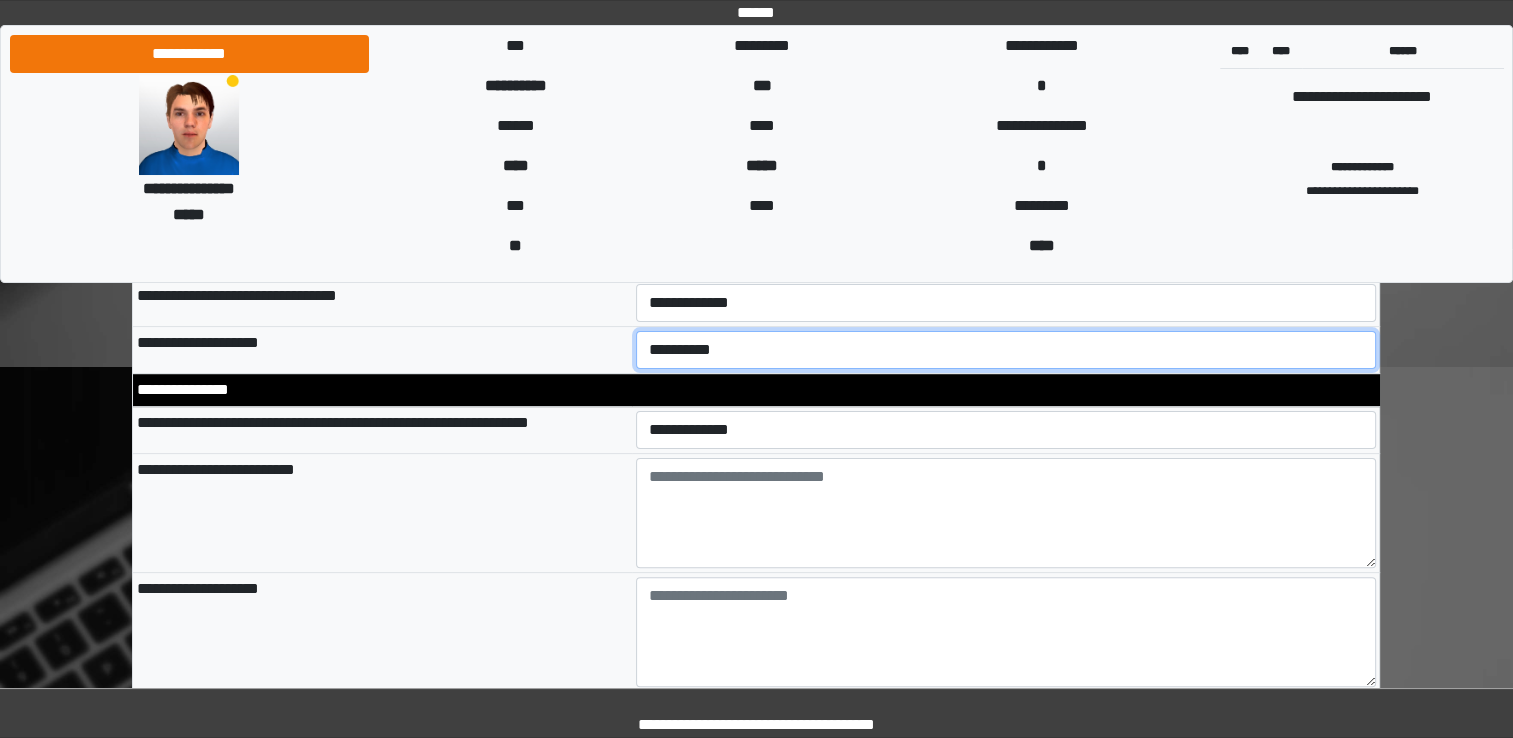 scroll, scrollTop: 505, scrollLeft: 0, axis: vertical 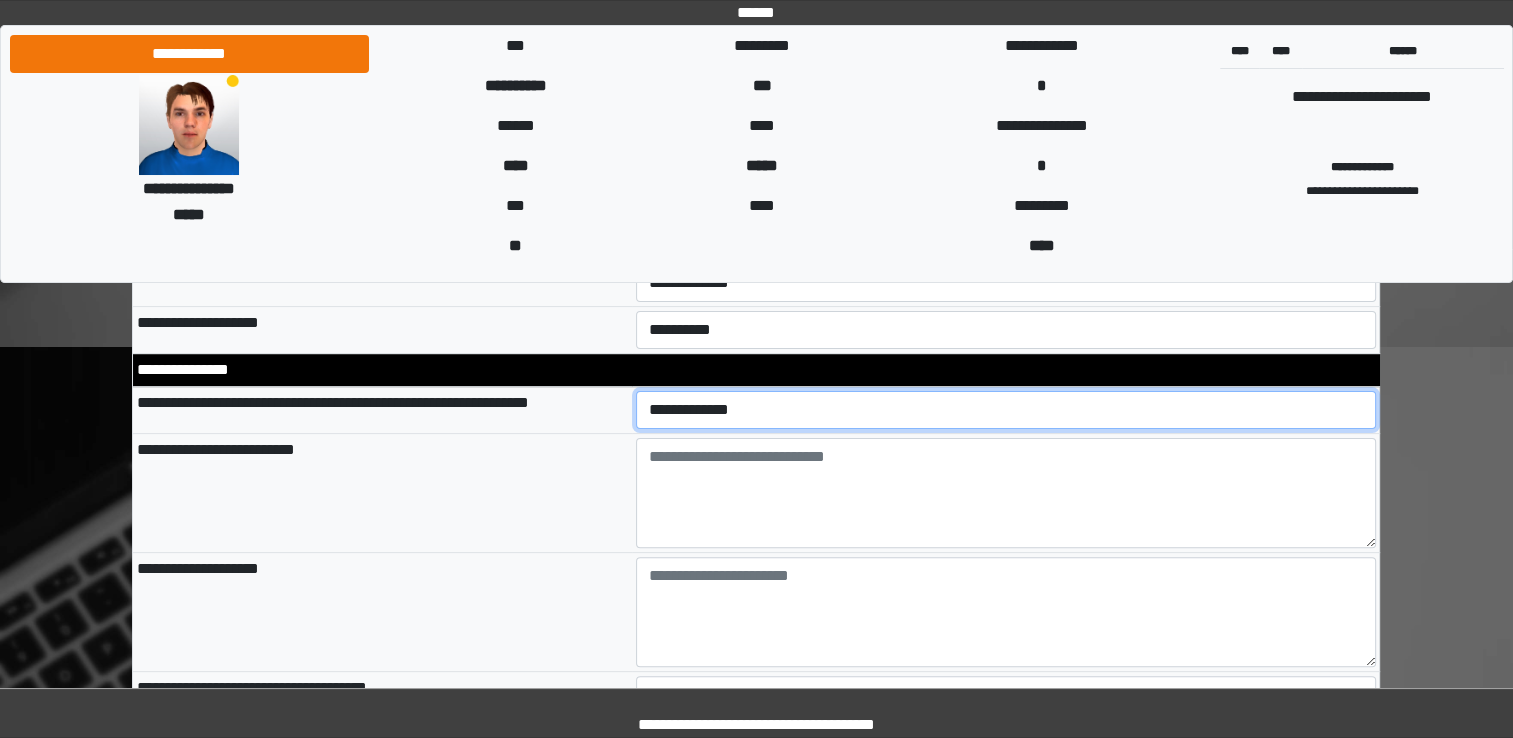 click on "**********" at bounding box center [1006, 410] 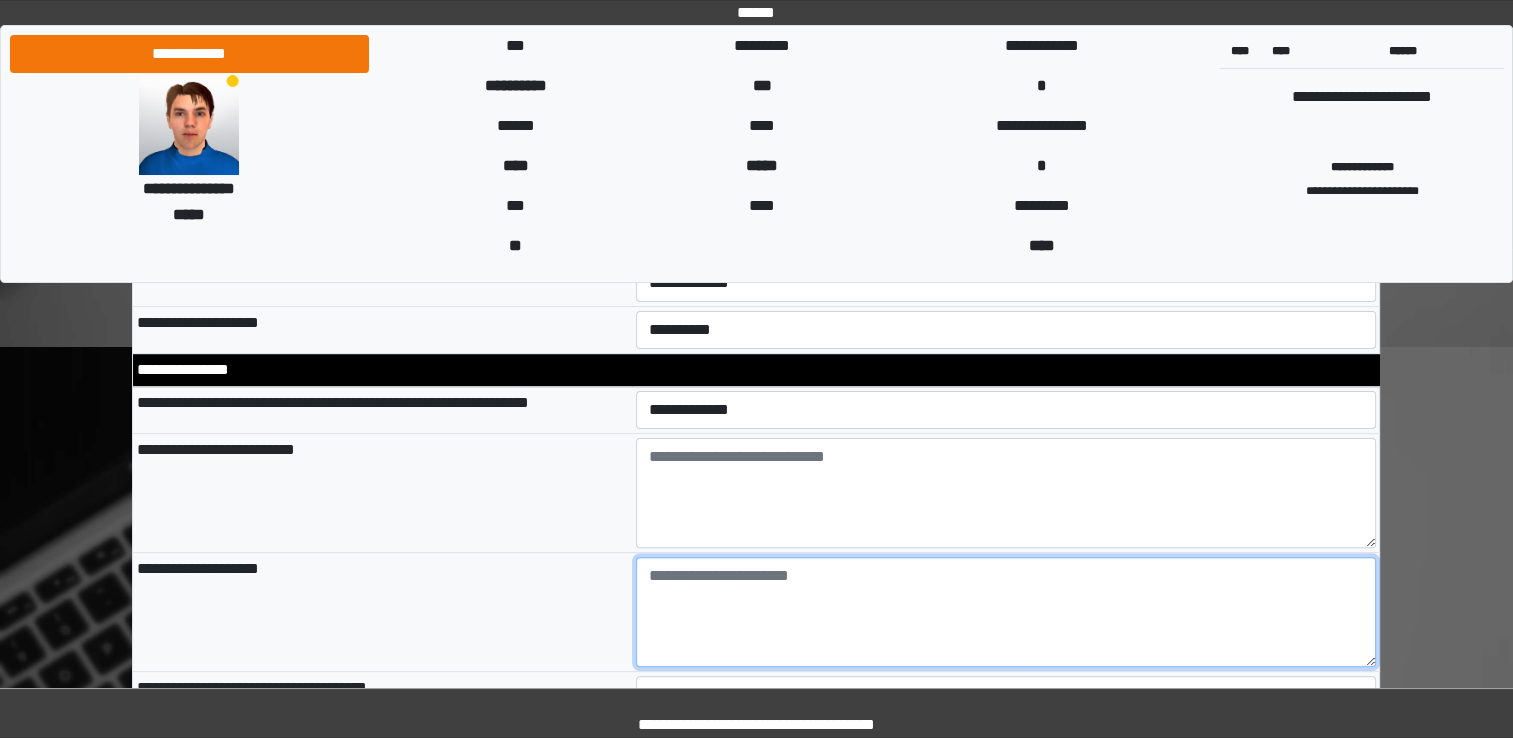 click at bounding box center [1006, 612] 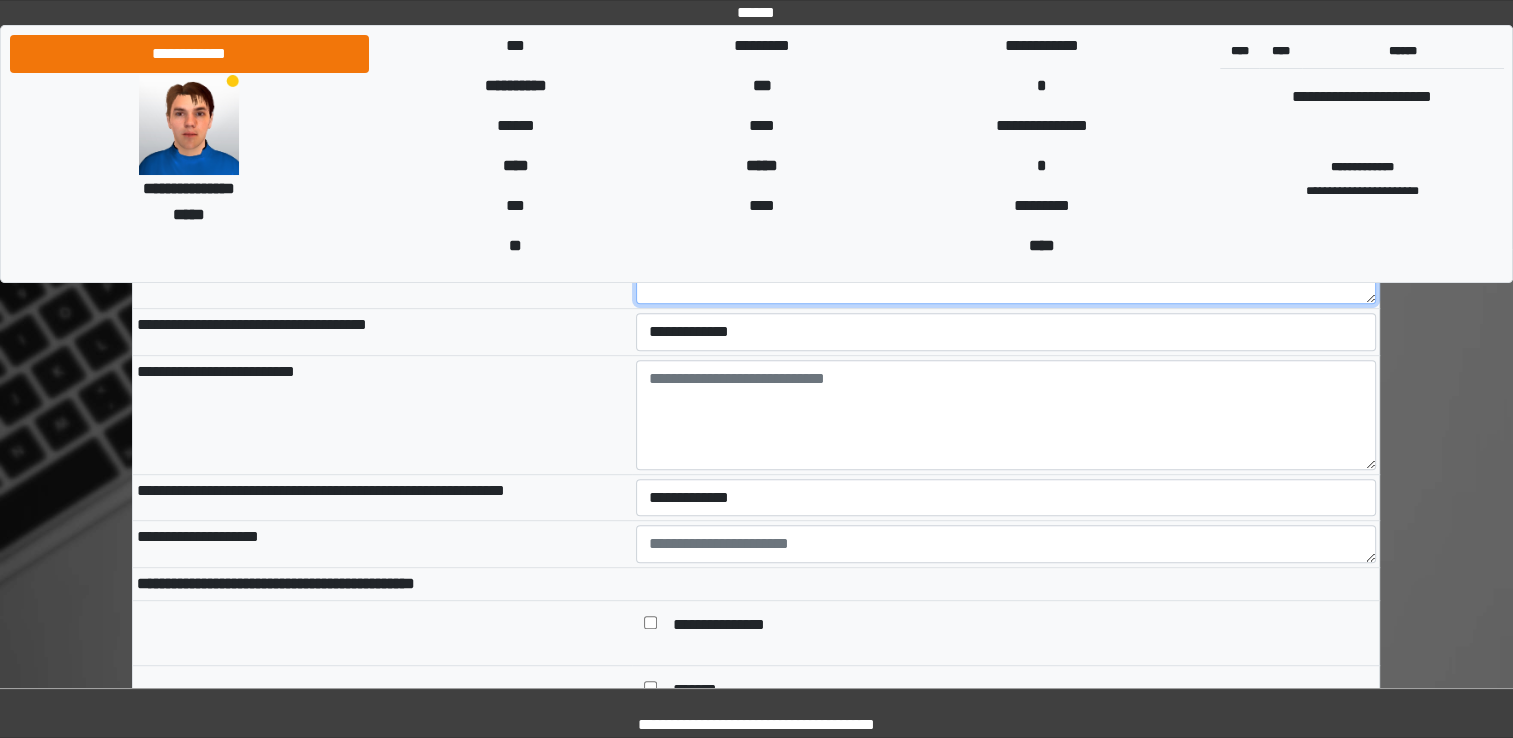 scroll, scrollTop: 905, scrollLeft: 0, axis: vertical 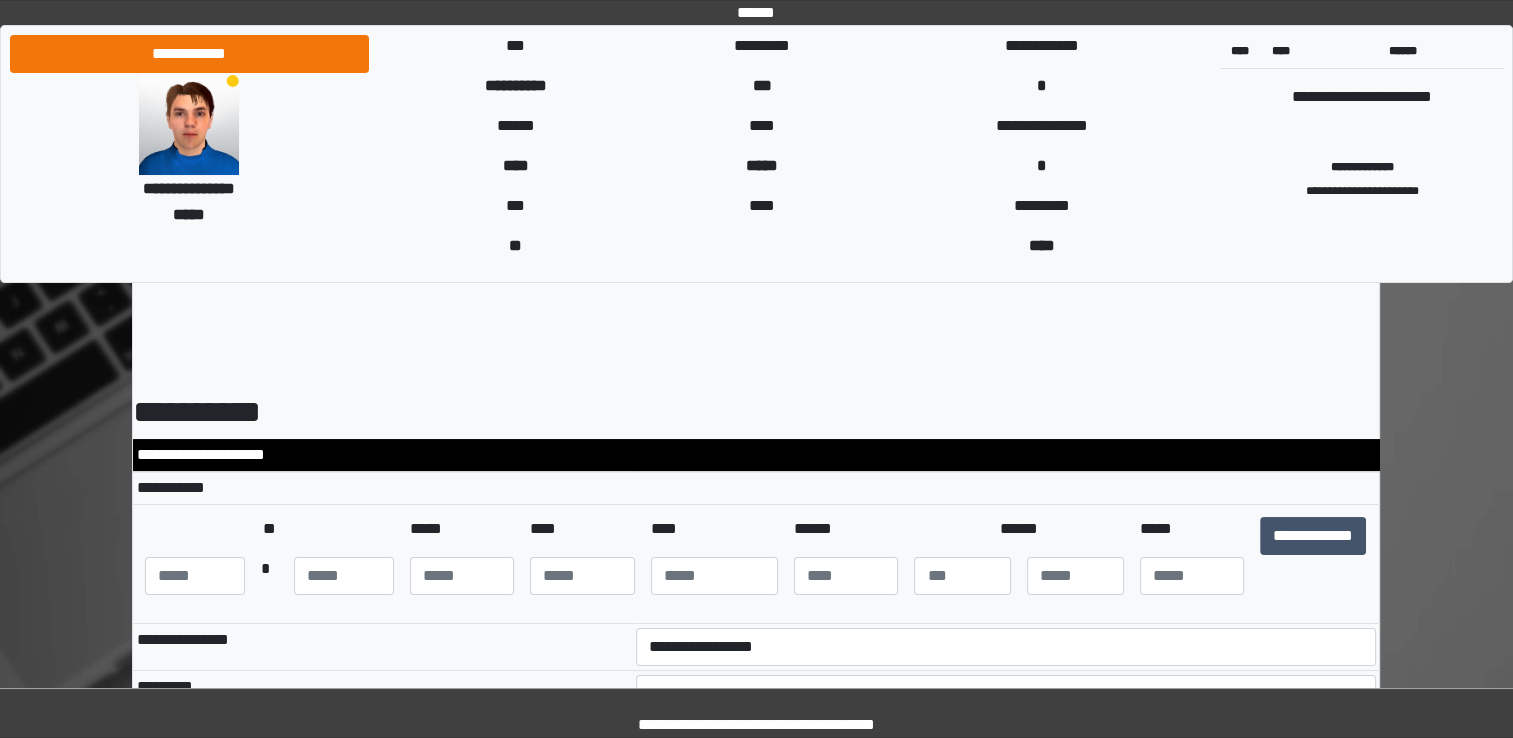 type on "**********" 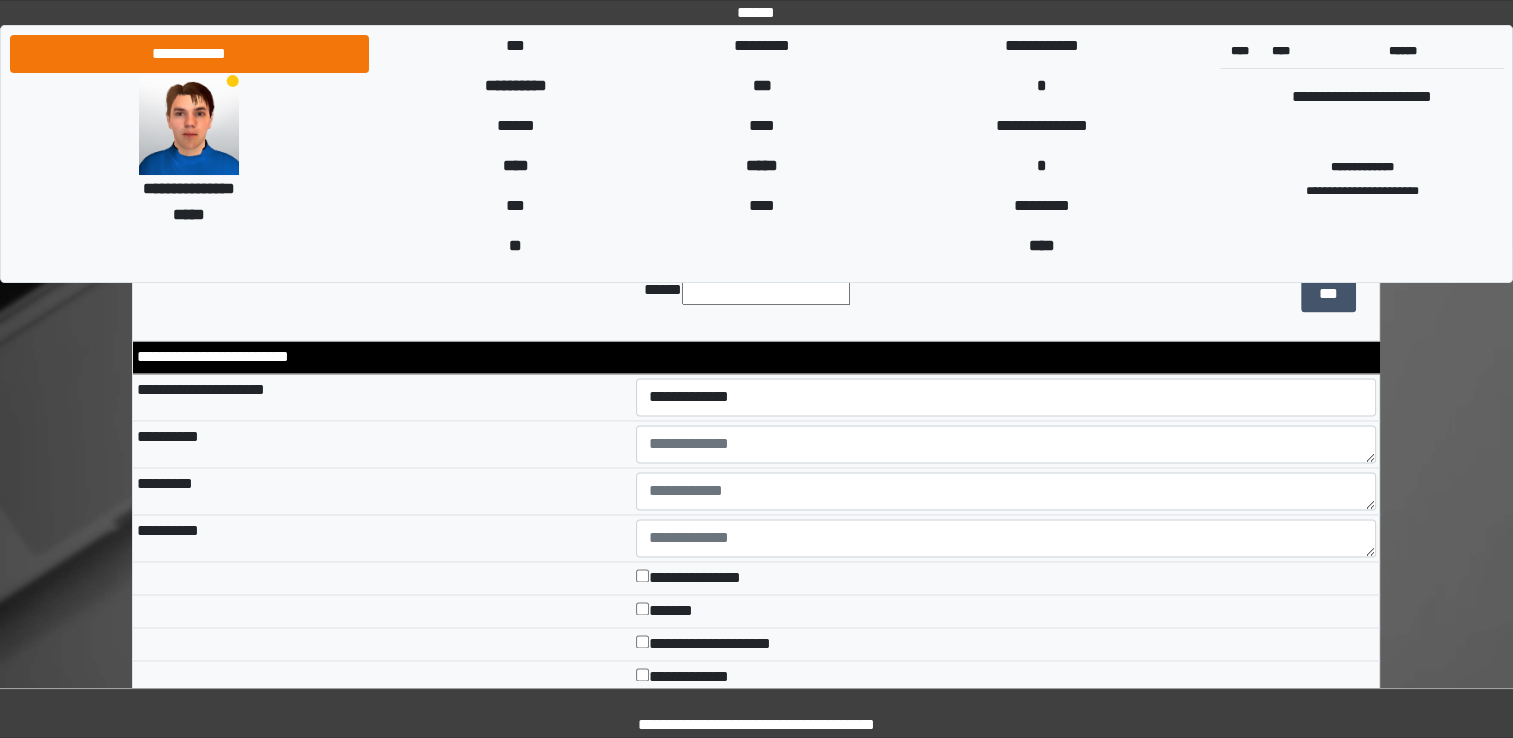 scroll, scrollTop: 3101, scrollLeft: 0, axis: vertical 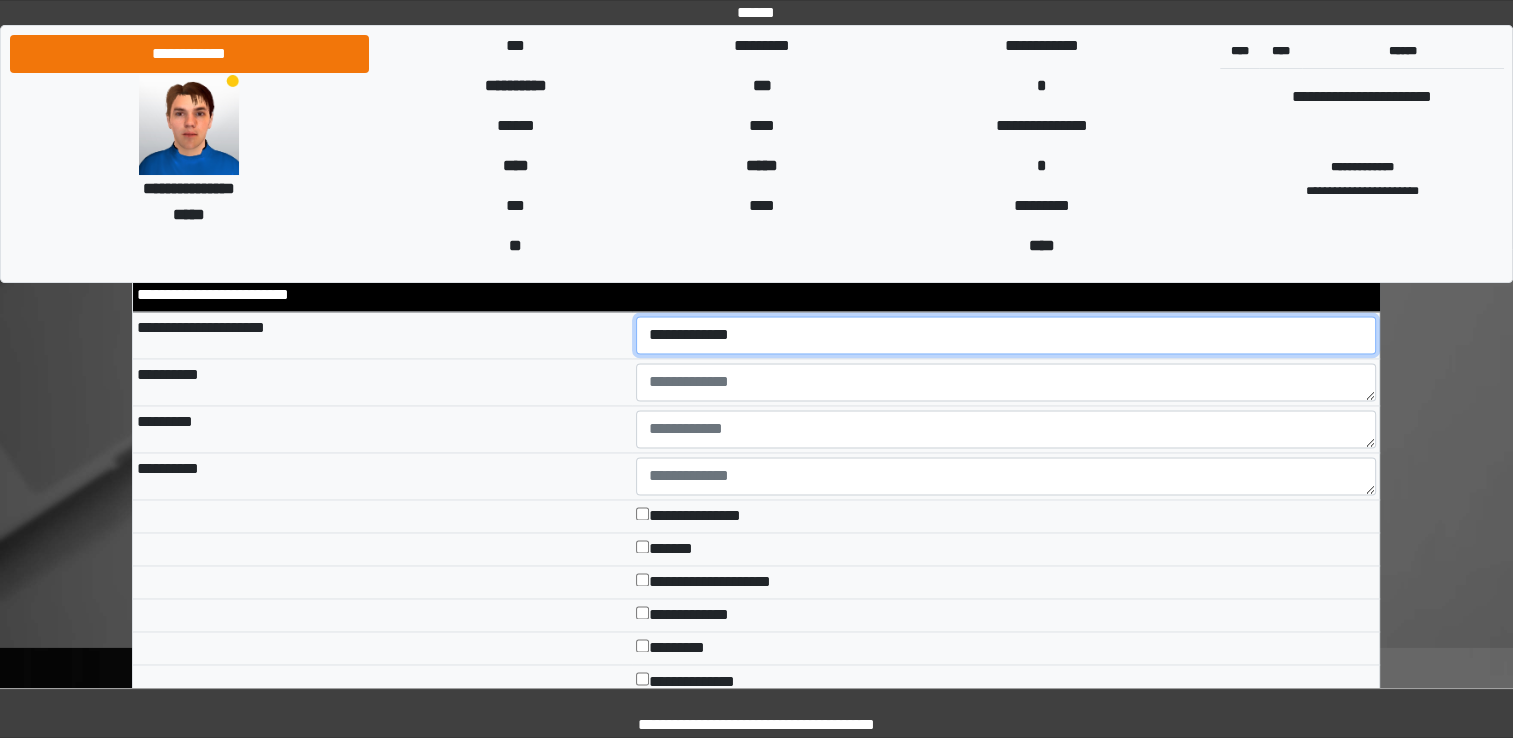 click on "**********" at bounding box center (1006, 335) 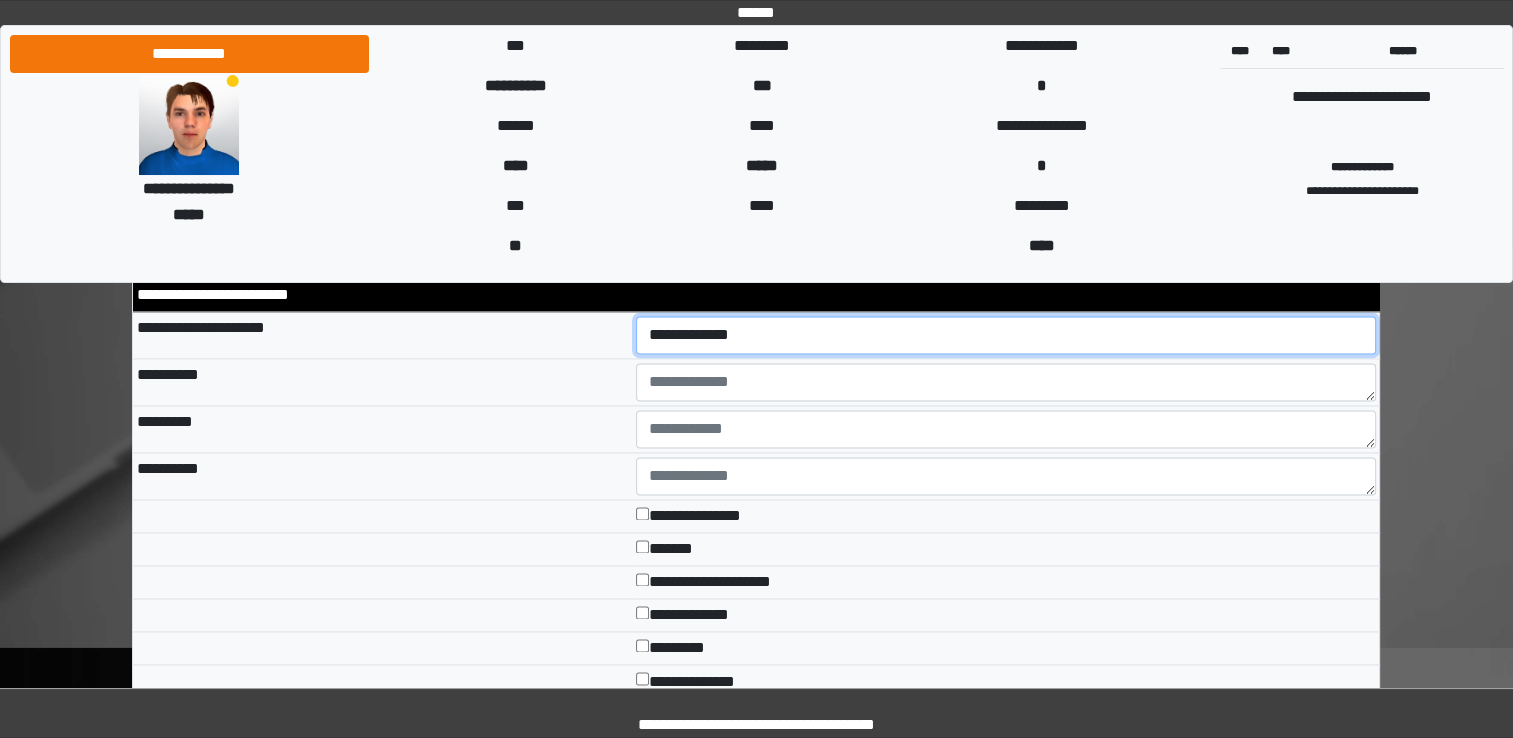 select on "*" 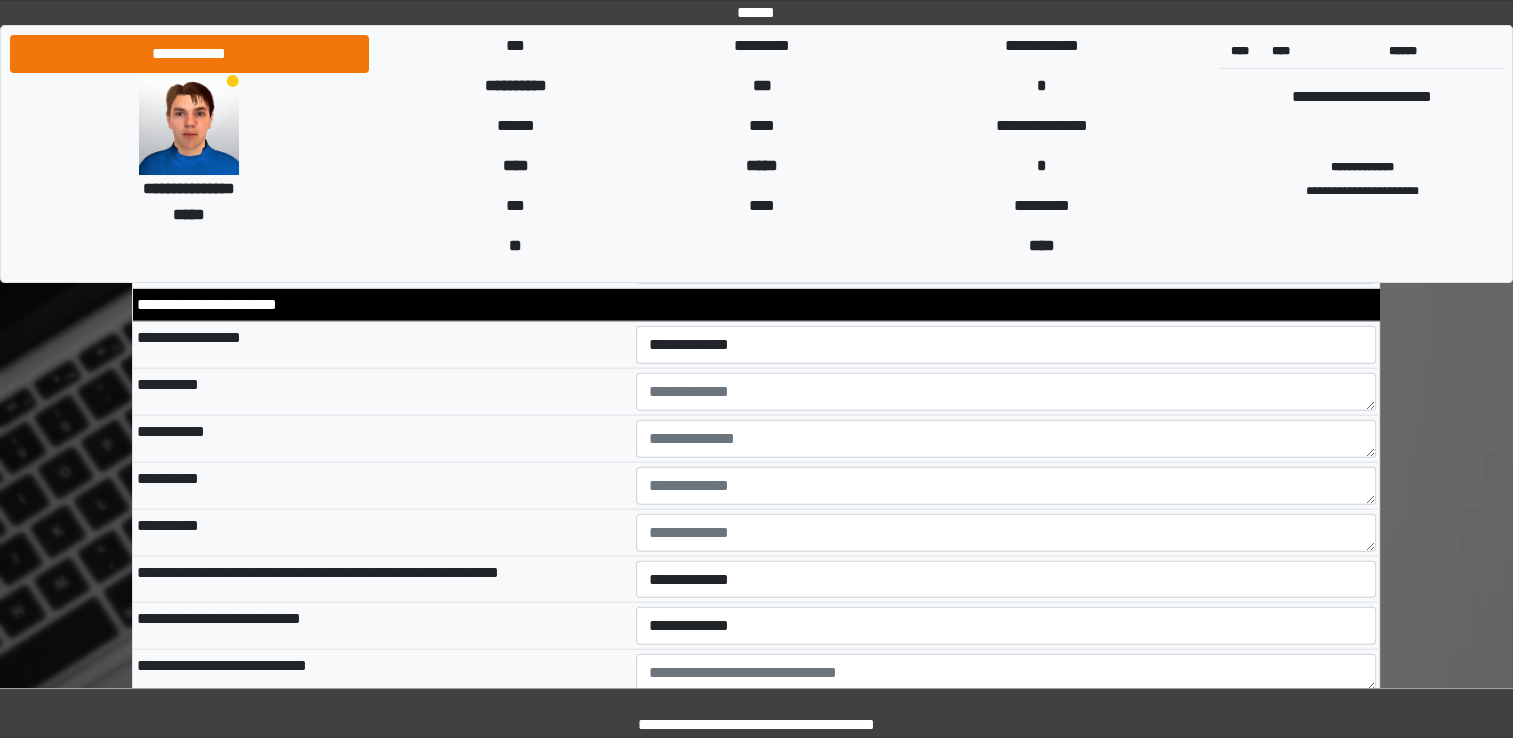 scroll, scrollTop: 4585, scrollLeft: 0, axis: vertical 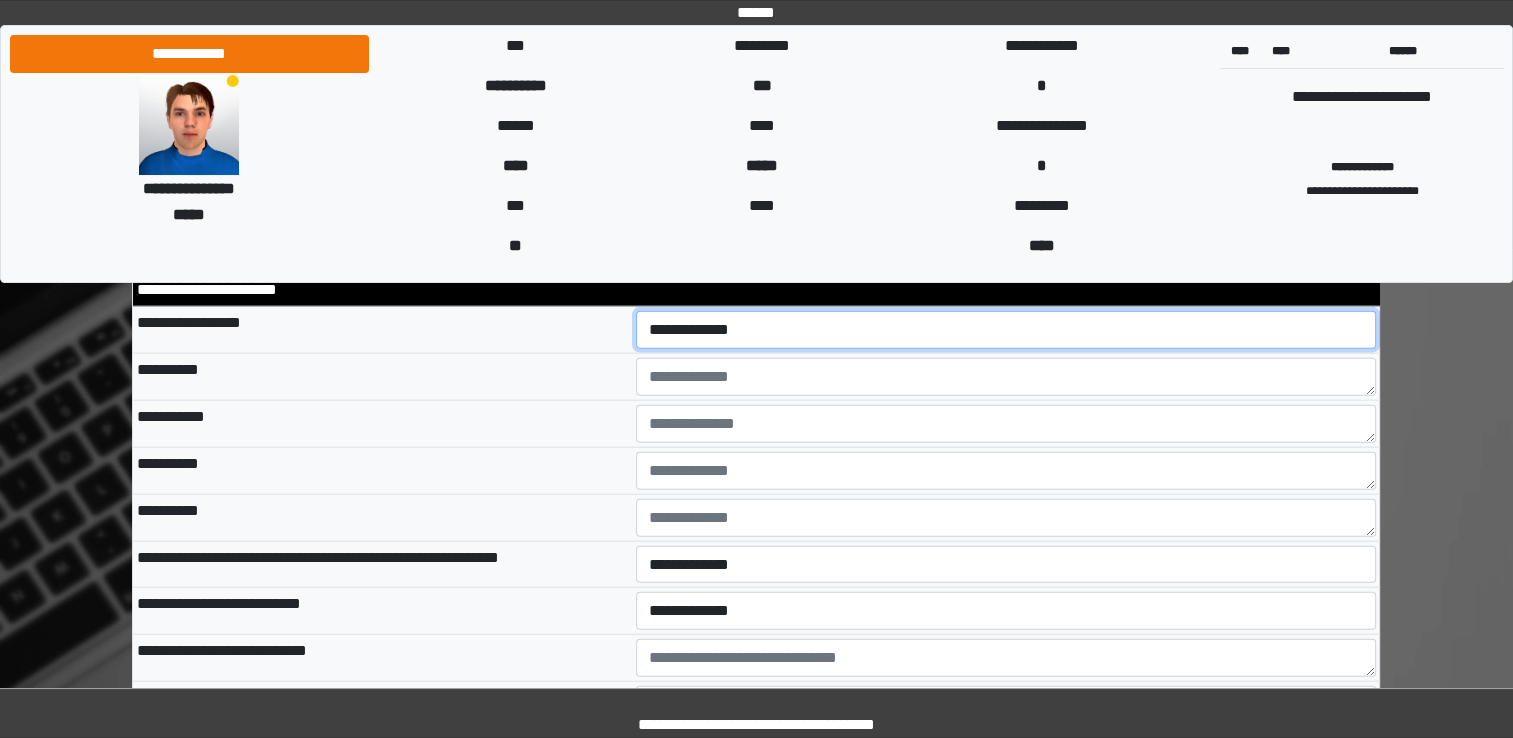 click on "**********" at bounding box center (1006, 330) 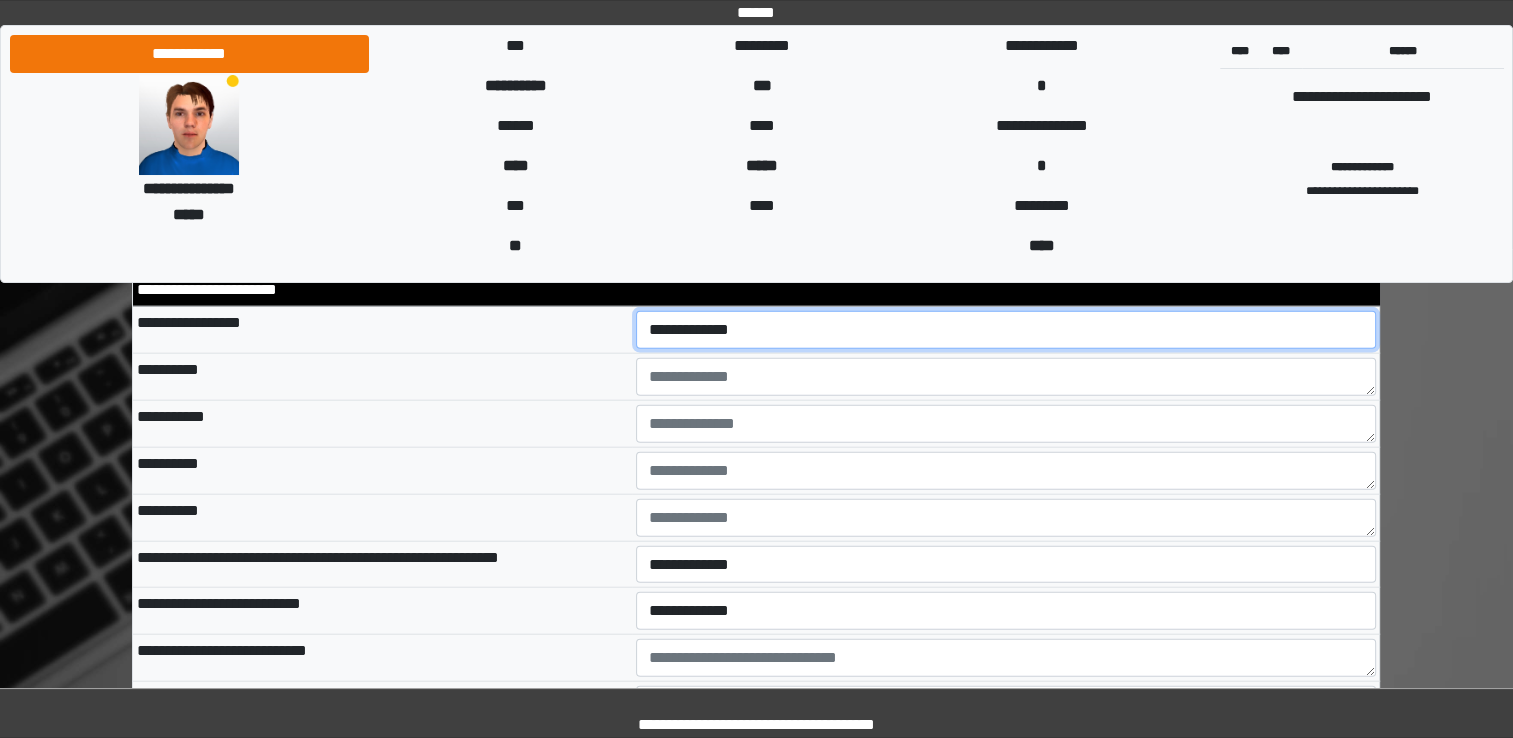 select on "*" 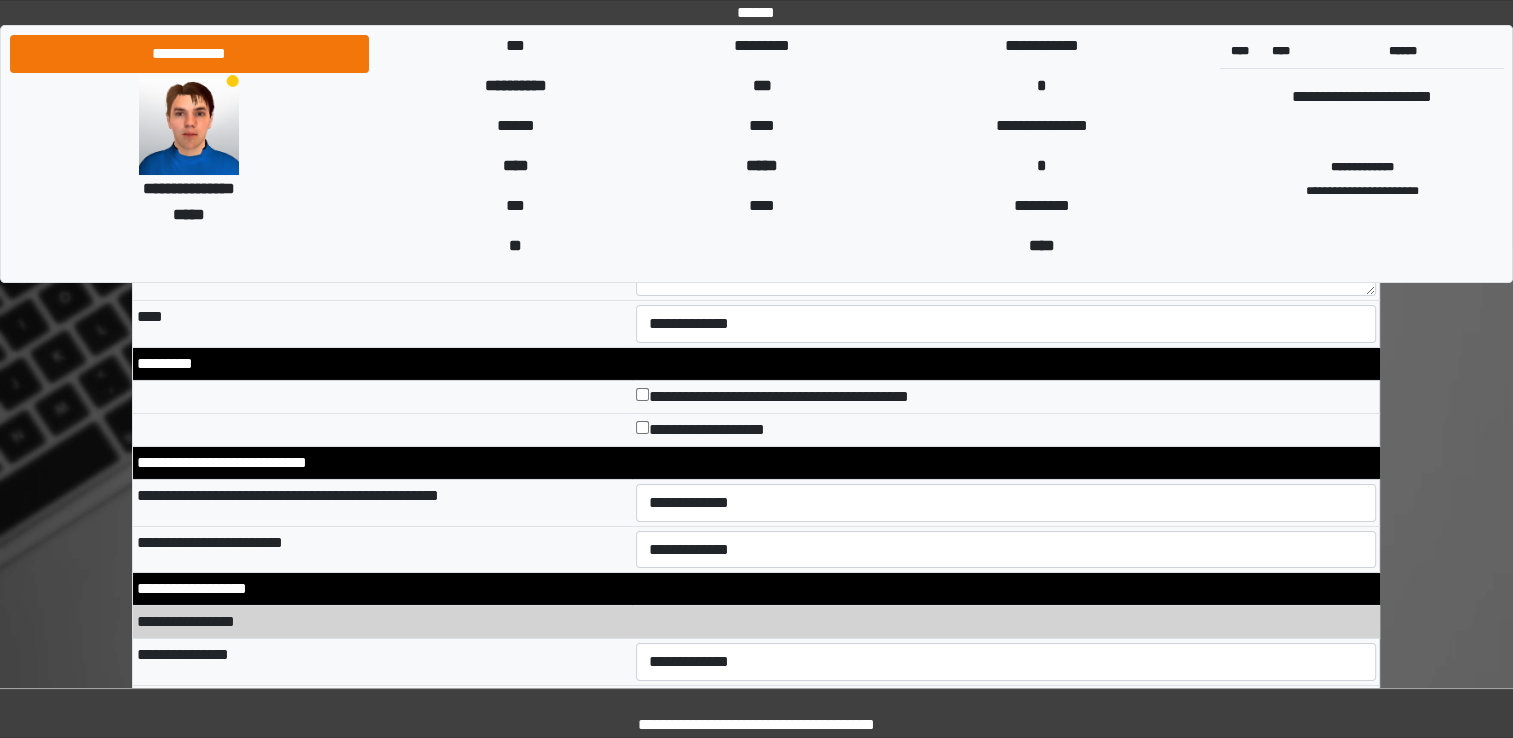 scroll, scrollTop: 6692, scrollLeft: 0, axis: vertical 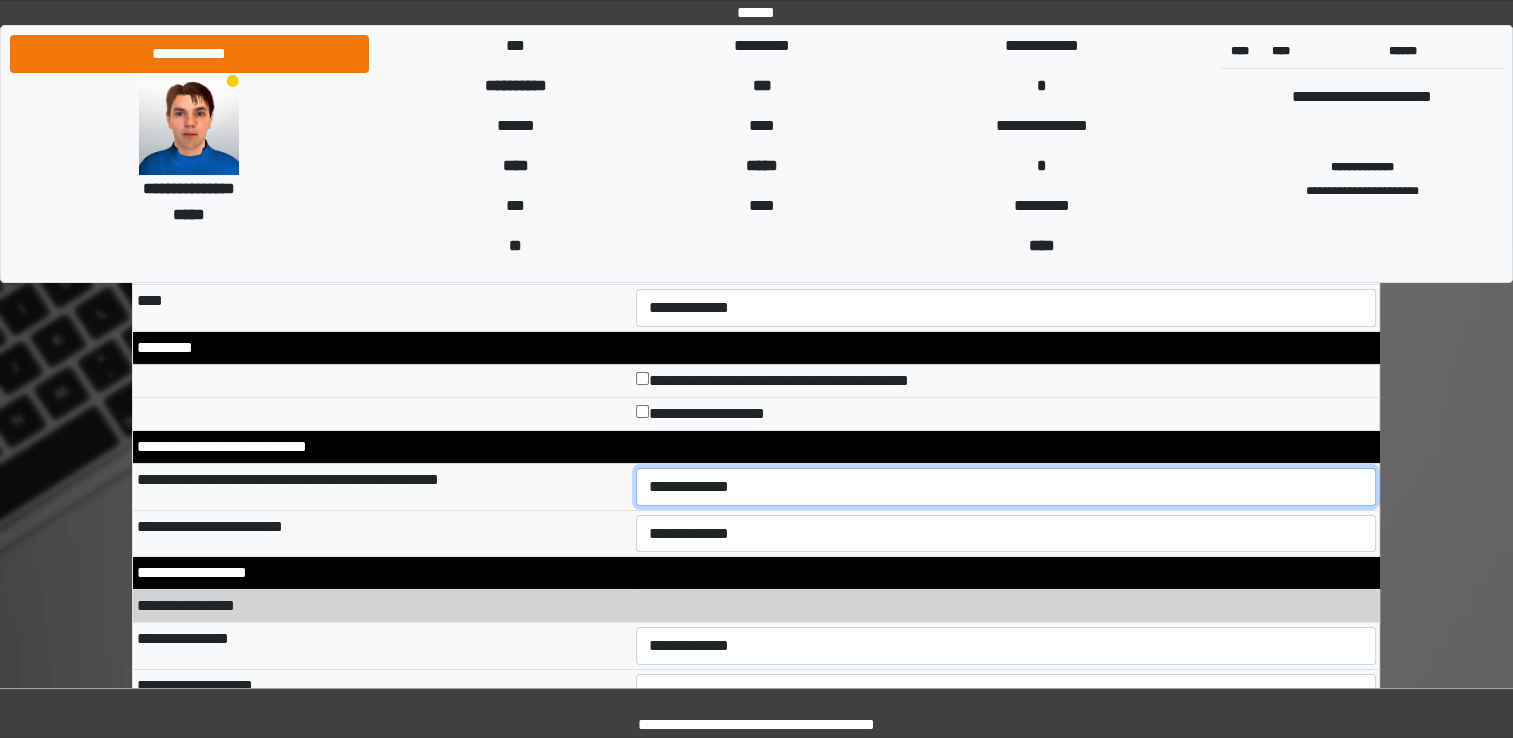 click on "**********" at bounding box center (1006, 487) 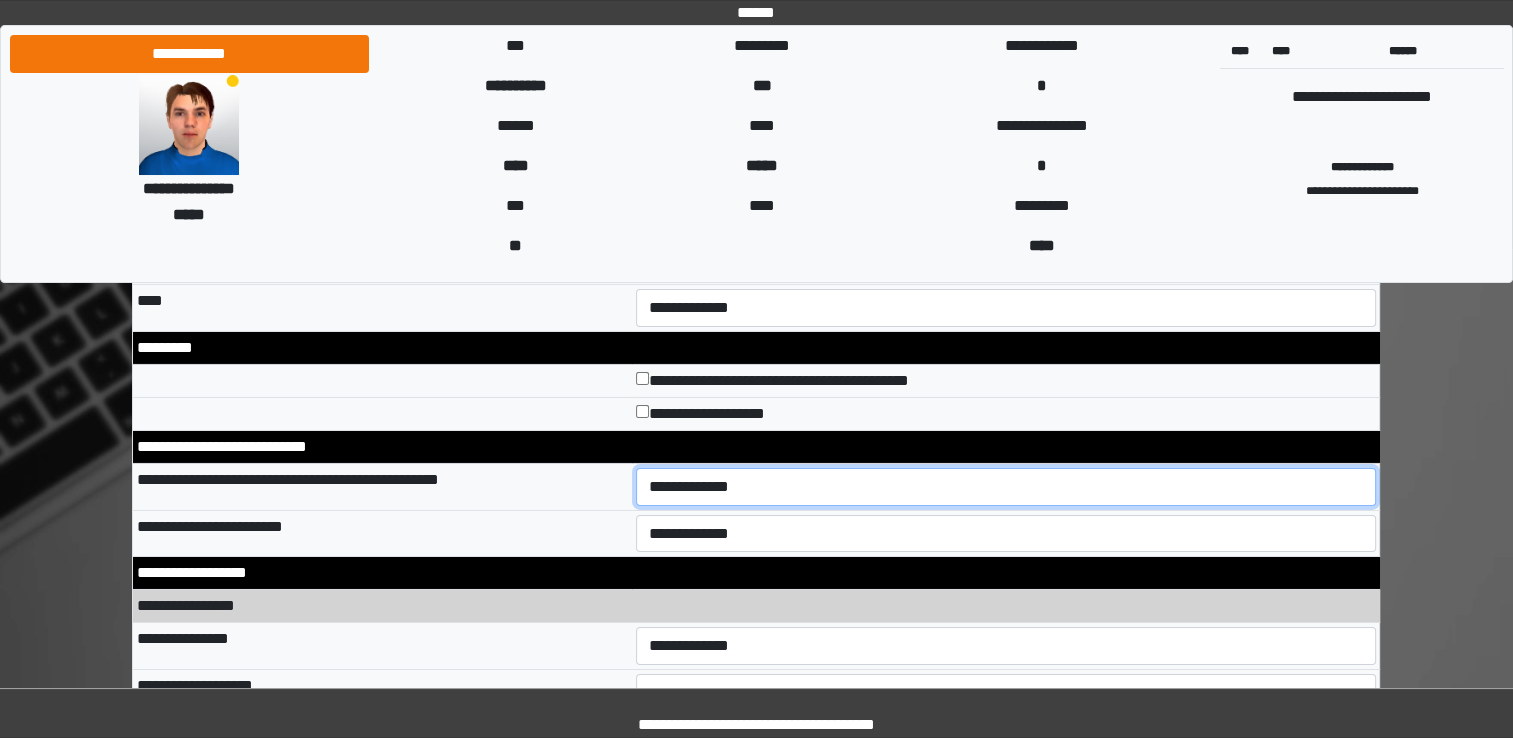 select on "*" 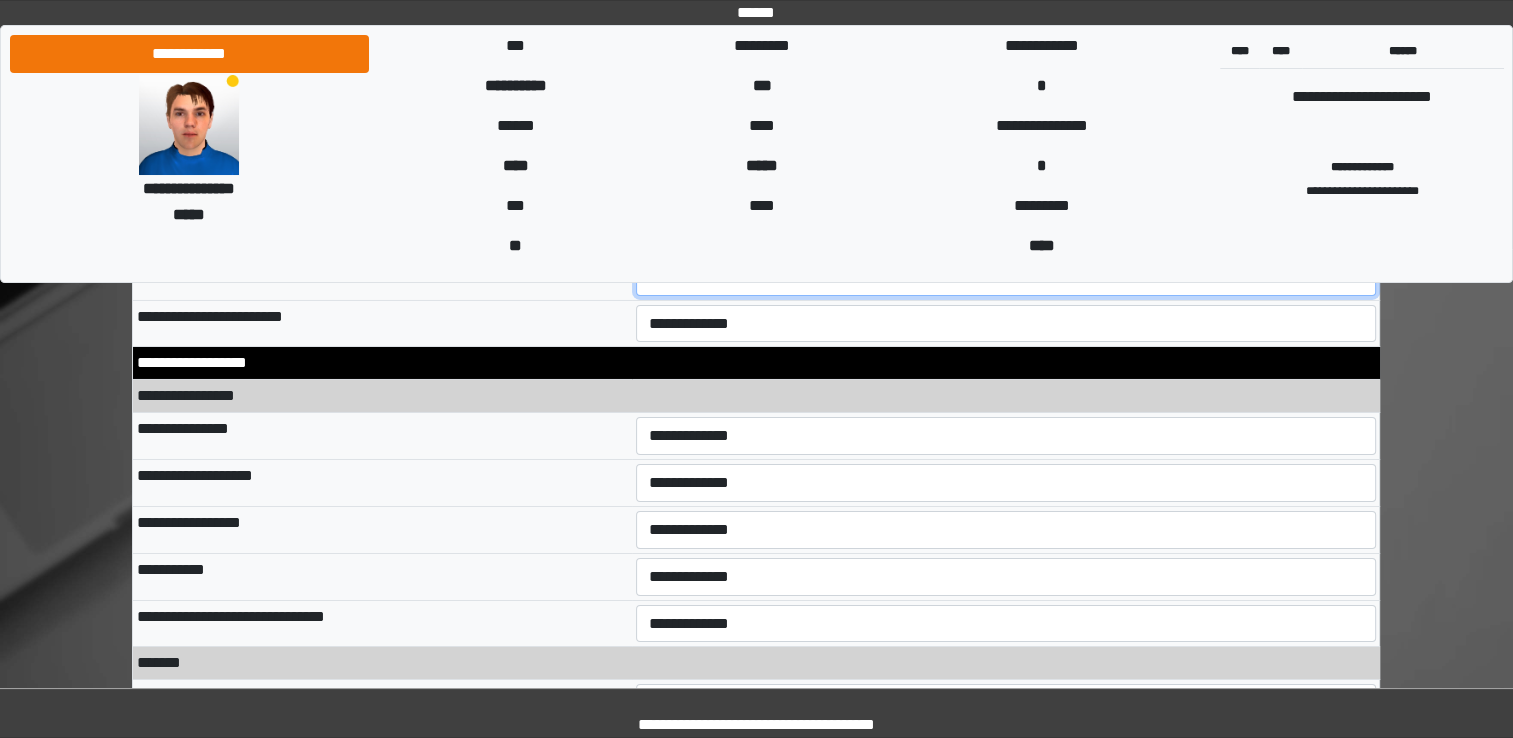 scroll, scrollTop: 6917, scrollLeft: 0, axis: vertical 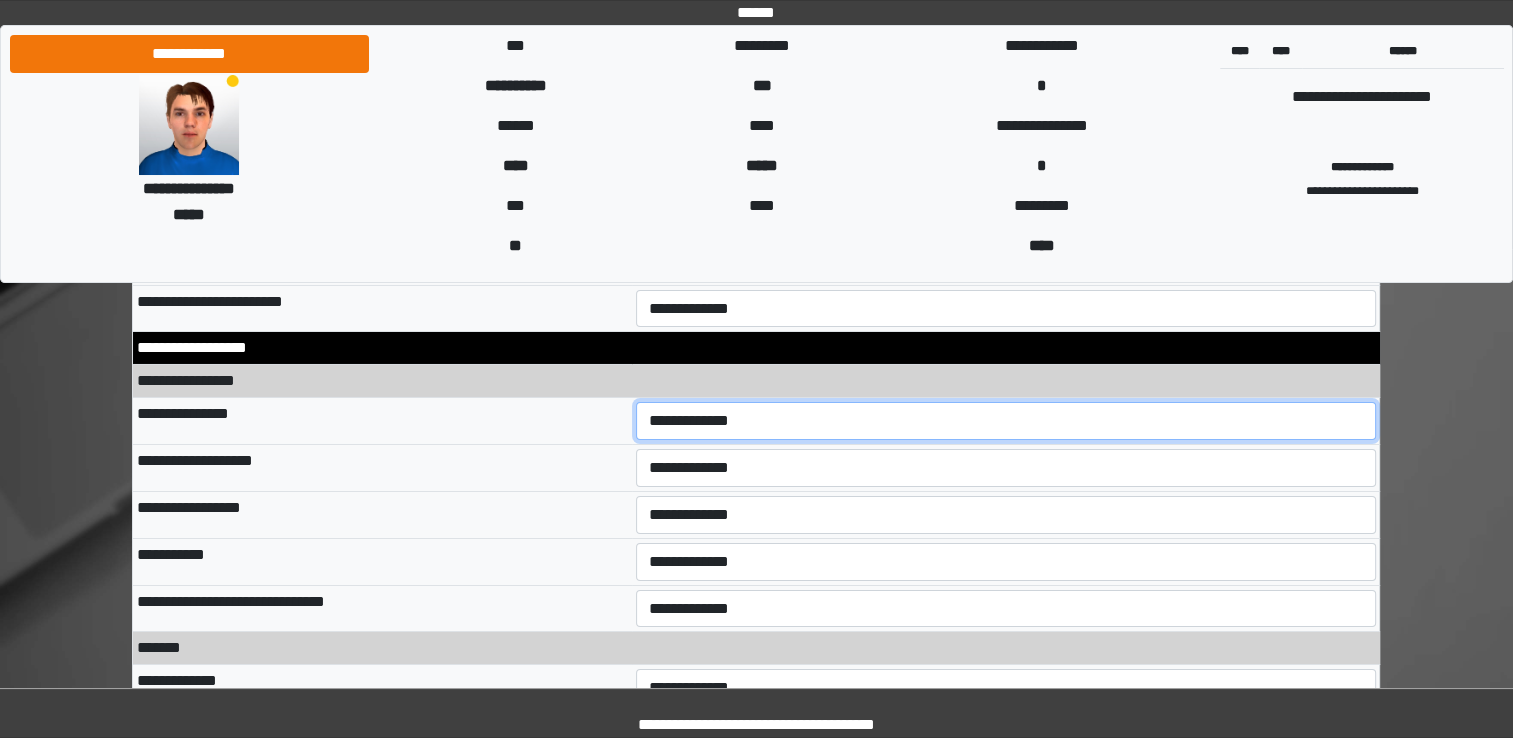 click on "**********" at bounding box center (1006, 421) 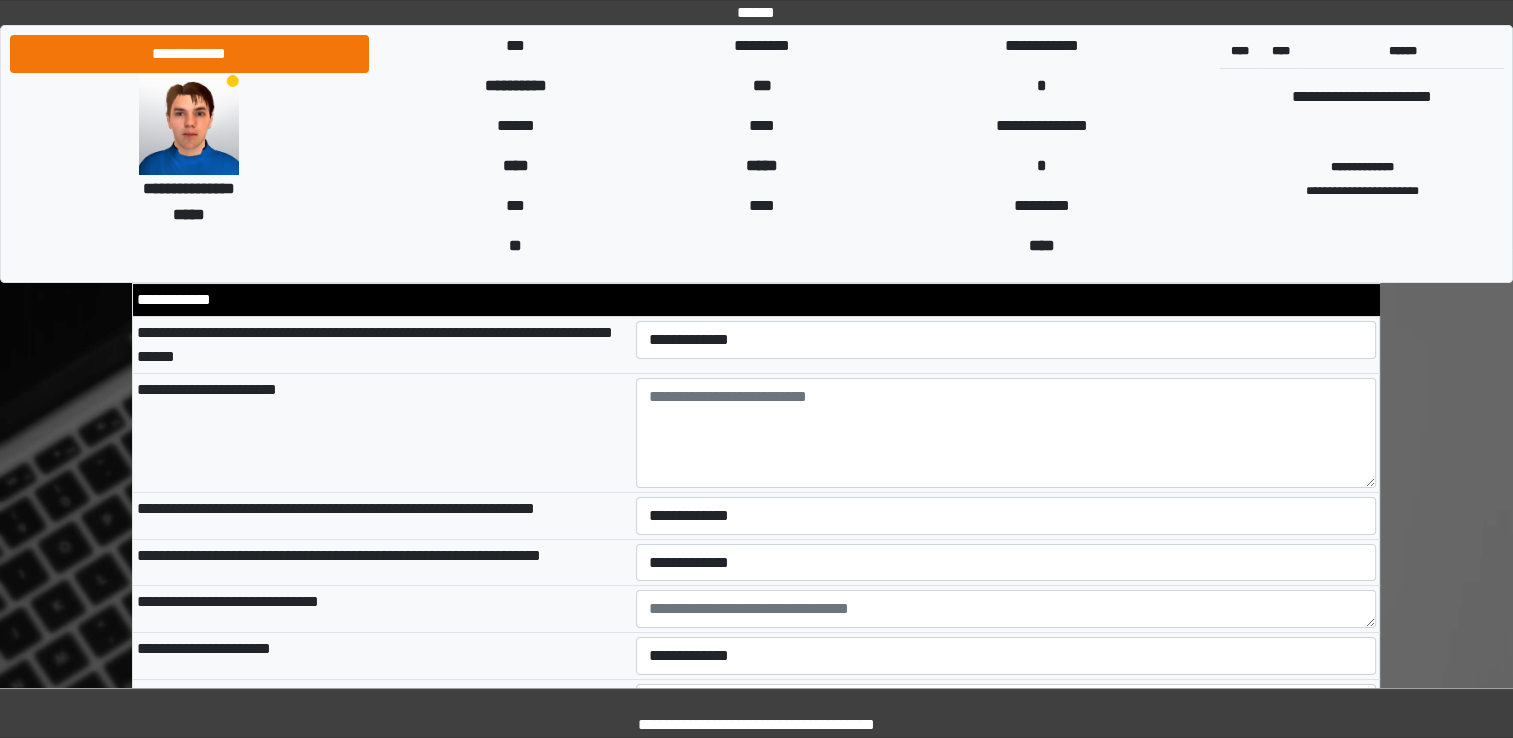 scroll, scrollTop: 7407, scrollLeft: 0, axis: vertical 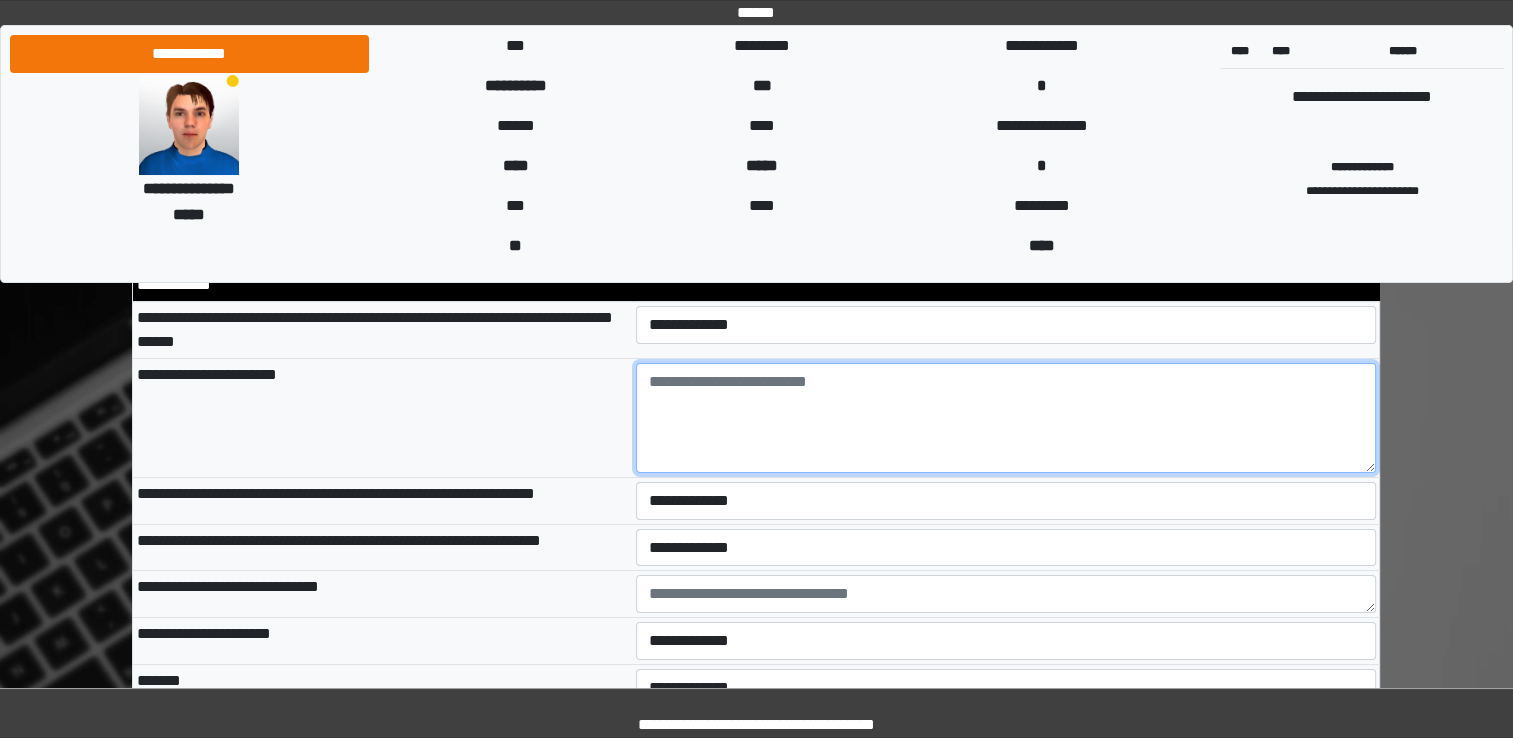 click at bounding box center (1006, 418) 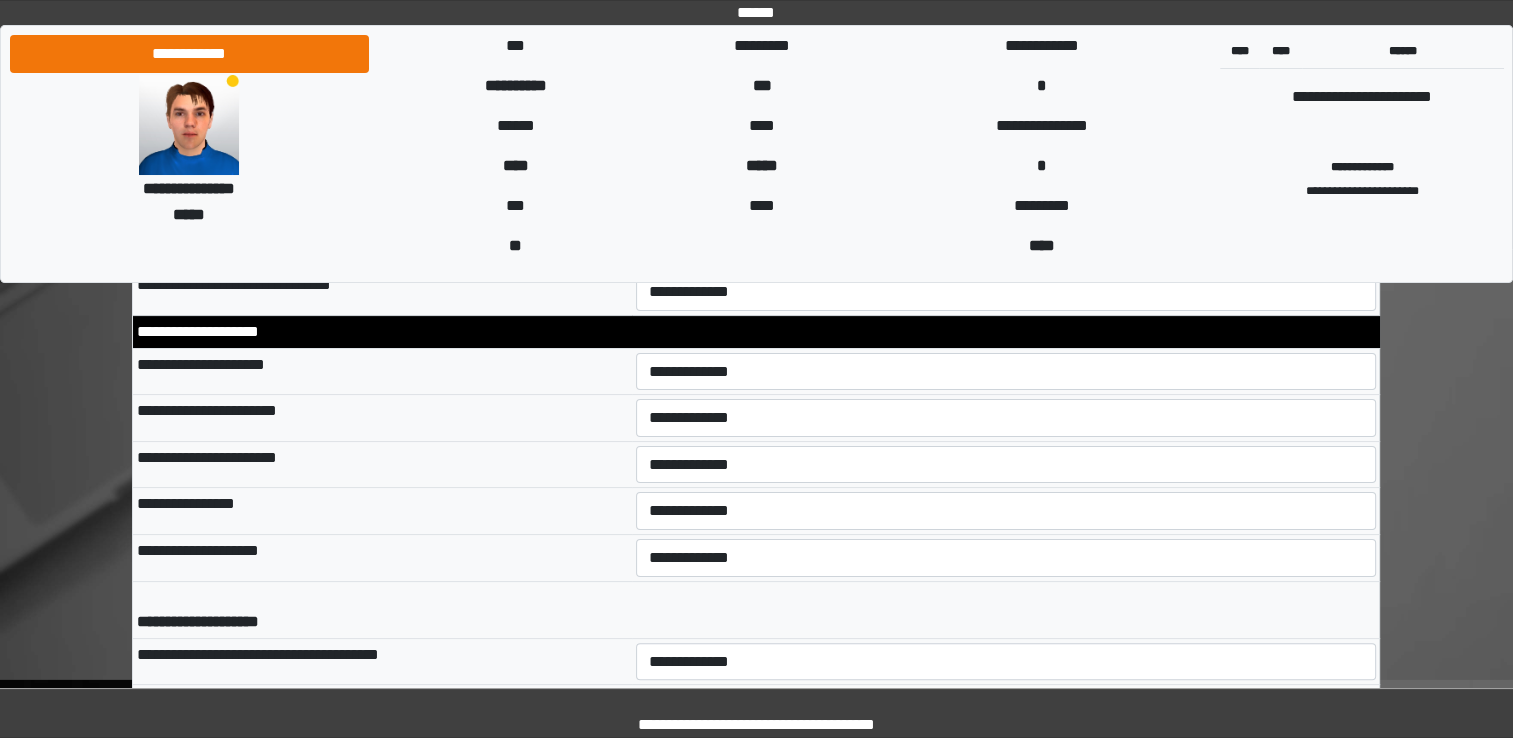 scroll, scrollTop: 7928, scrollLeft: 0, axis: vertical 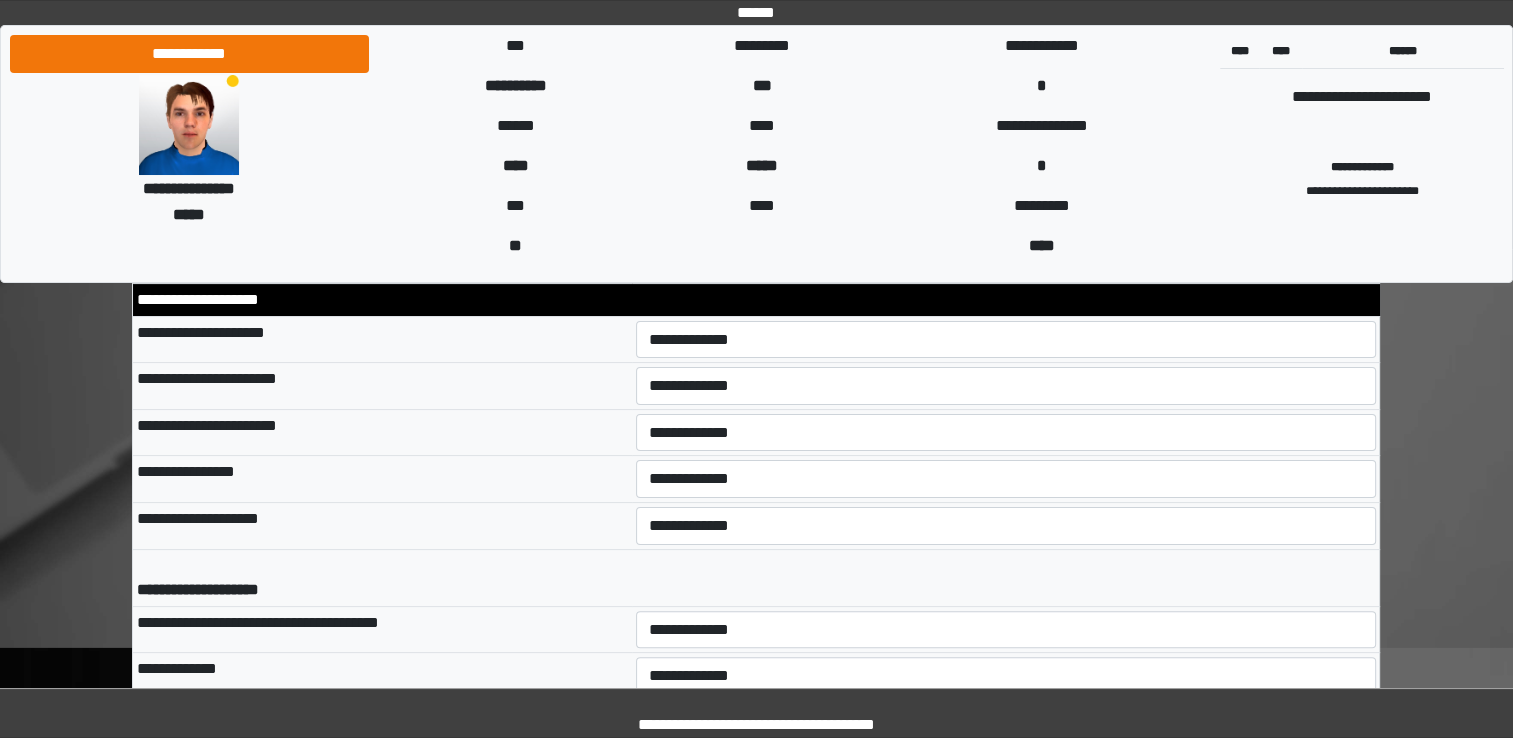 type on "***" 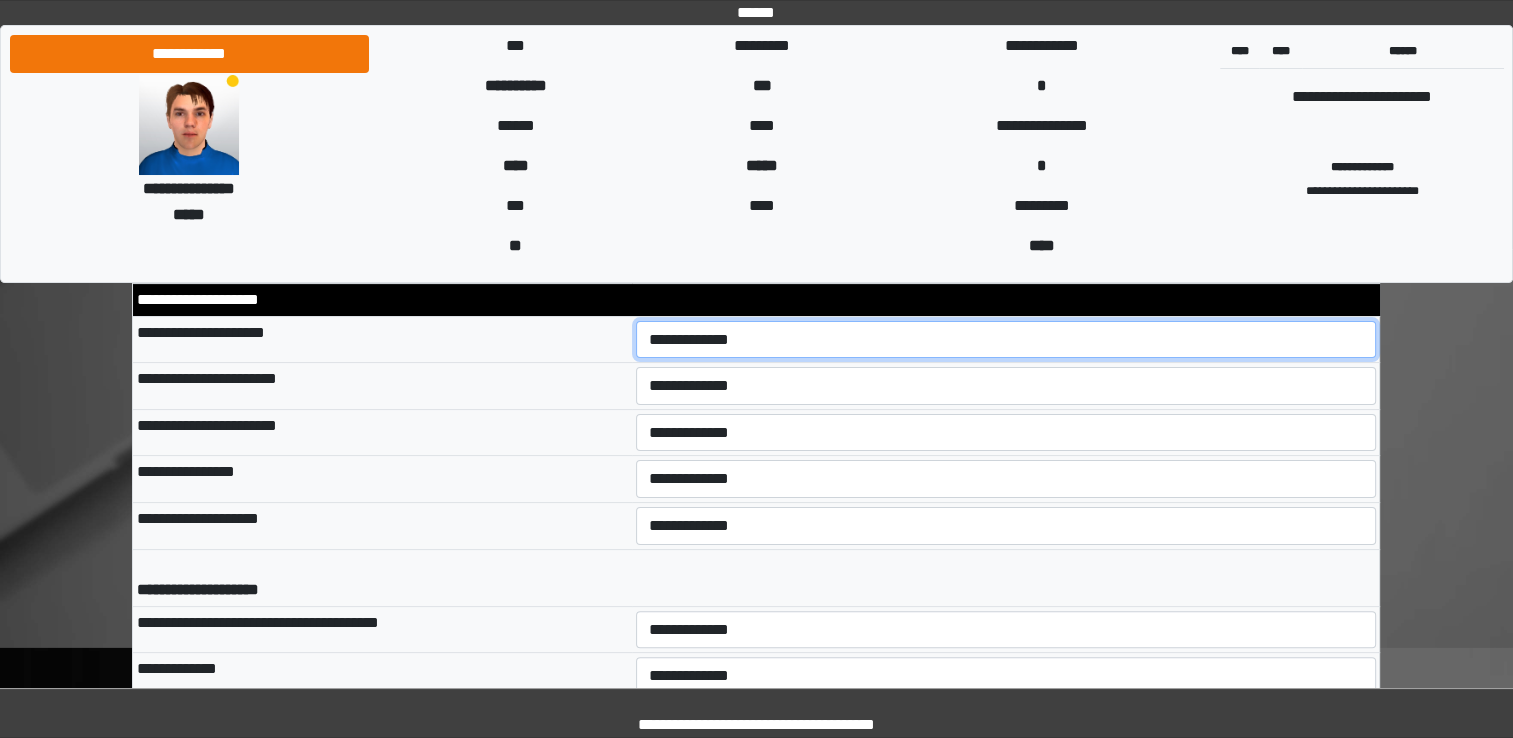 click on "**********" at bounding box center (1006, 340) 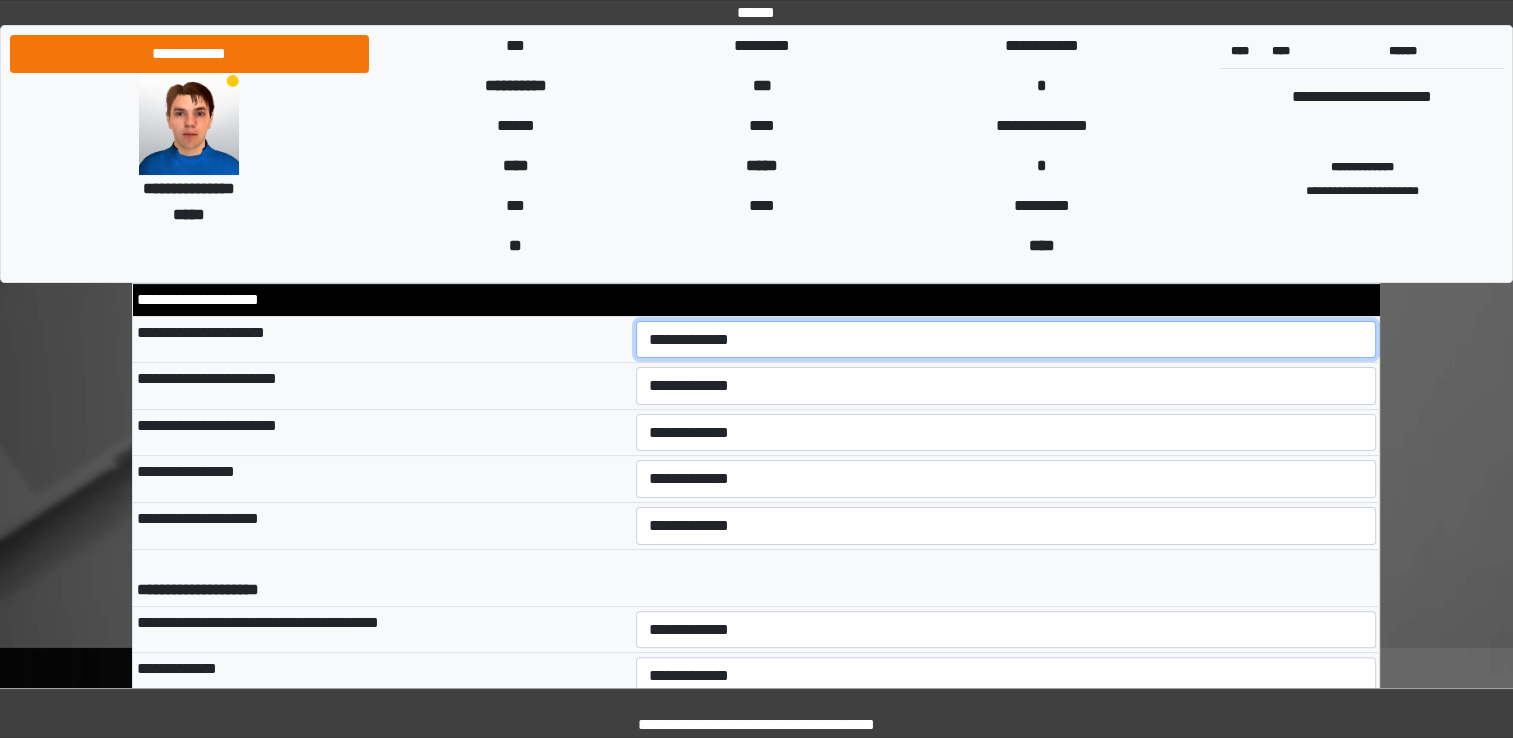 select on "*" 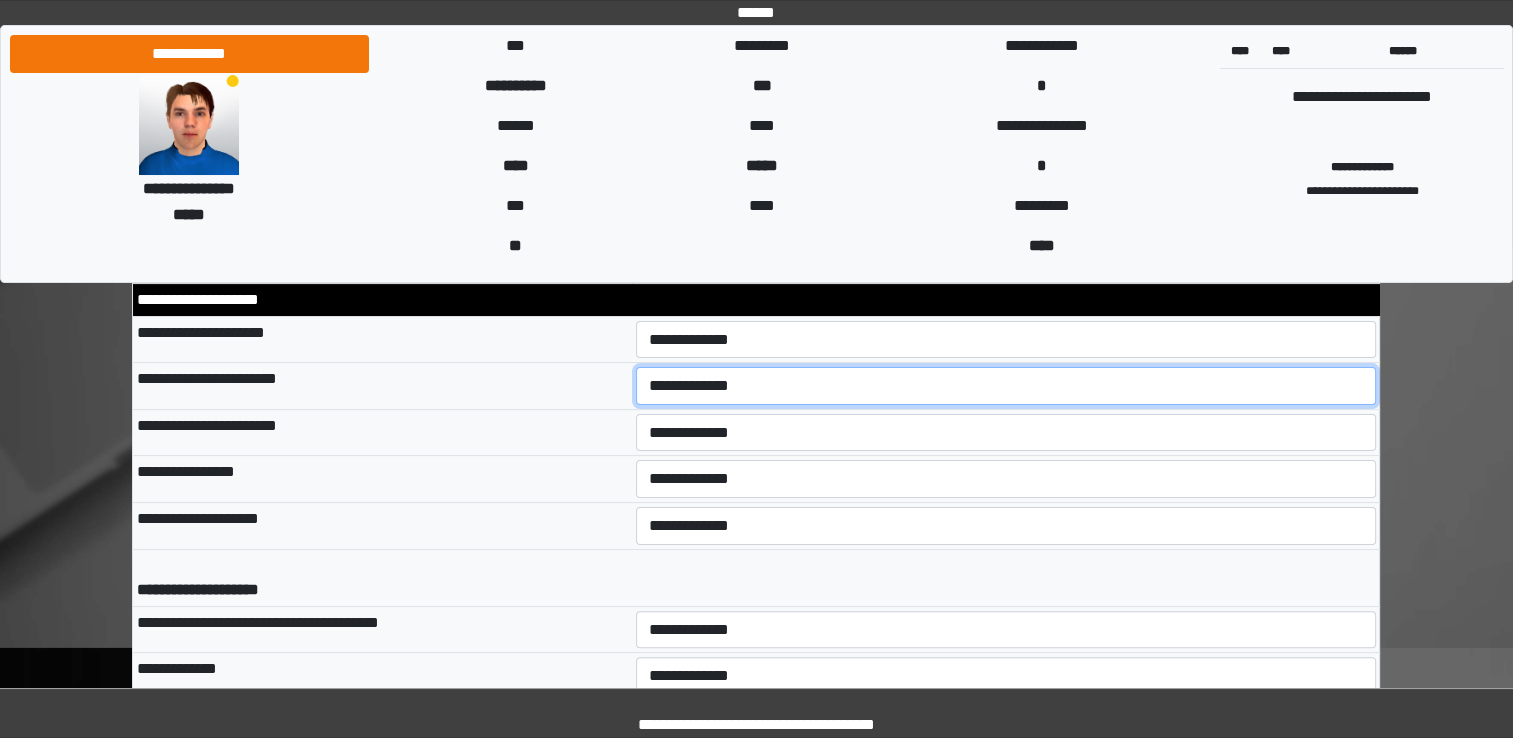select on "*" 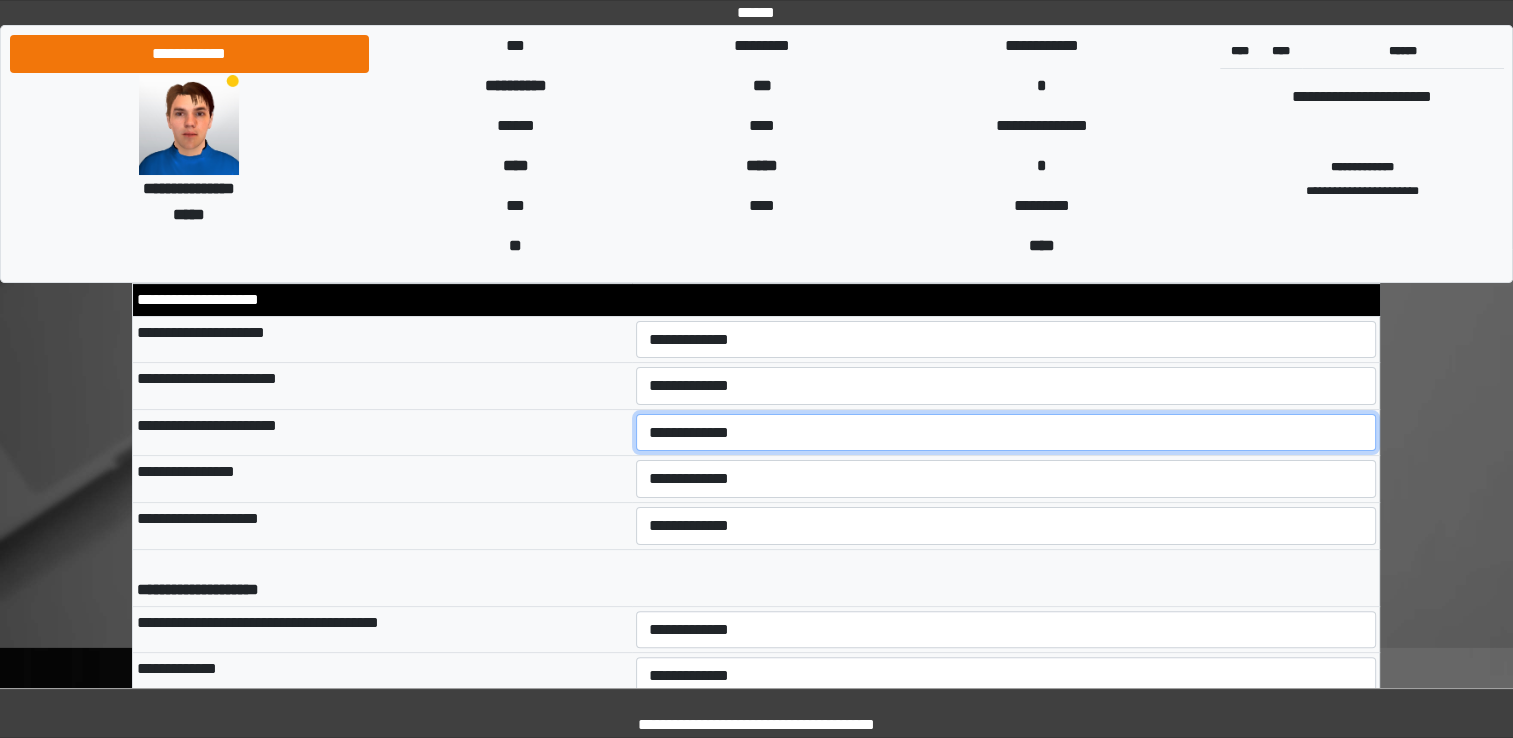 select on "*" 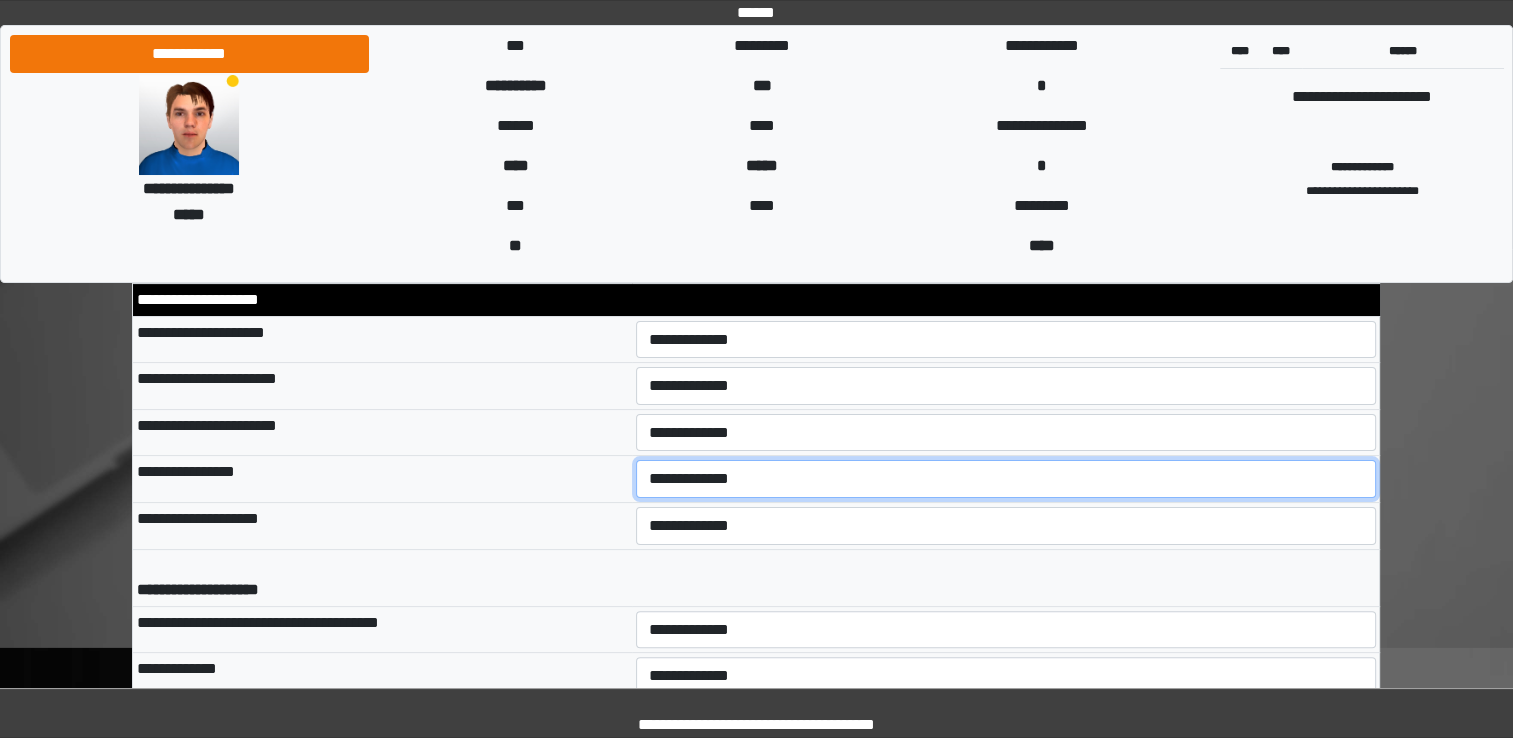 select on "*" 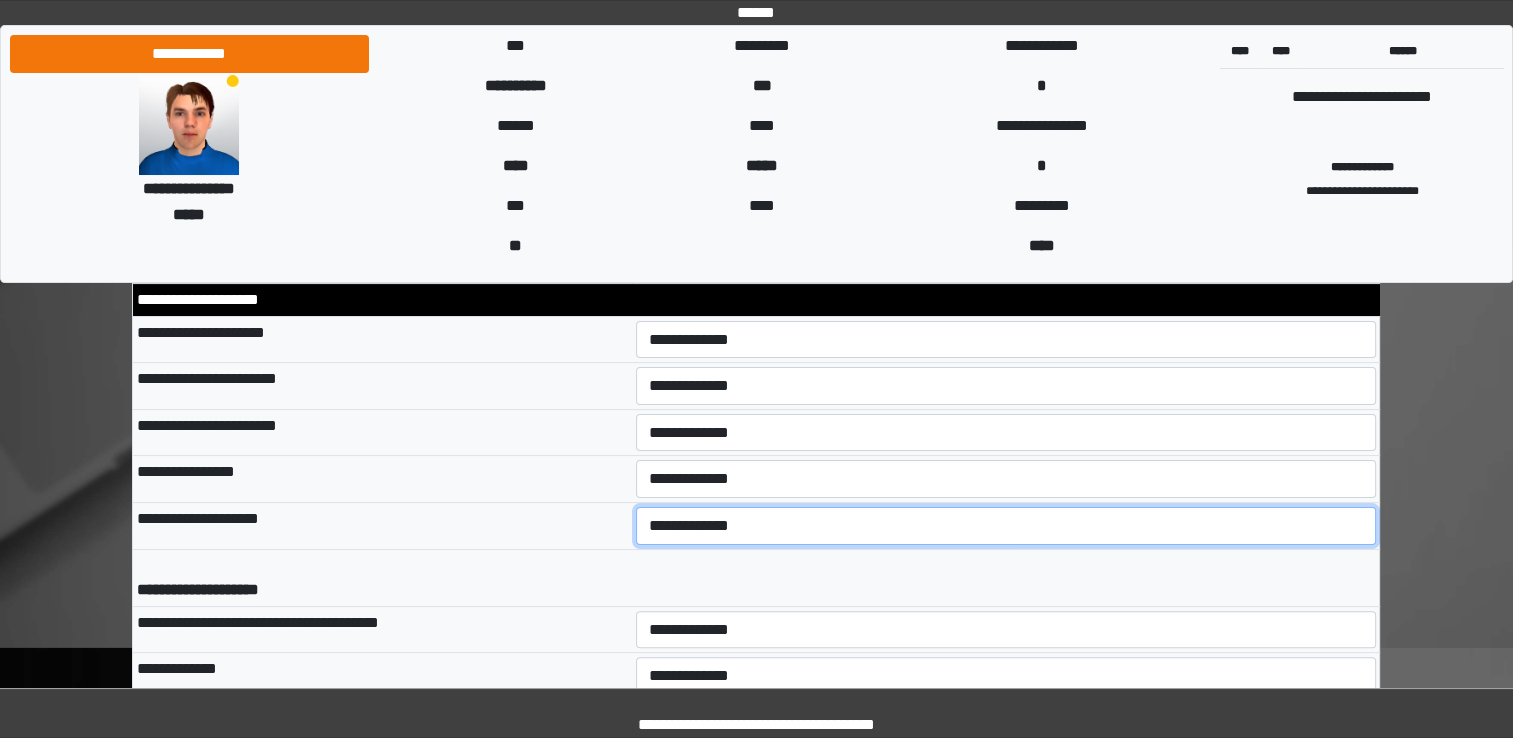 select on "*" 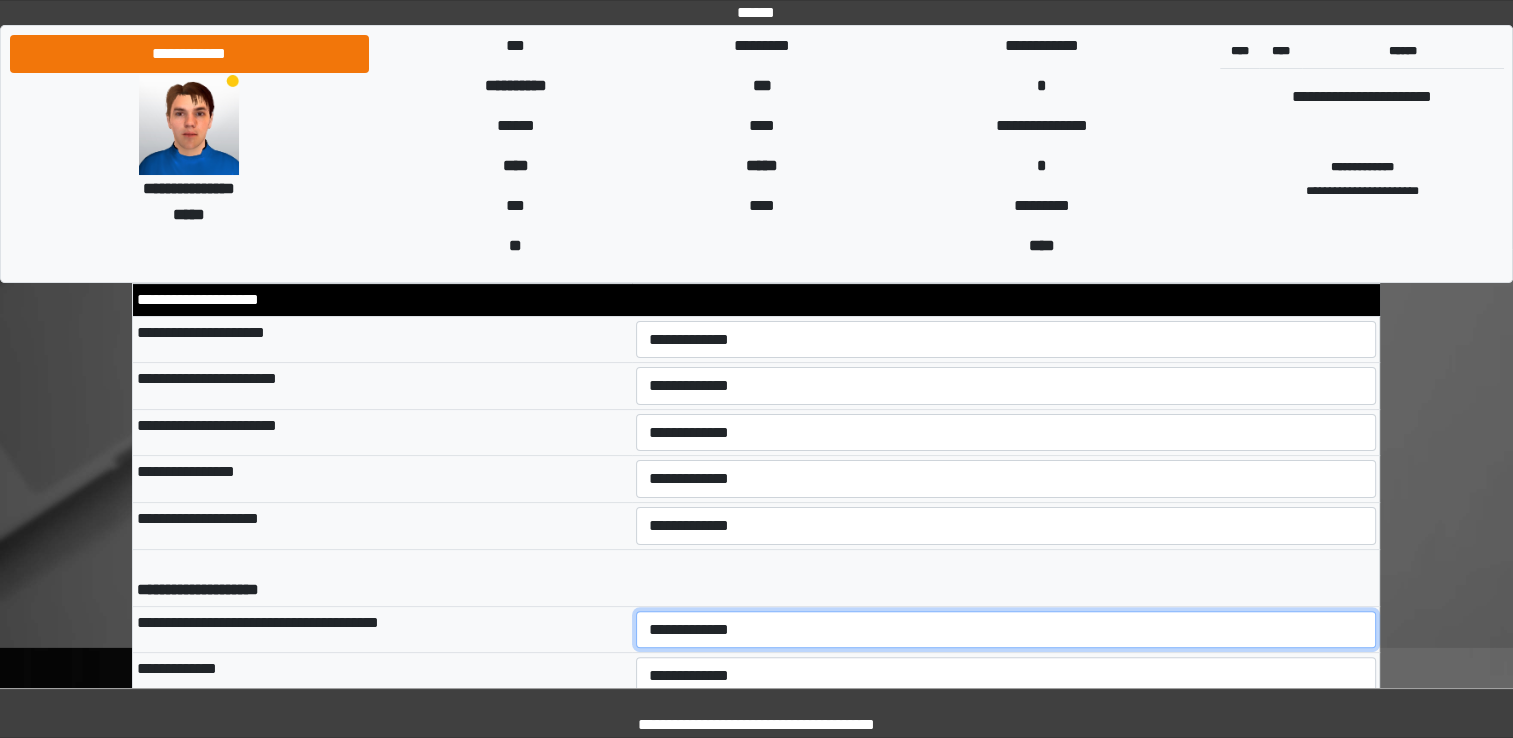 click on "**********" at bounding box center (1006, 630) 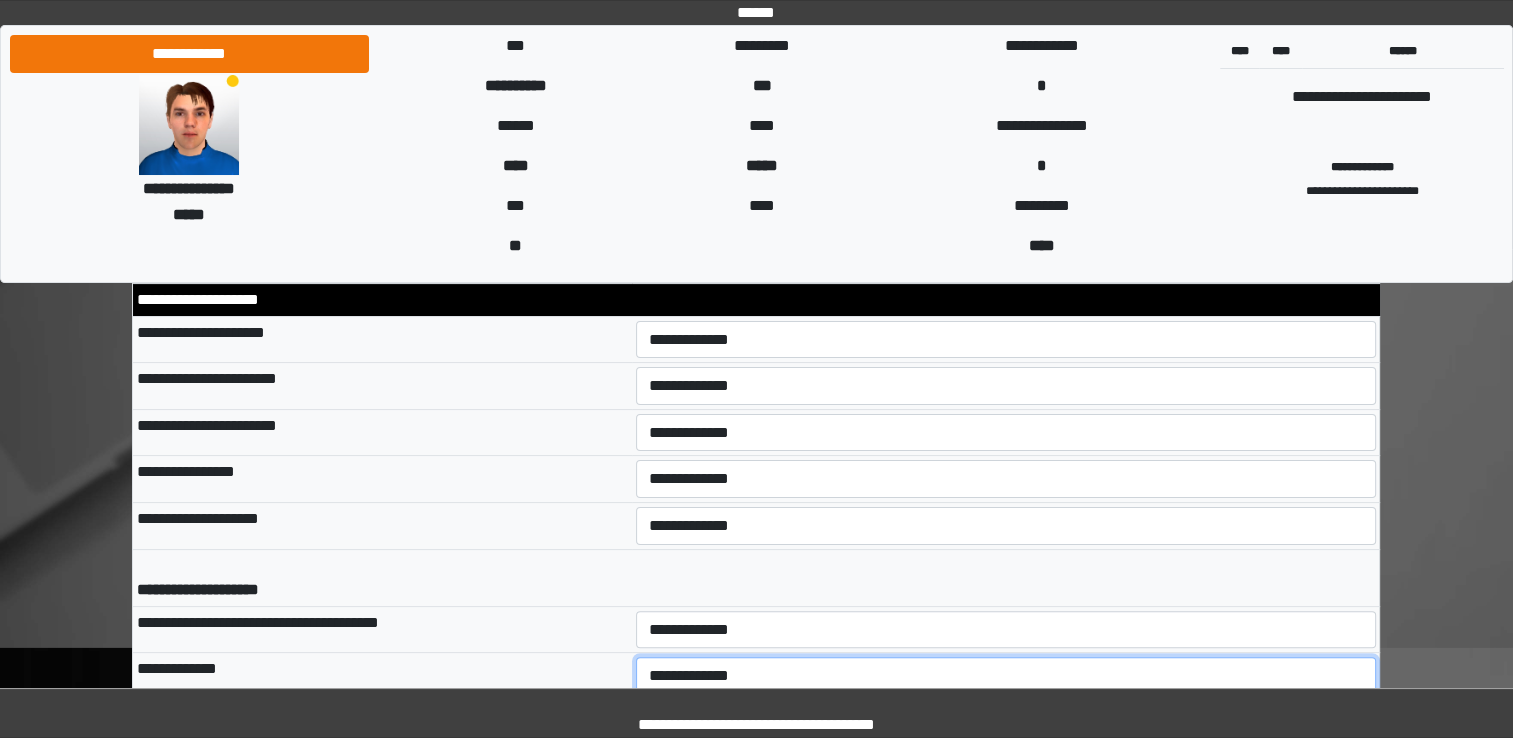 select on "*" 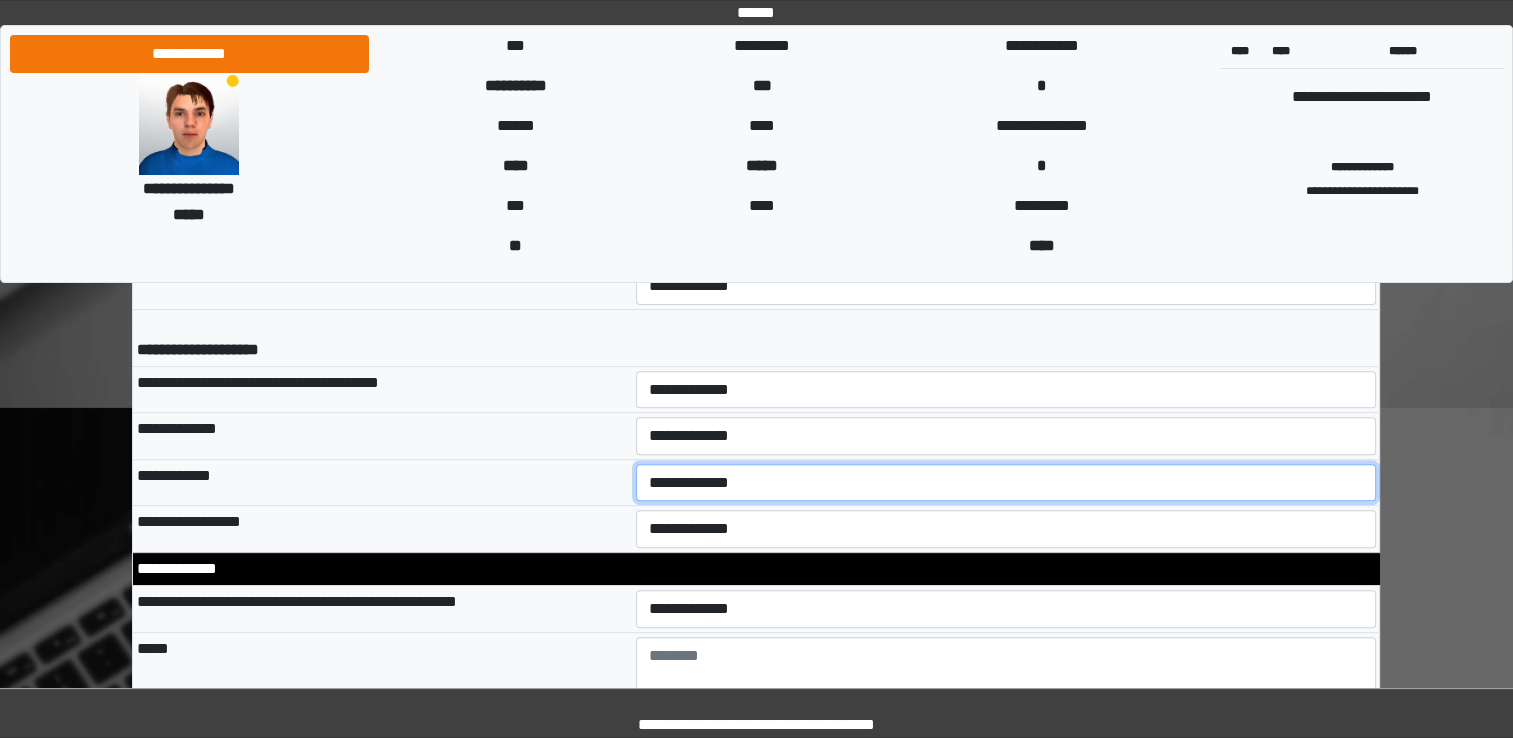 scroll, scrollTop: 8153, scrollLeft: 0, axis: vertical 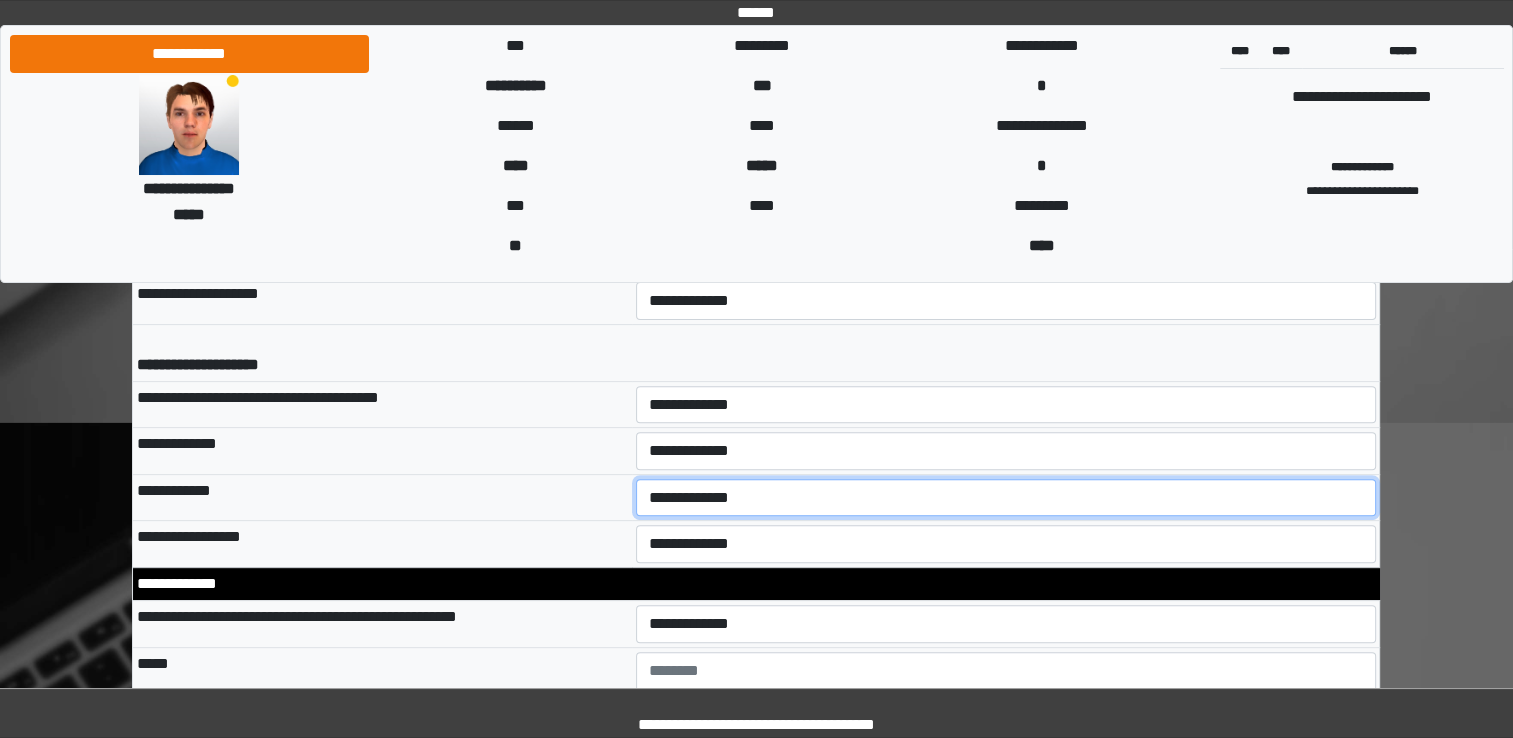 click on "**********" at bounding box center (1006, 498) 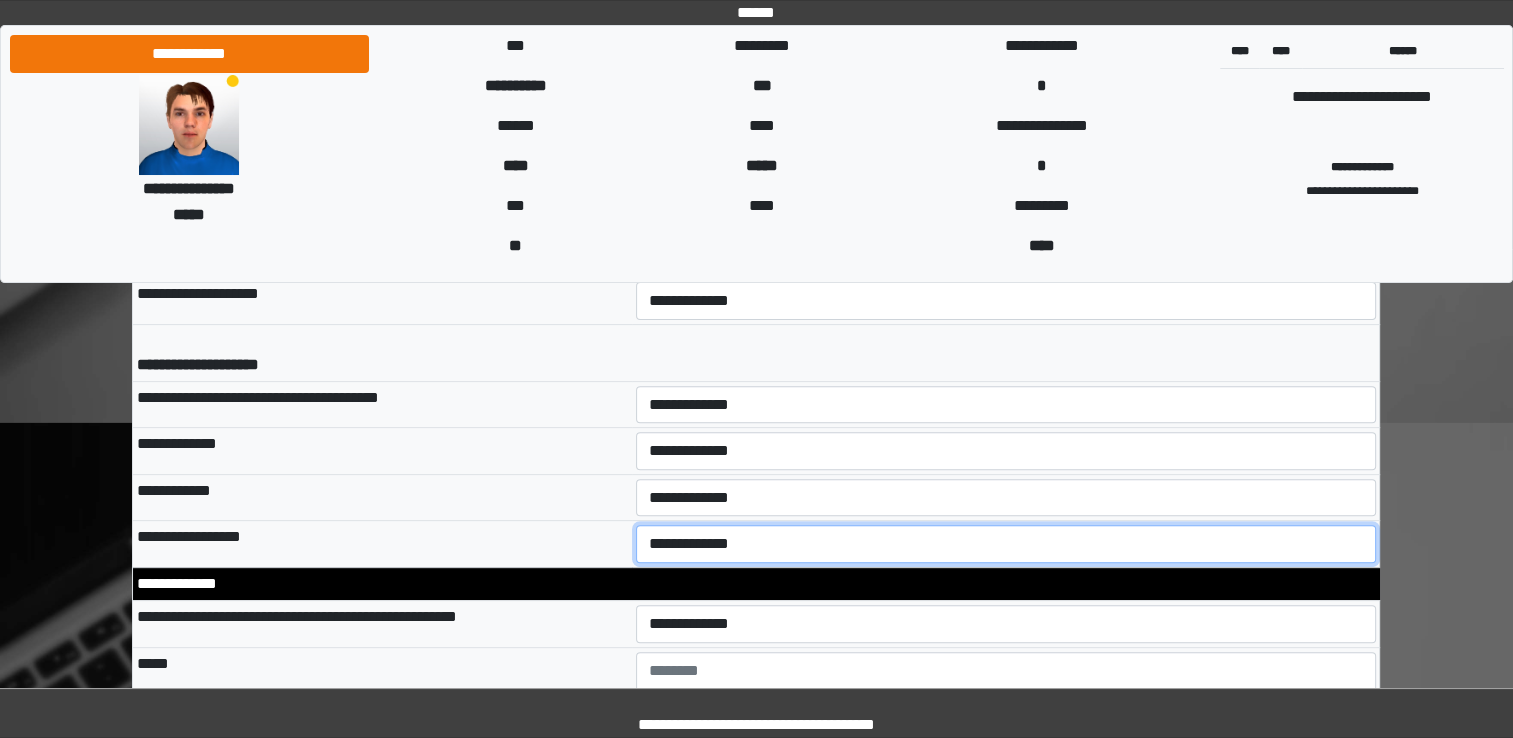 select on "*" 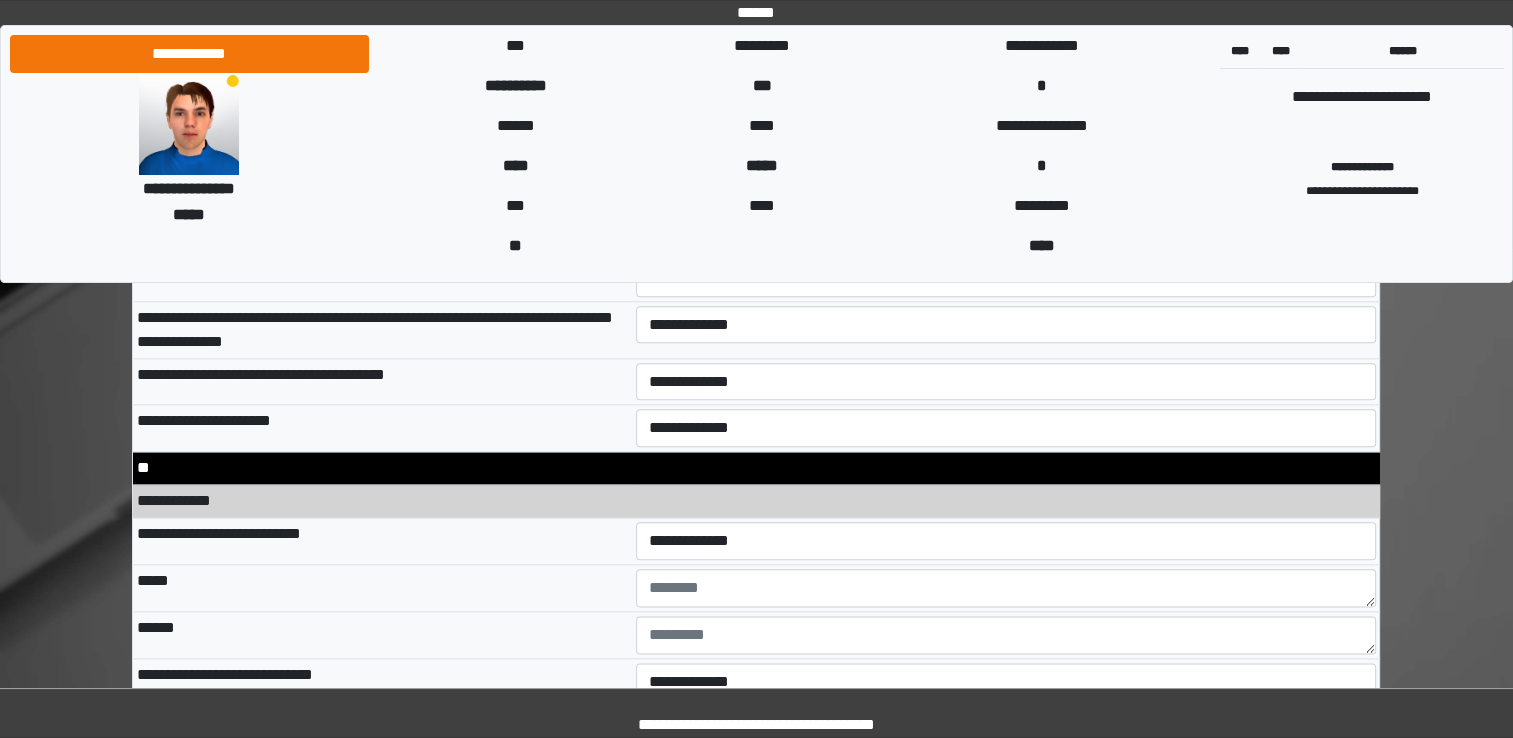 scroll, scrollTop: 9917, scrollLeft: 0, axis: vertical 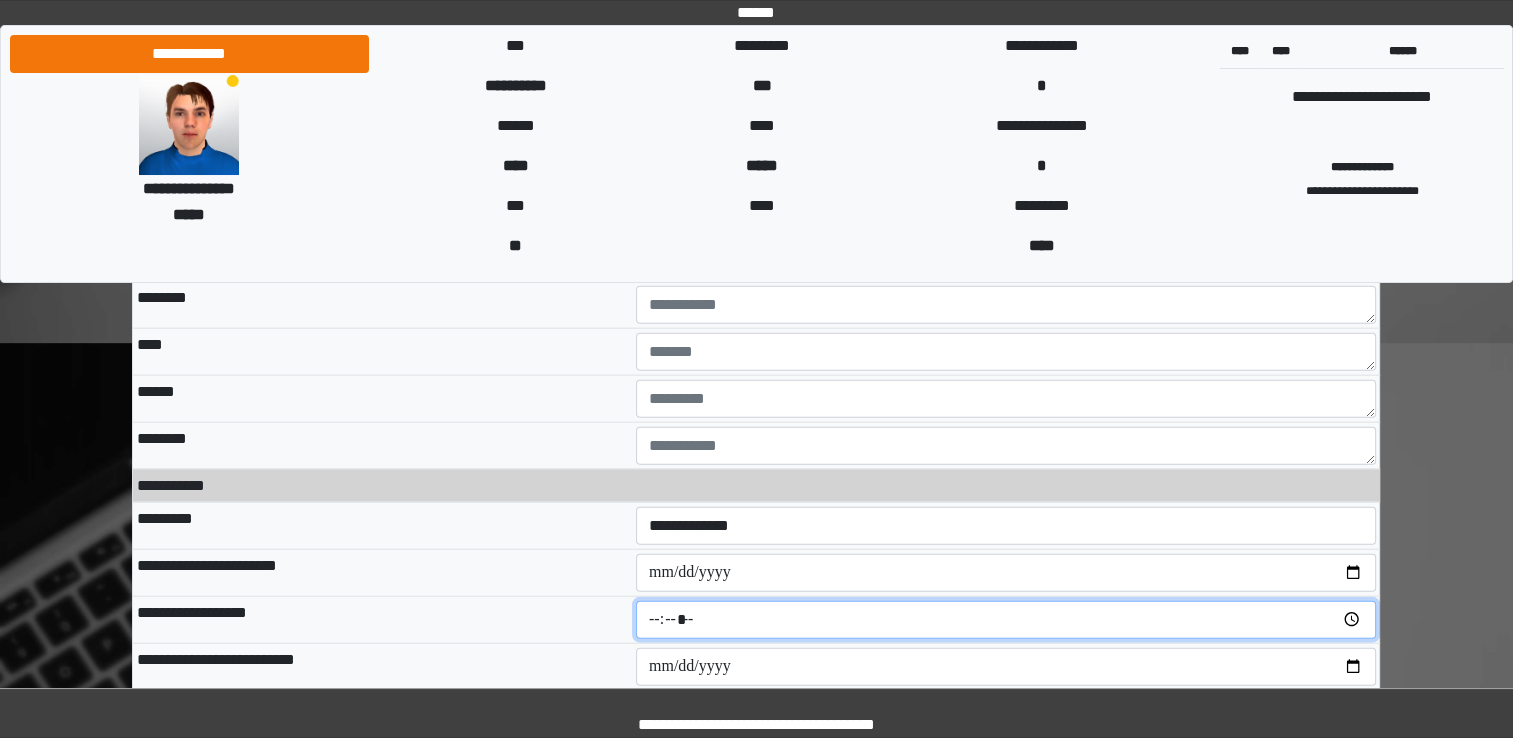 click at bounding box center [1006, 620] 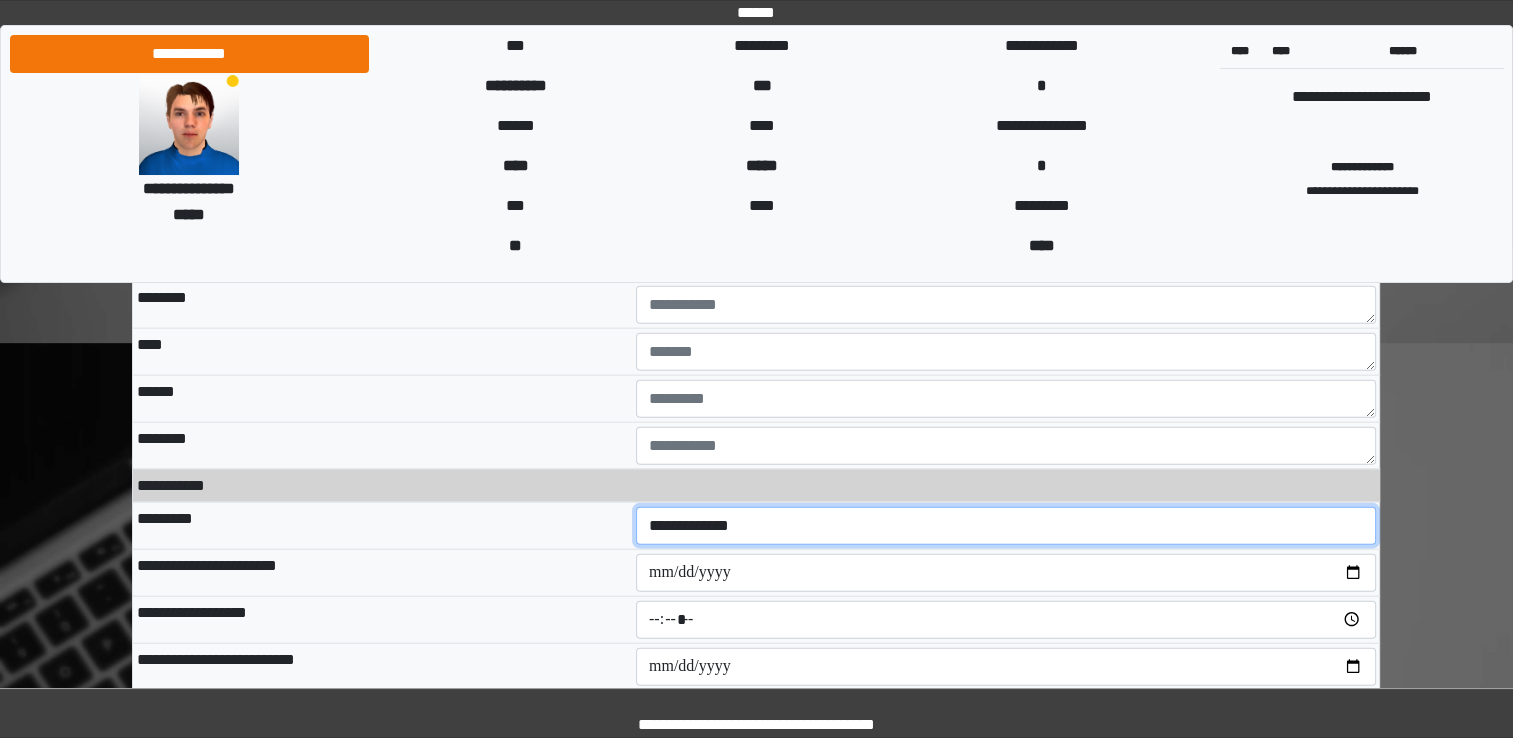 click on "[FIRST] [LAST] [STREET] [CITY] [STATE] [ZIP] [COUNTRY] [PHONE] [EMAIL] [USERNAME] [PASSWORD] [DOB]" at bounding box center [1006, 526] 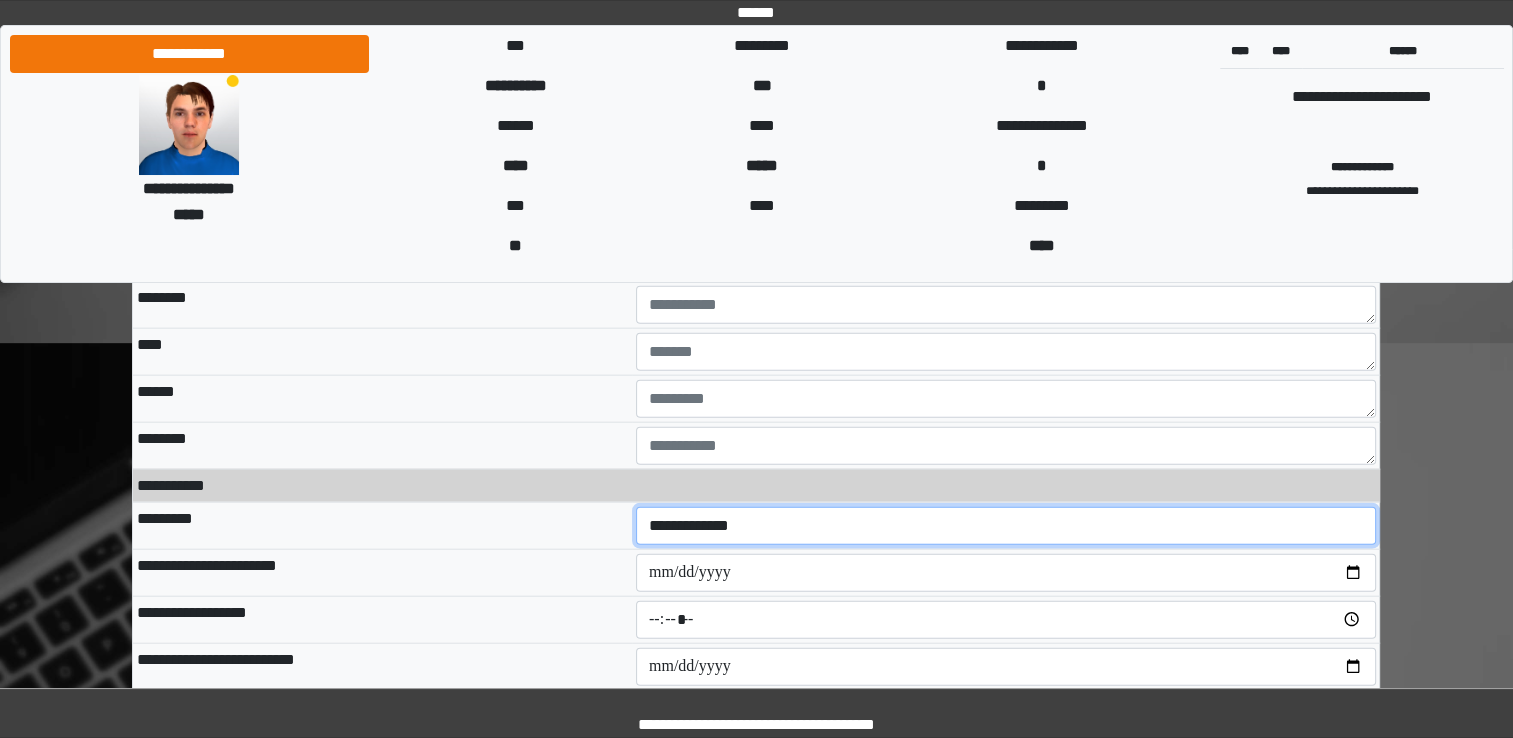select on "**" 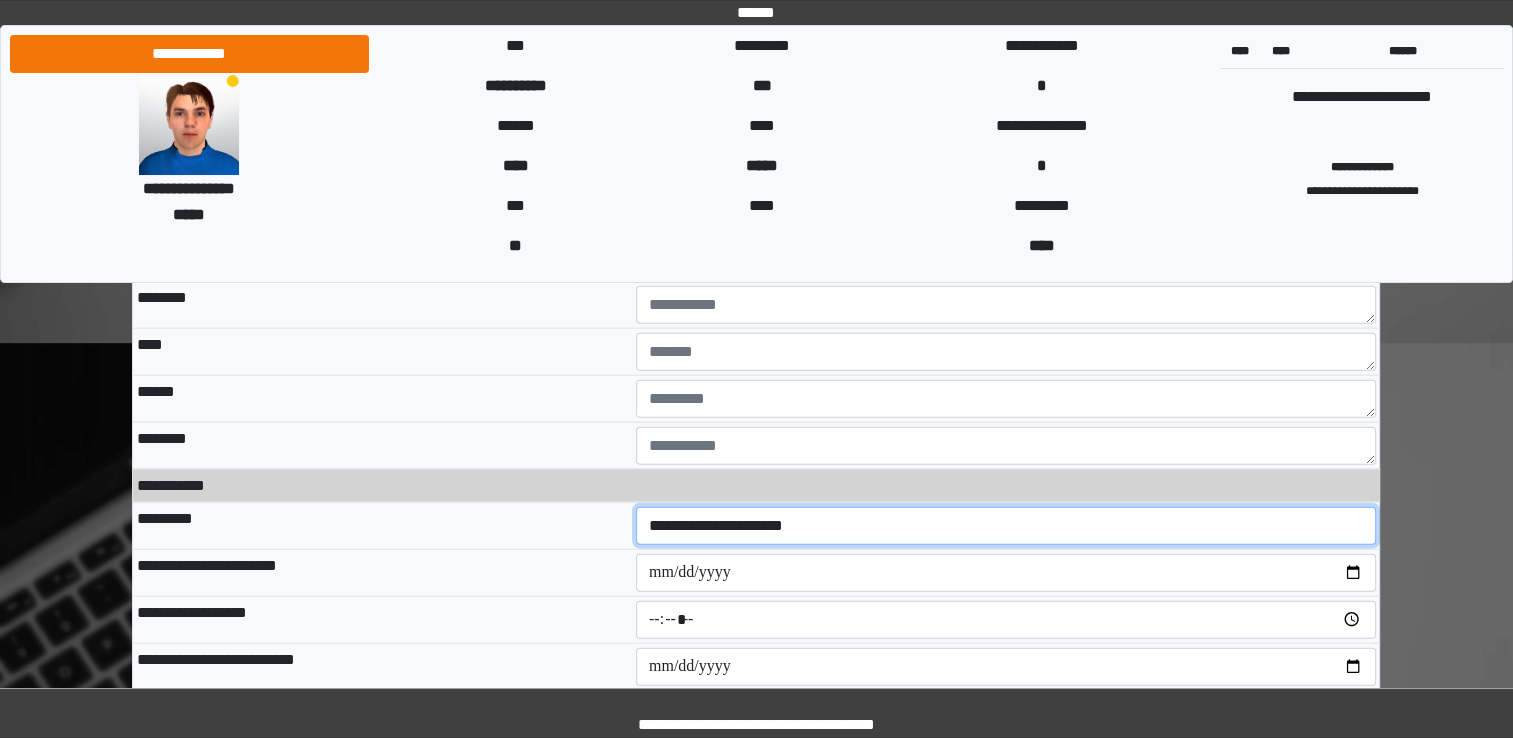 click on "[FIRST] [LAST] [STREET] [CITY] [STATE] [ZIP] [COUNTRY] [PHONE] [EMAIL] [USERNAME] [PASSWORD] [DOB]" at bounding box center (1006, 526) 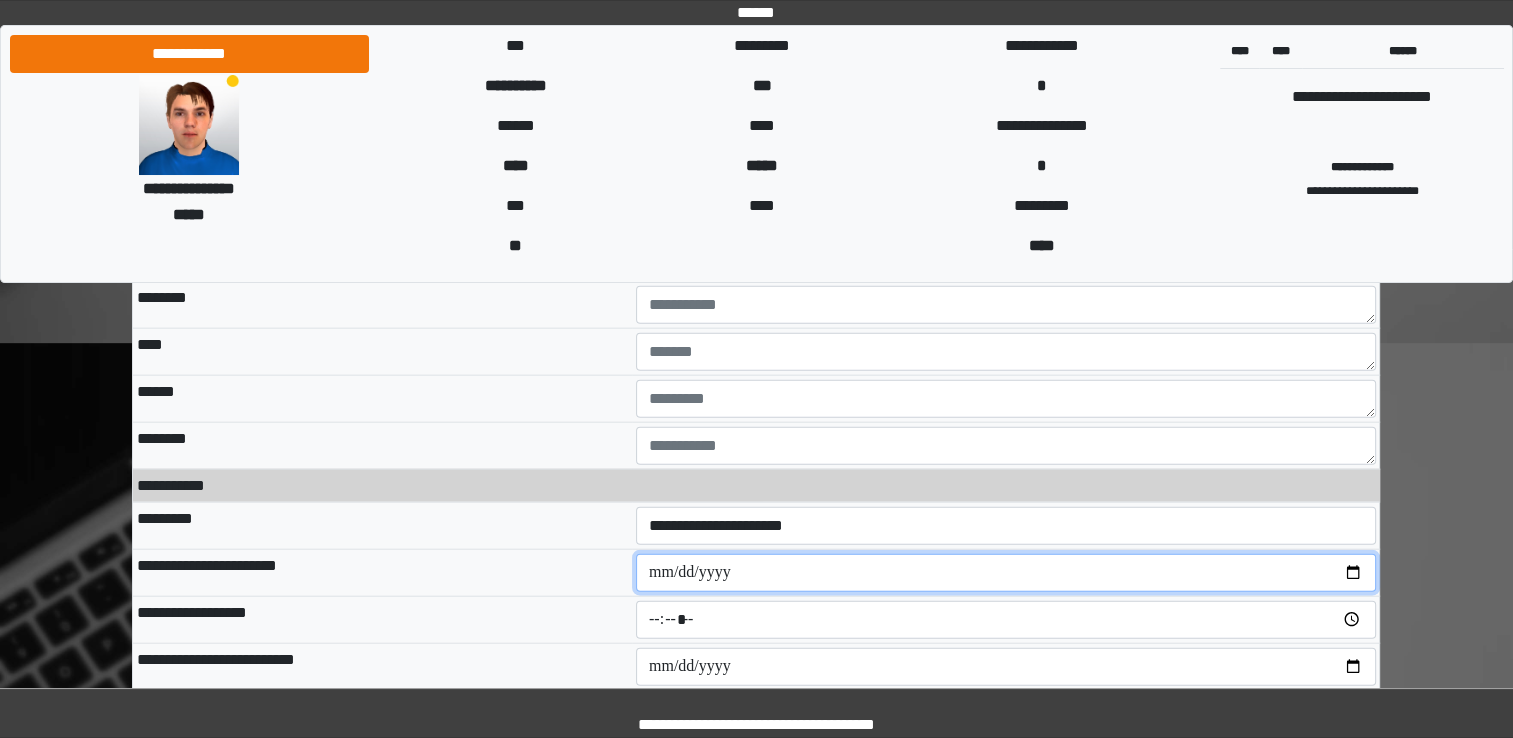 click at bounding box center [1006, 573] 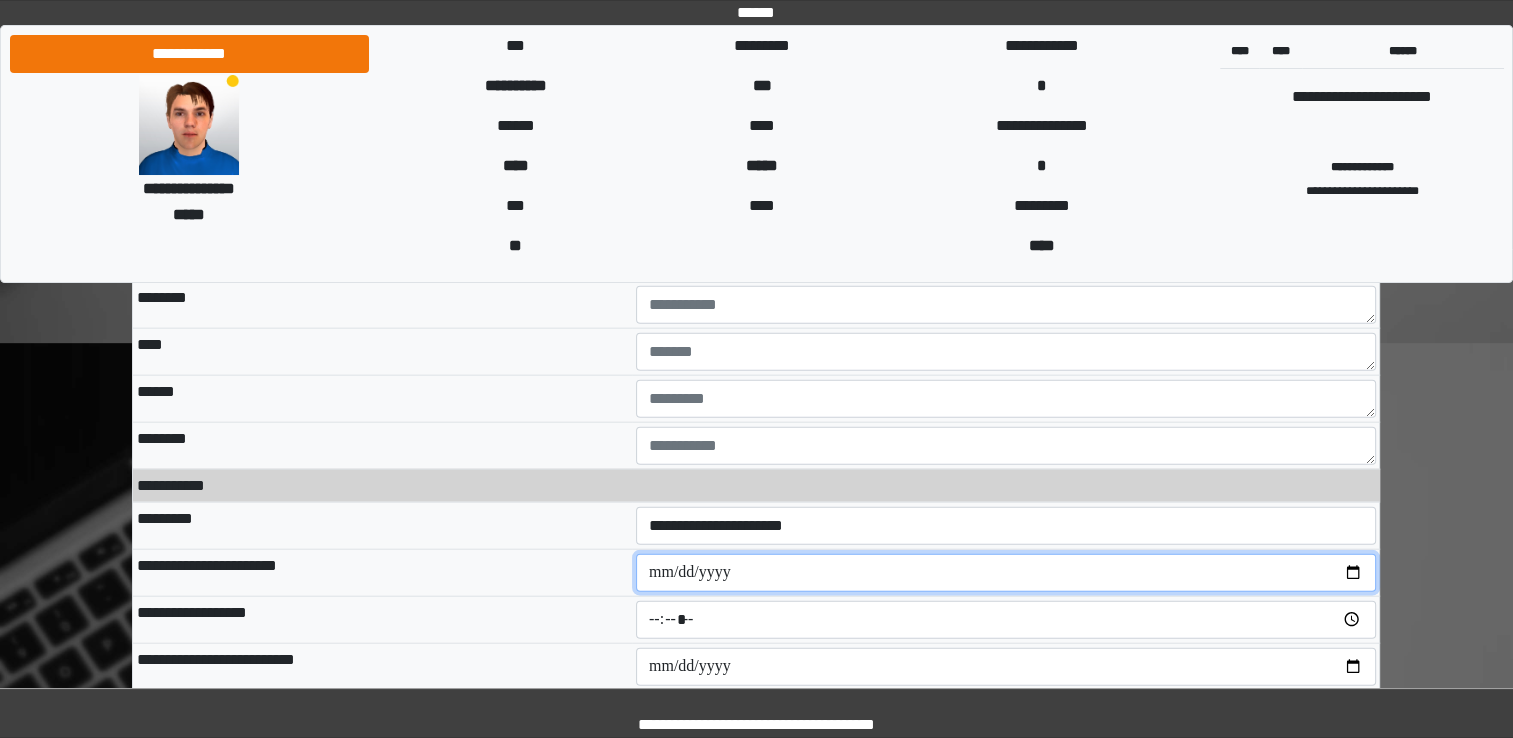 type on "**********" 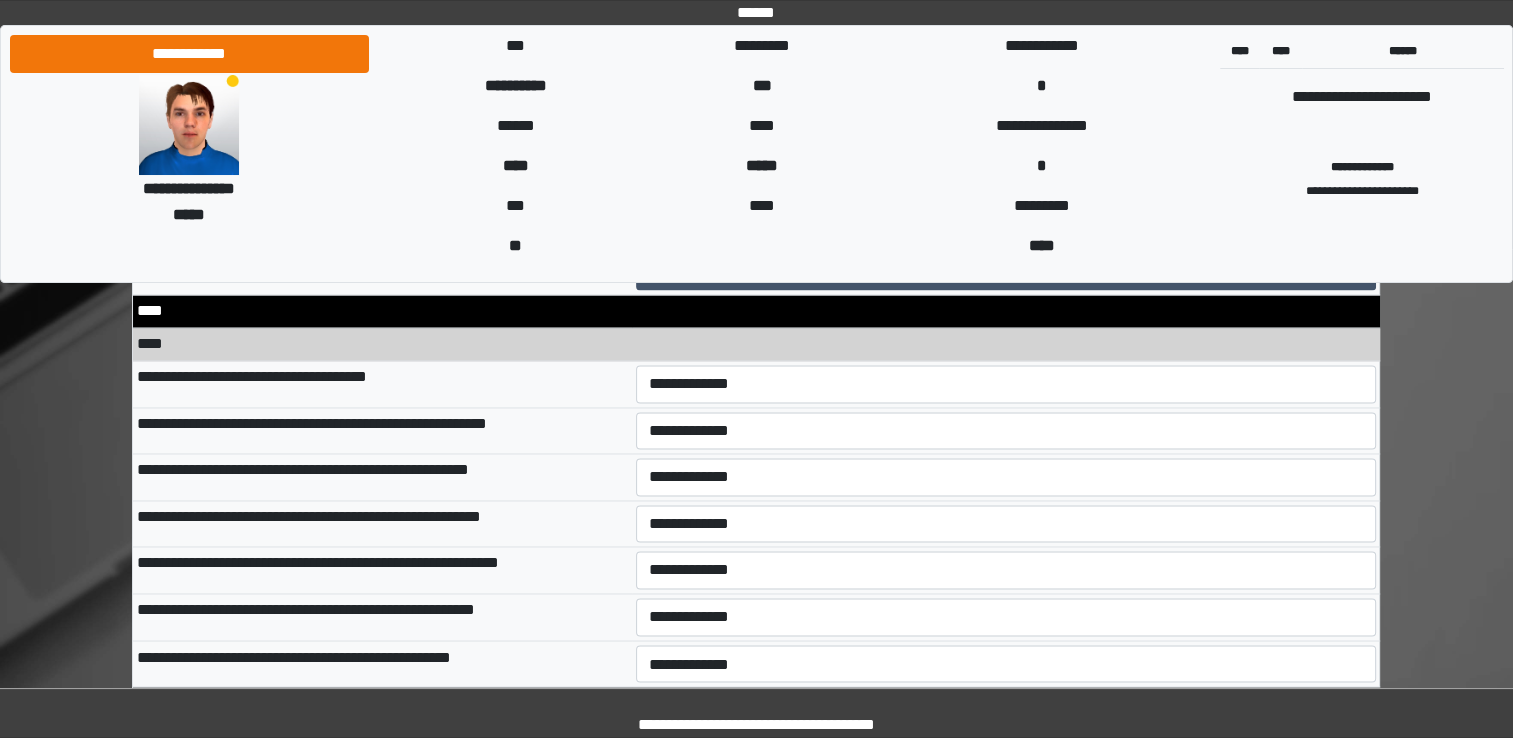 scroll, scrollTop: 10749, scrollLeft: 0, axis: vertical 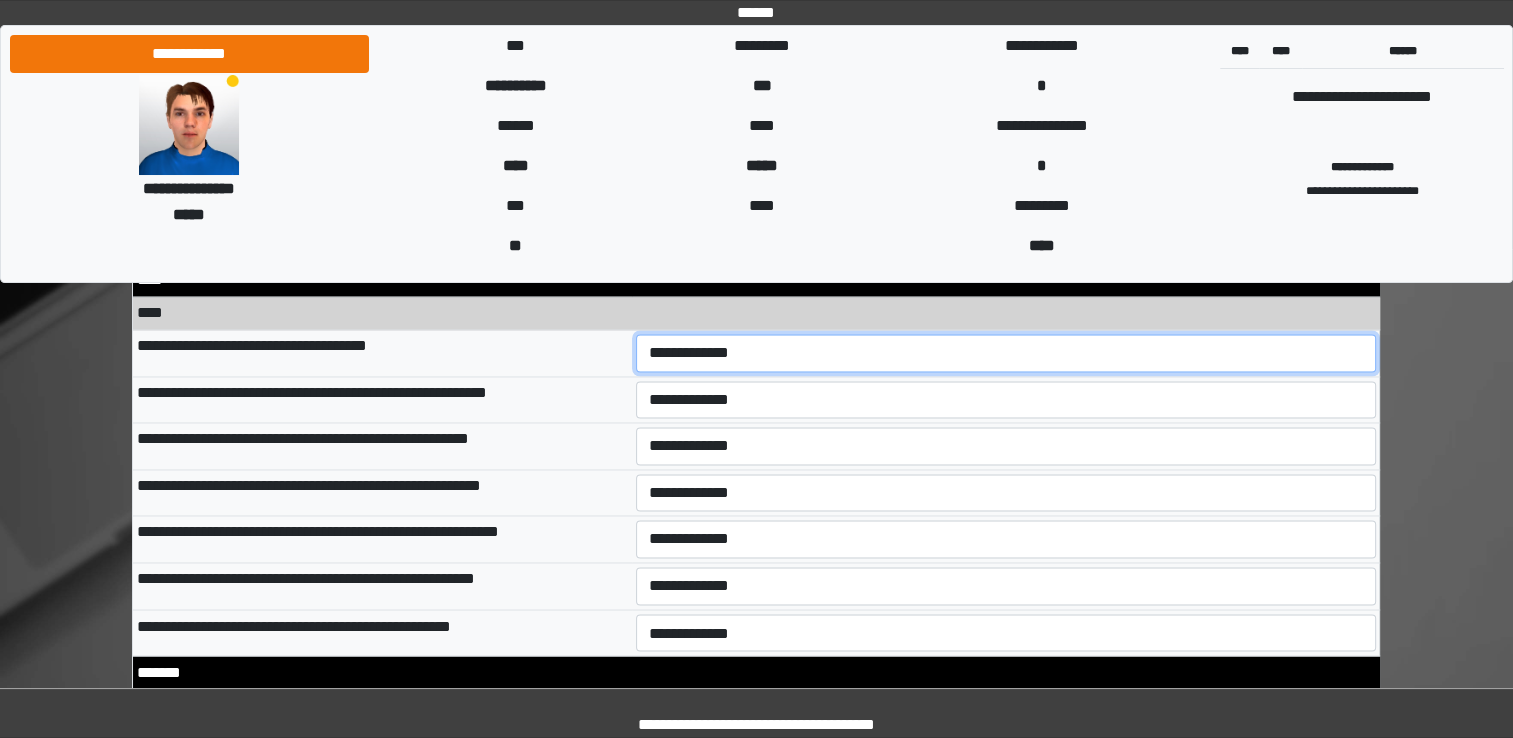click on "**********" at bounding box center (1006, 353) 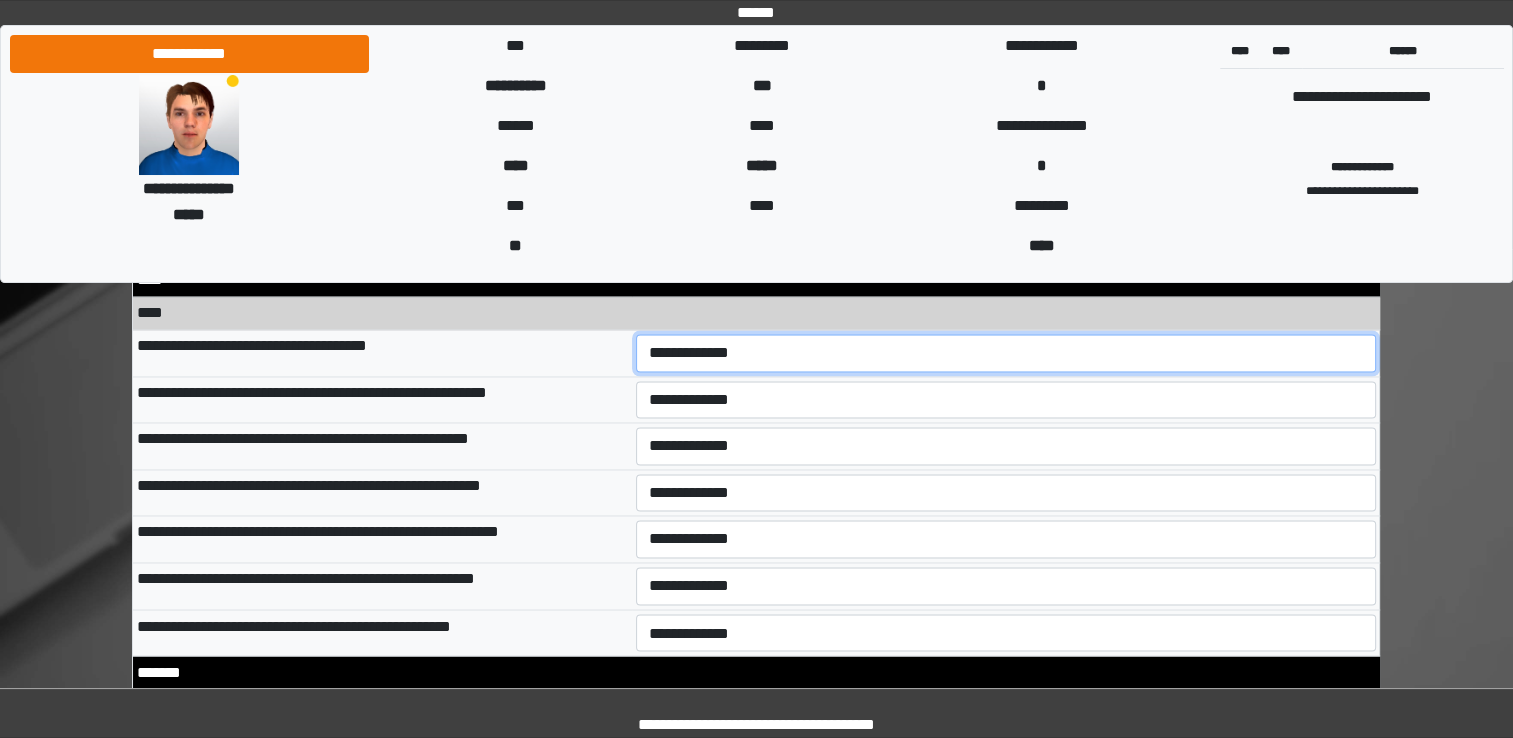 select on "*" 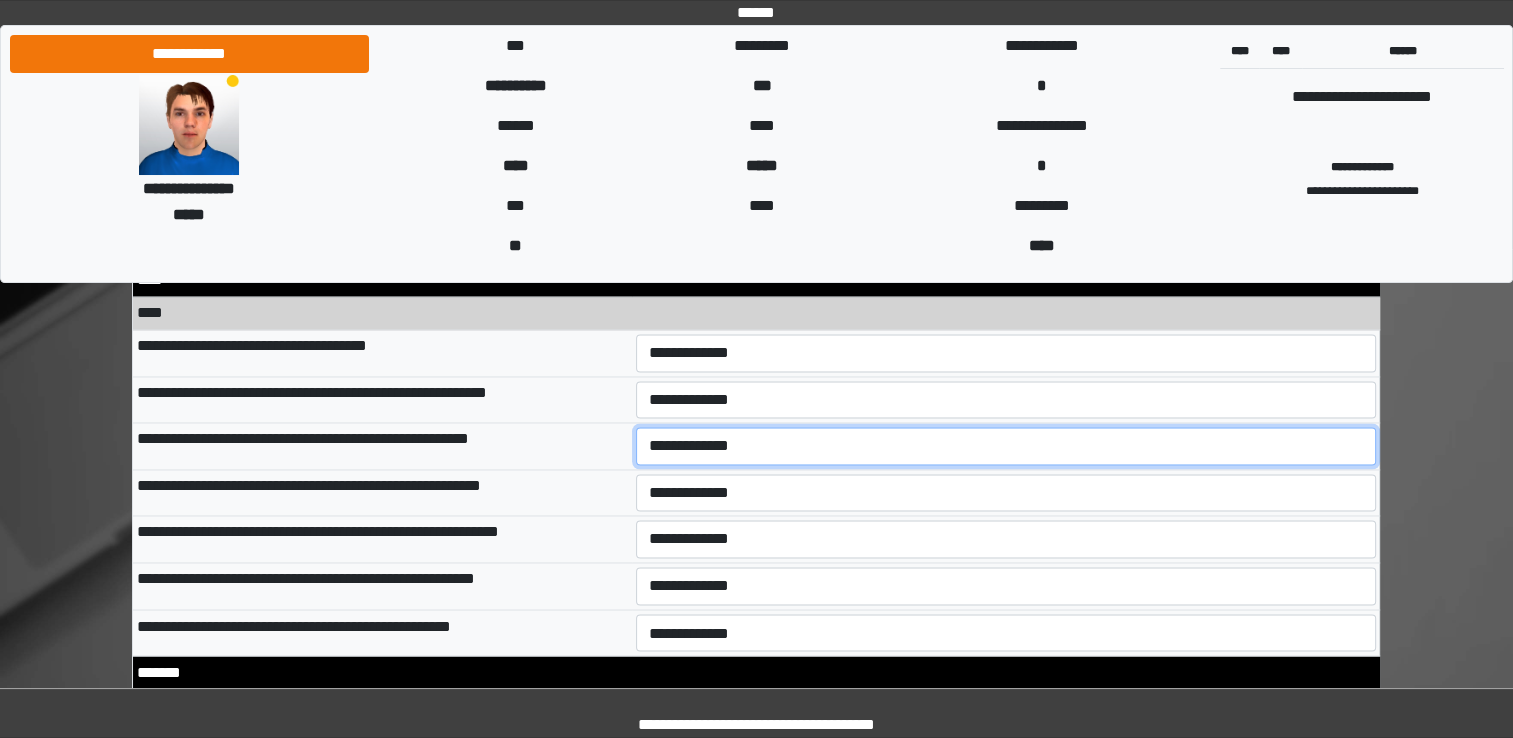 select on "*" 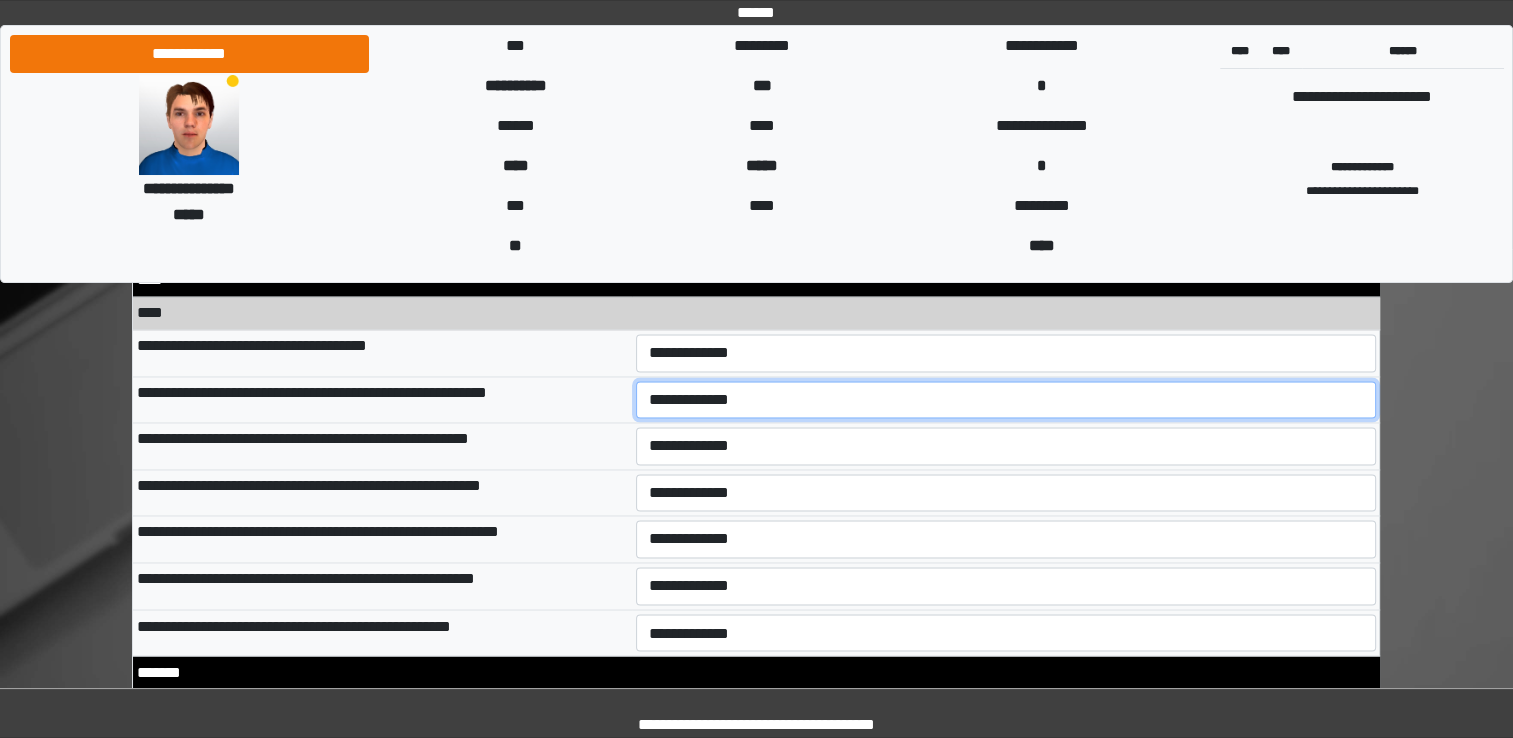 click on "**********" at bounding box center (1006, 400) 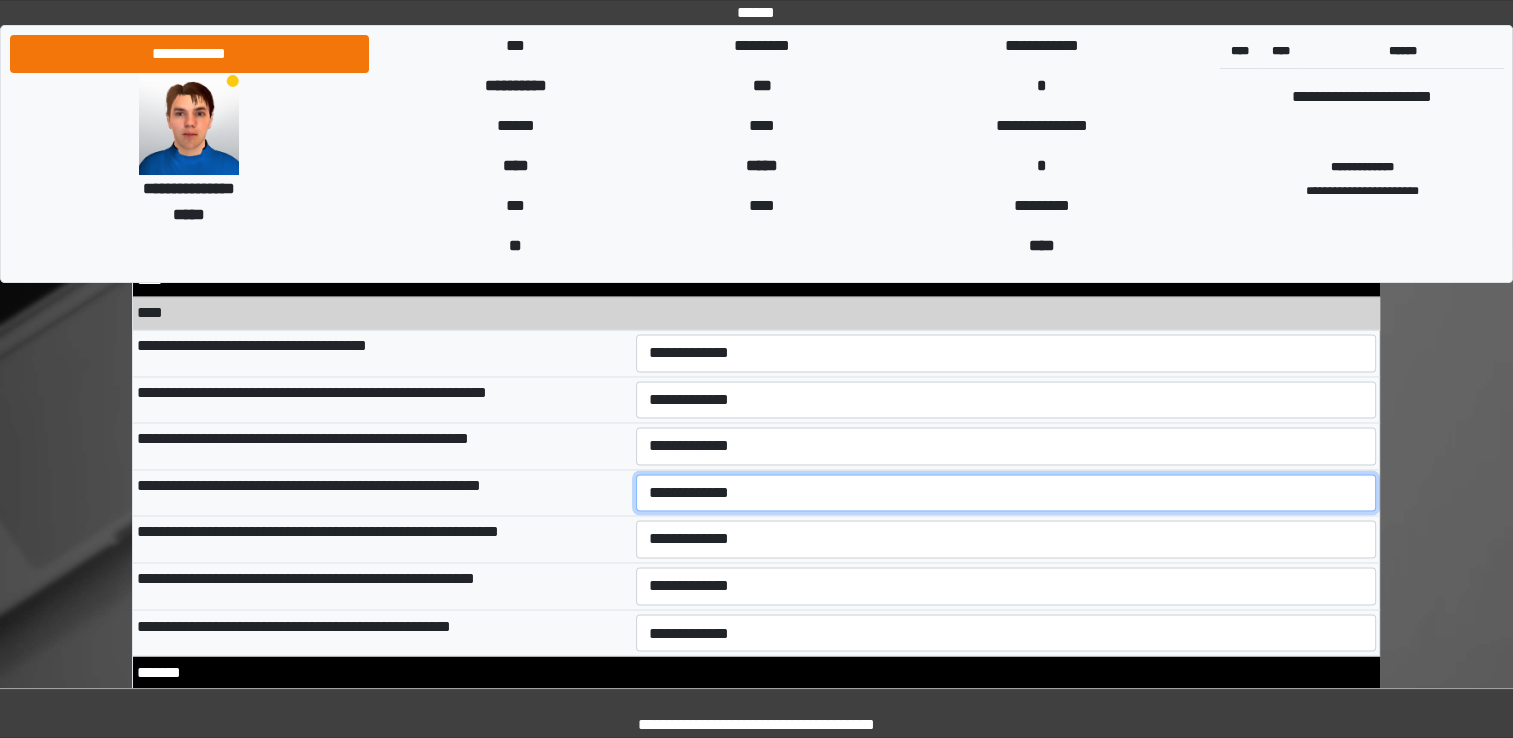 select on "*" 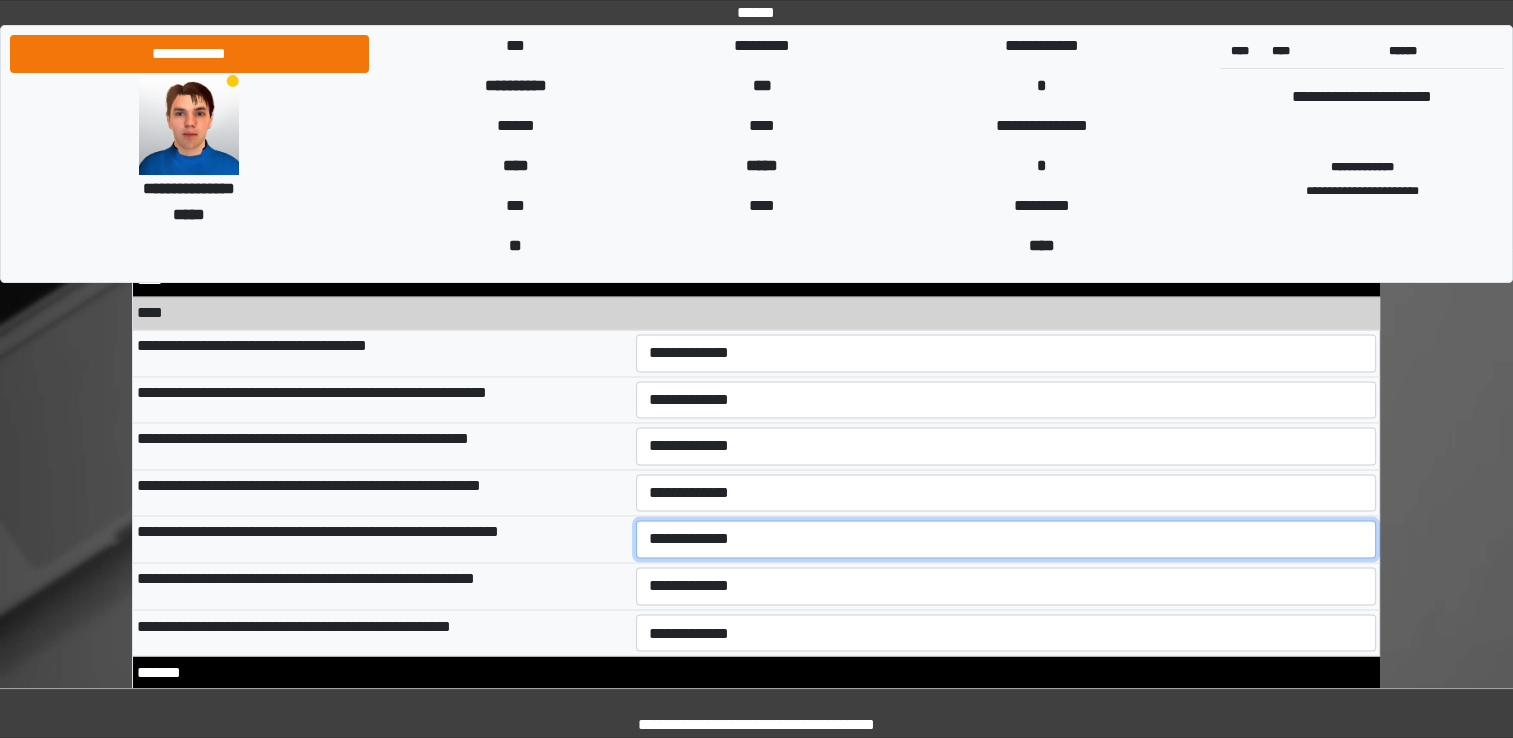 select on "*" 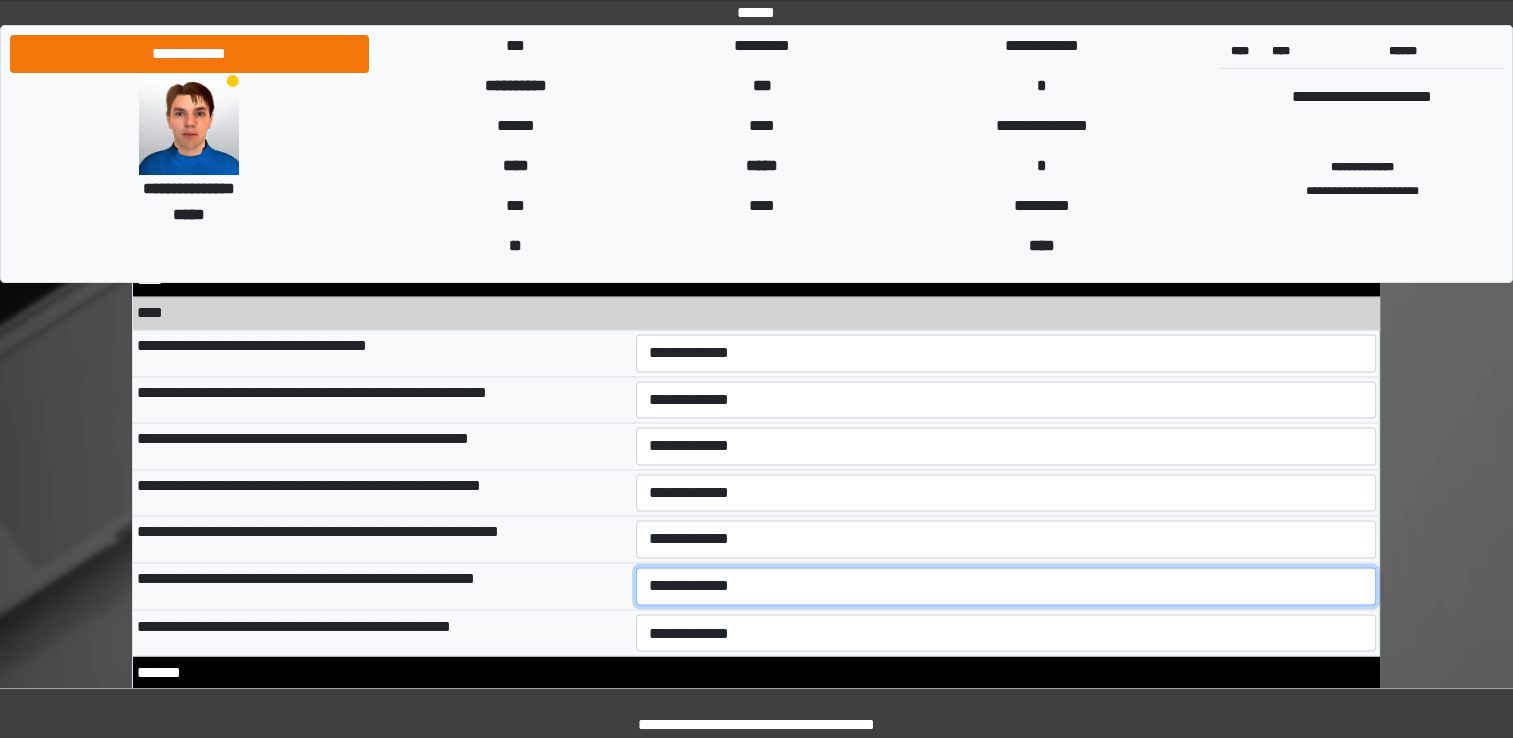 select on "*" 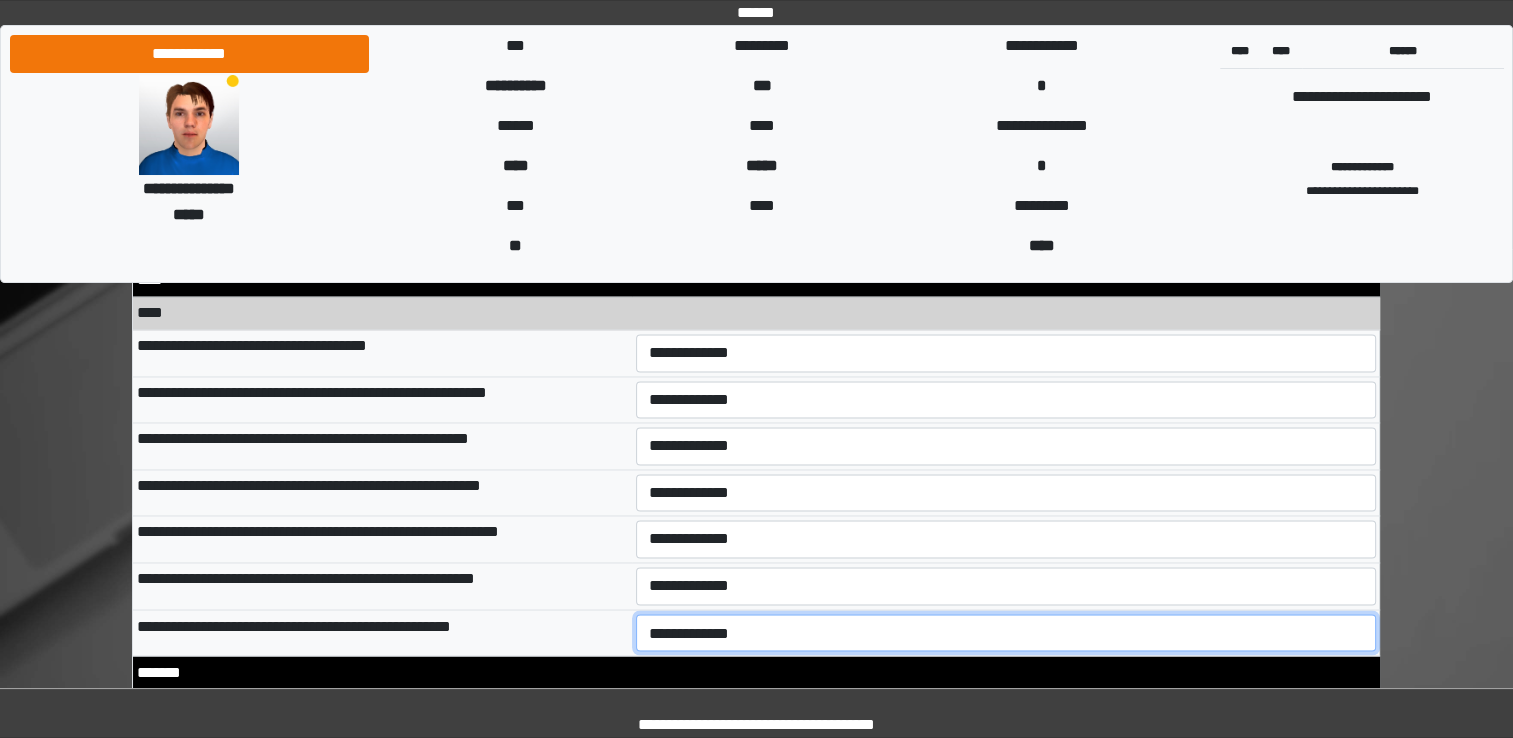 select on "*" 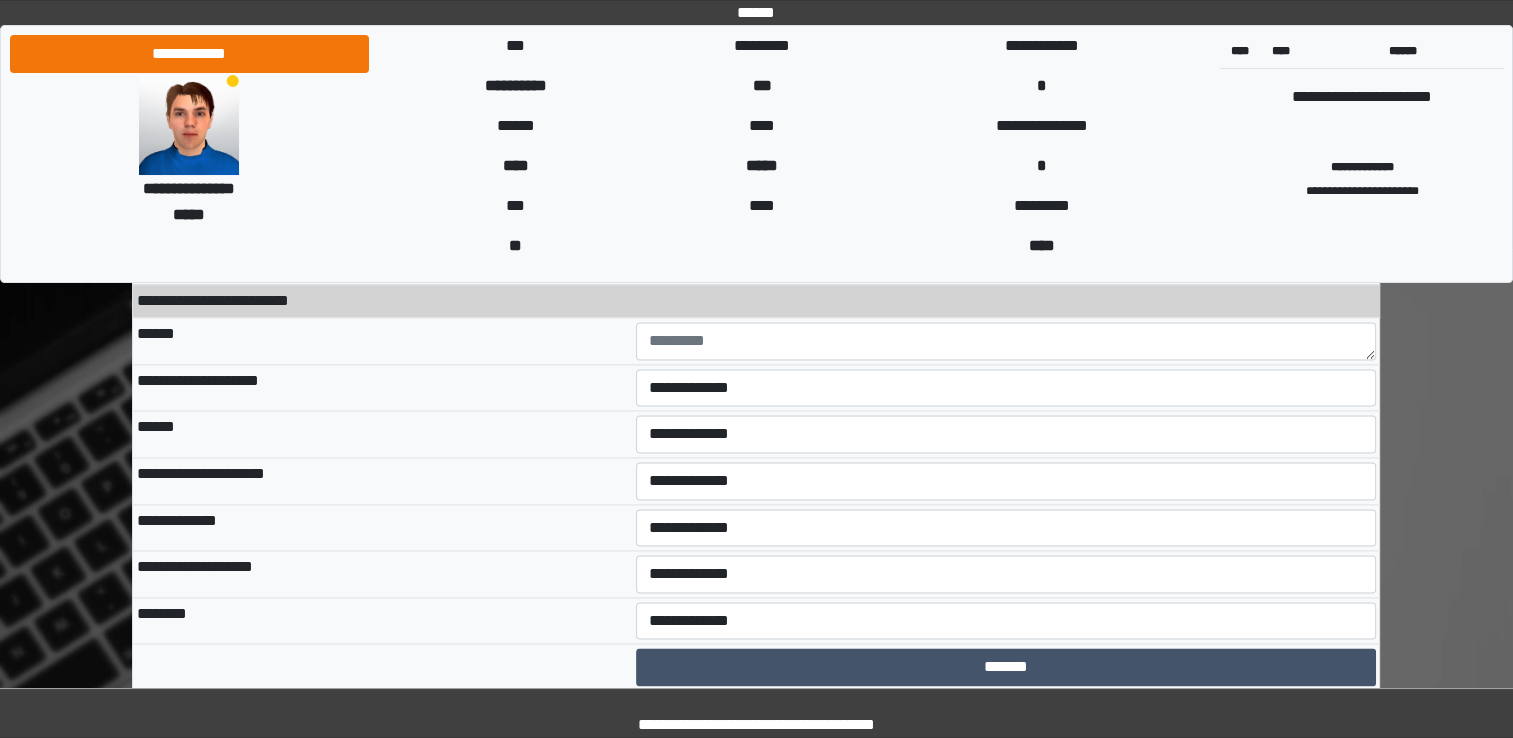 scroll, scrollTop: 10291, scrollLeft: 0, axis: vertical 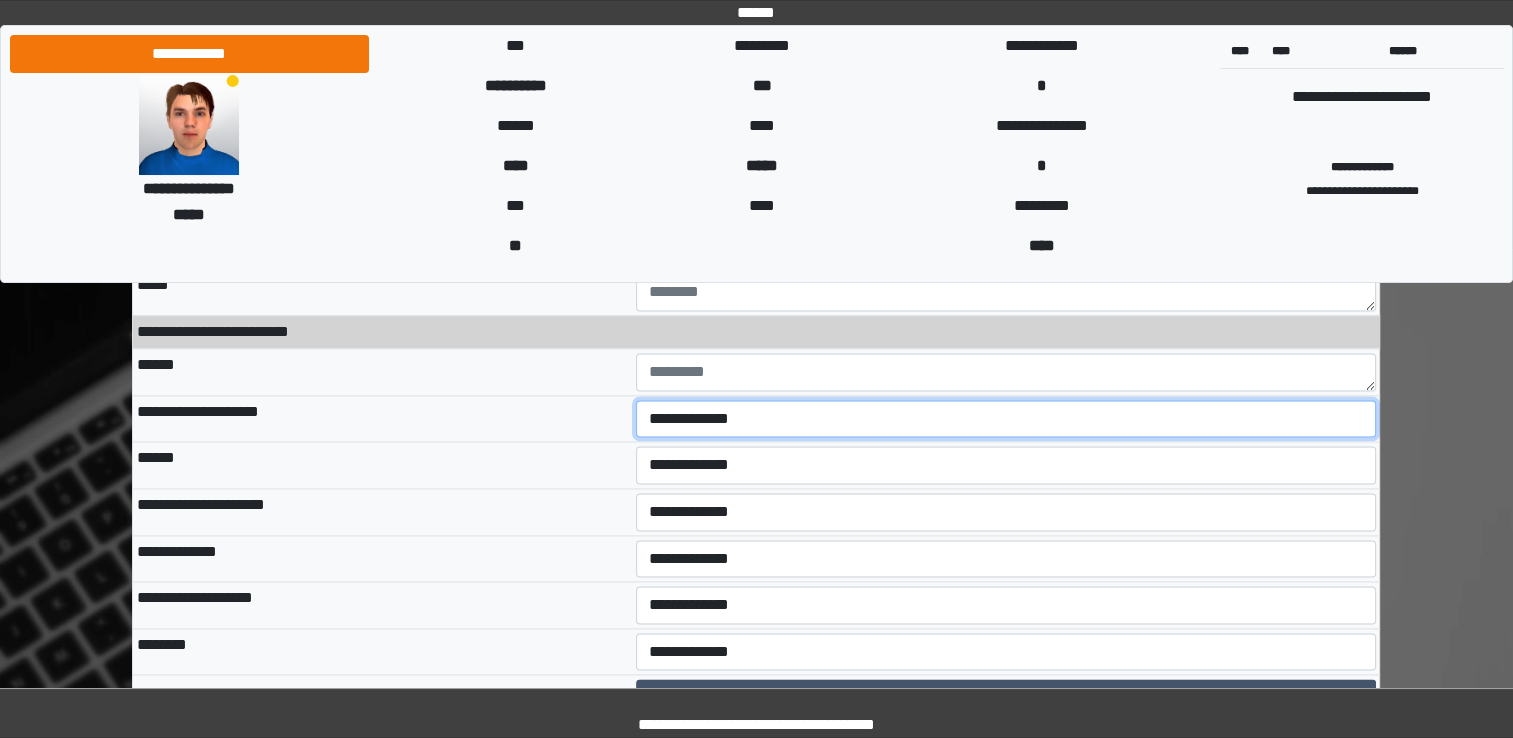 click on "**********" at bounding box center [1006, 419] 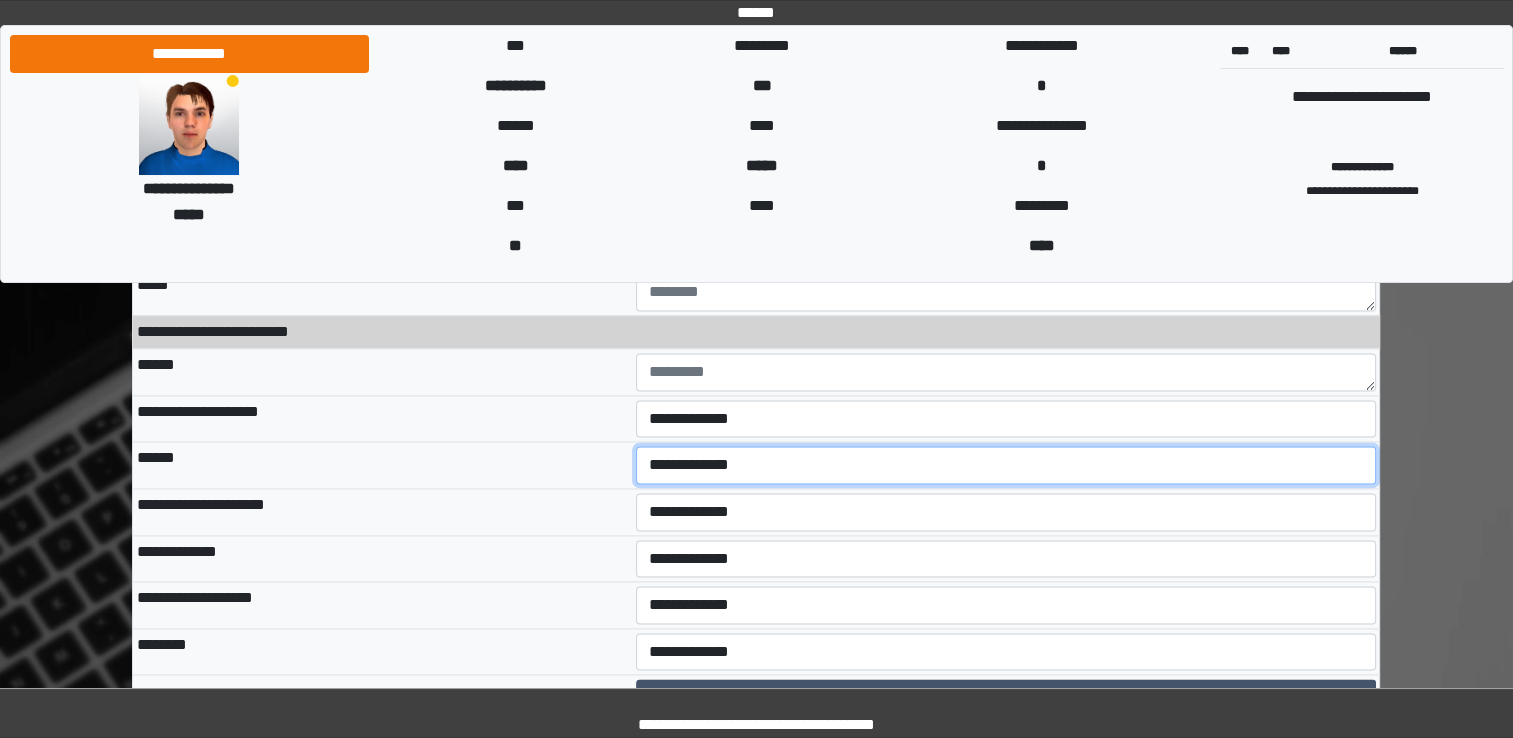 select on "*" 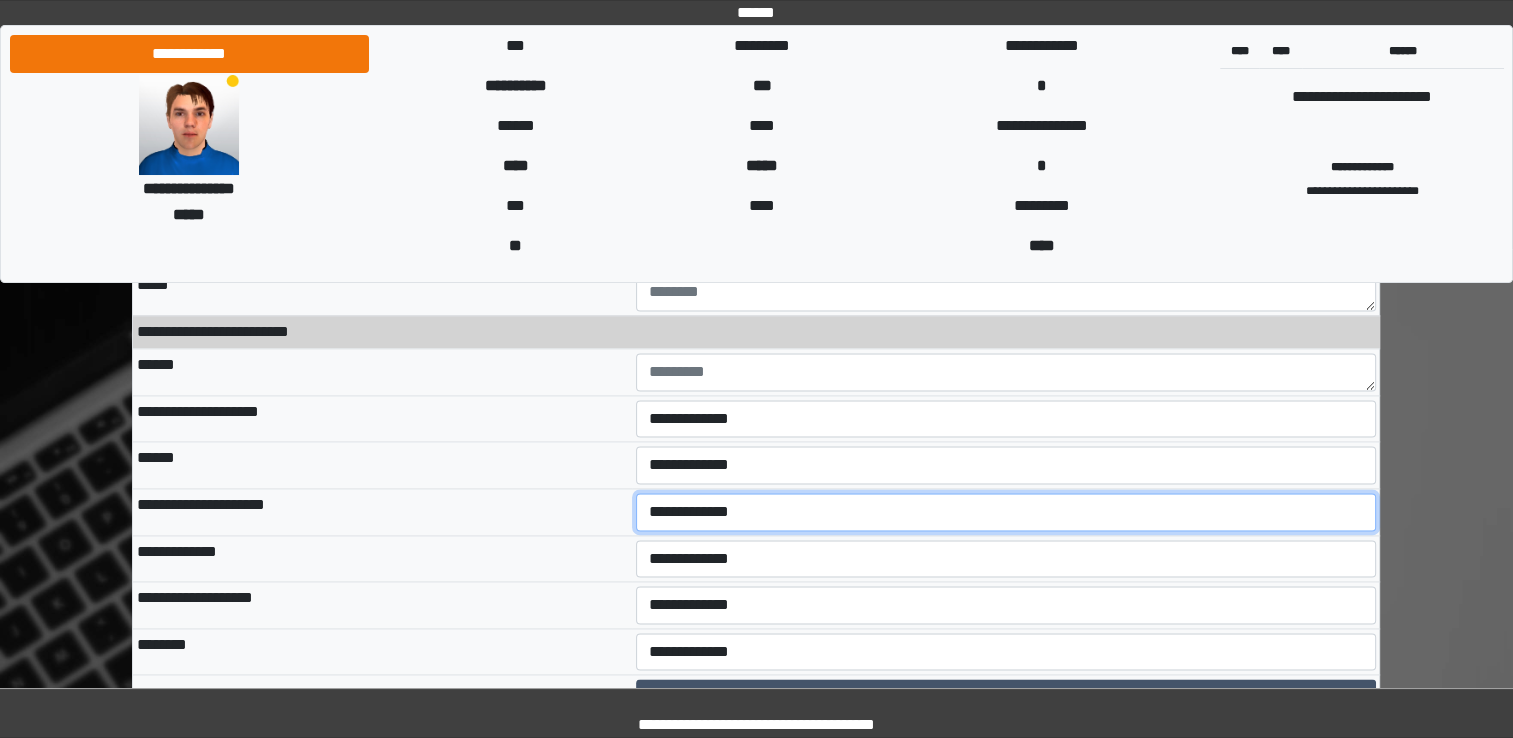 select on "*" 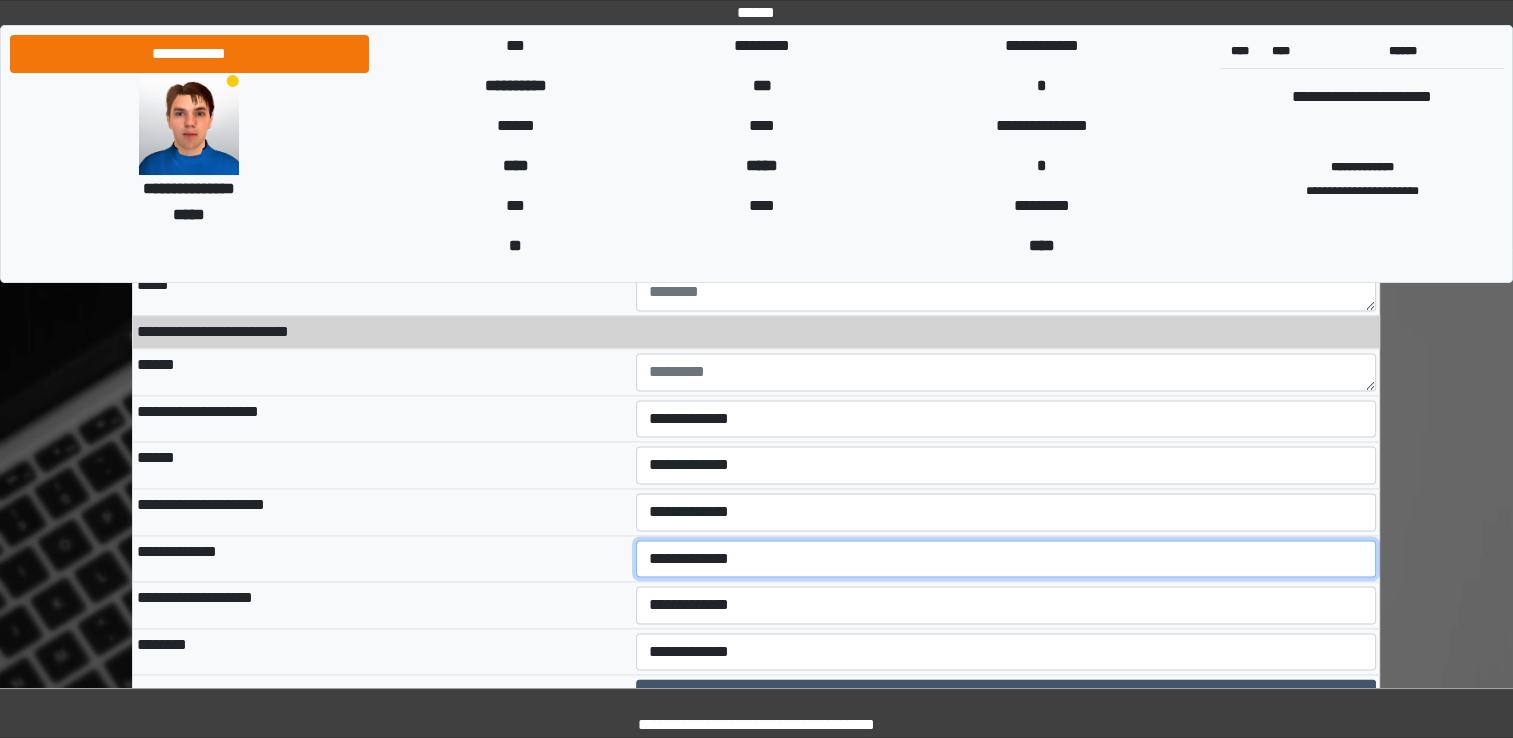 select on "*" 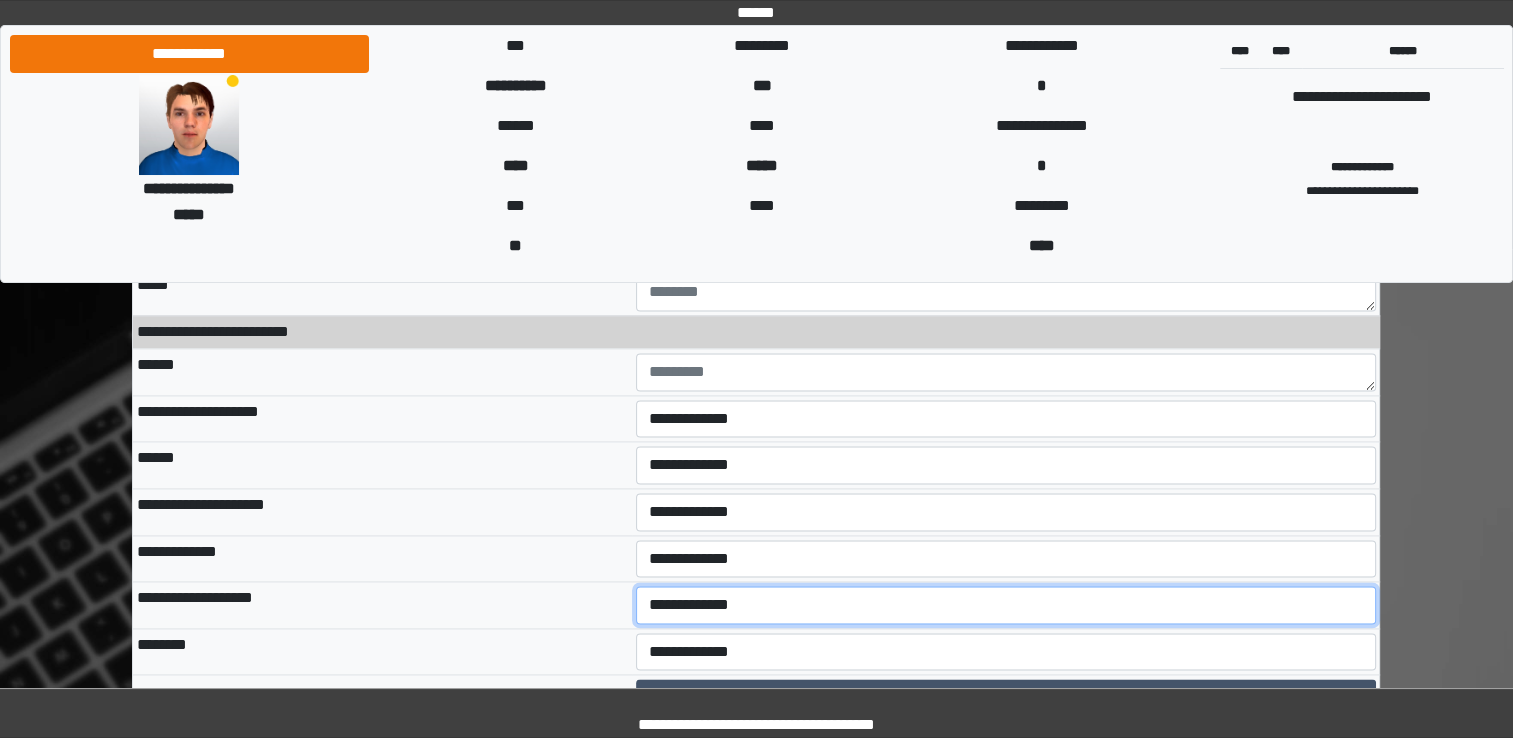 select on "*" 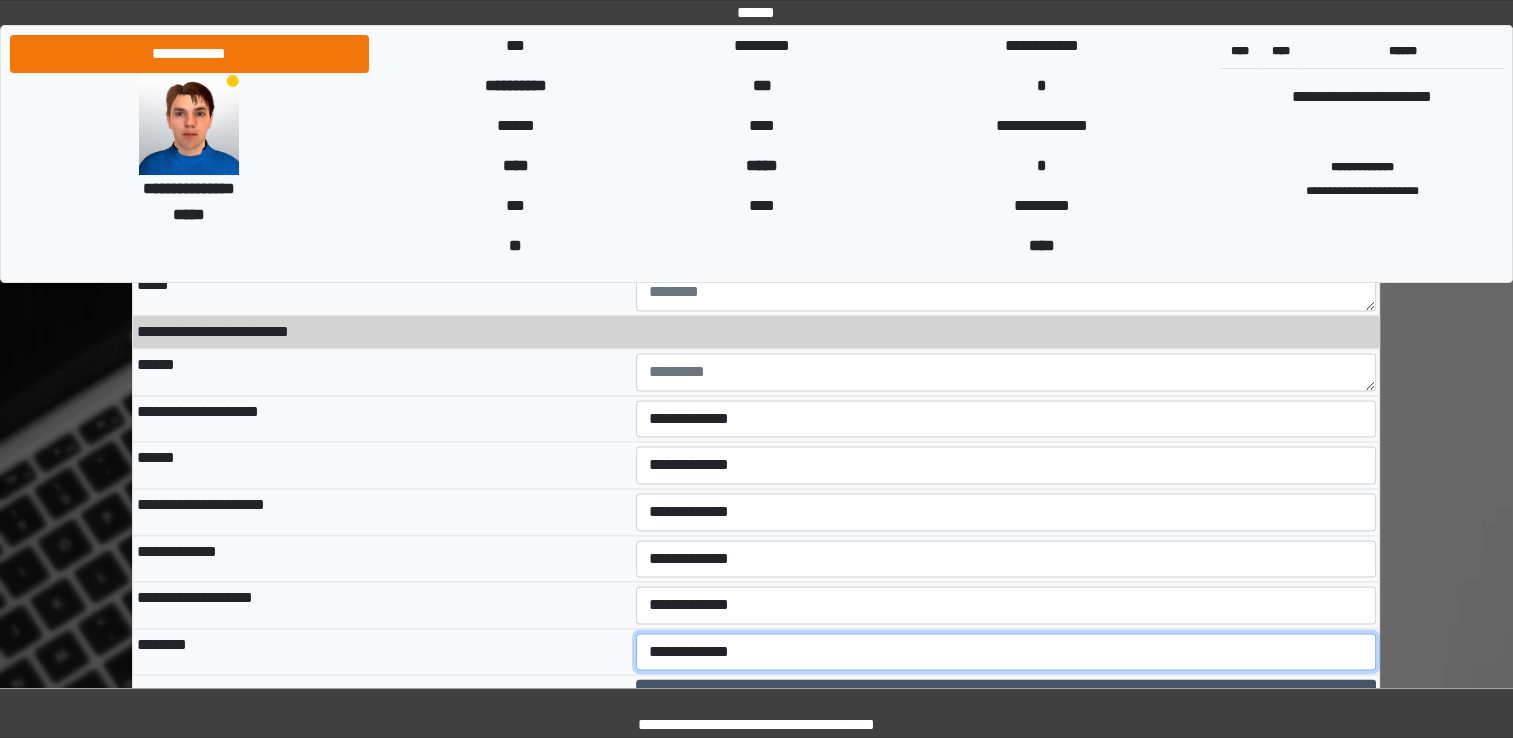select on "*" 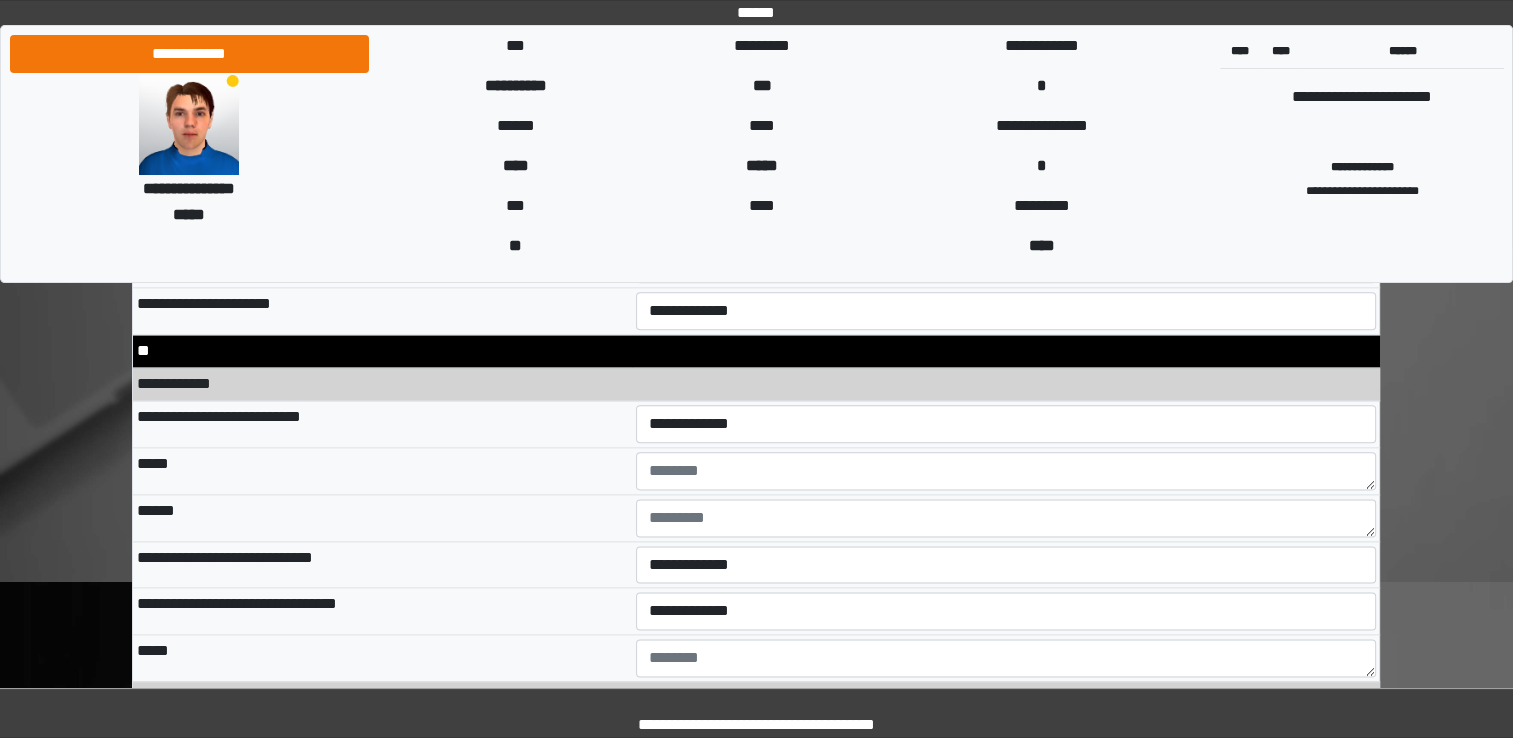 scroll, scrollTop: 9910, scrollLeft: 0, axis: vertical 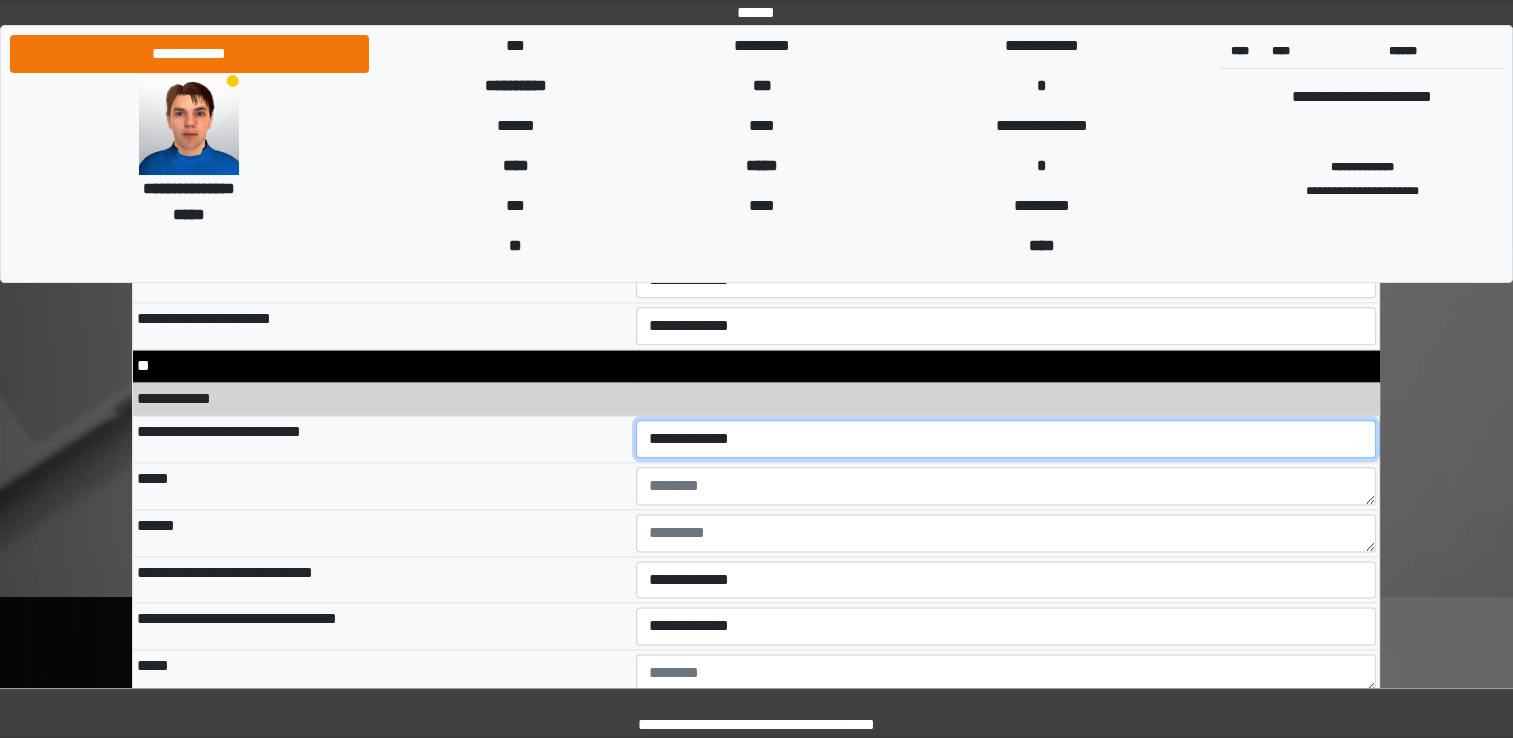 click on "**********" at bounding box center (1006, 439) 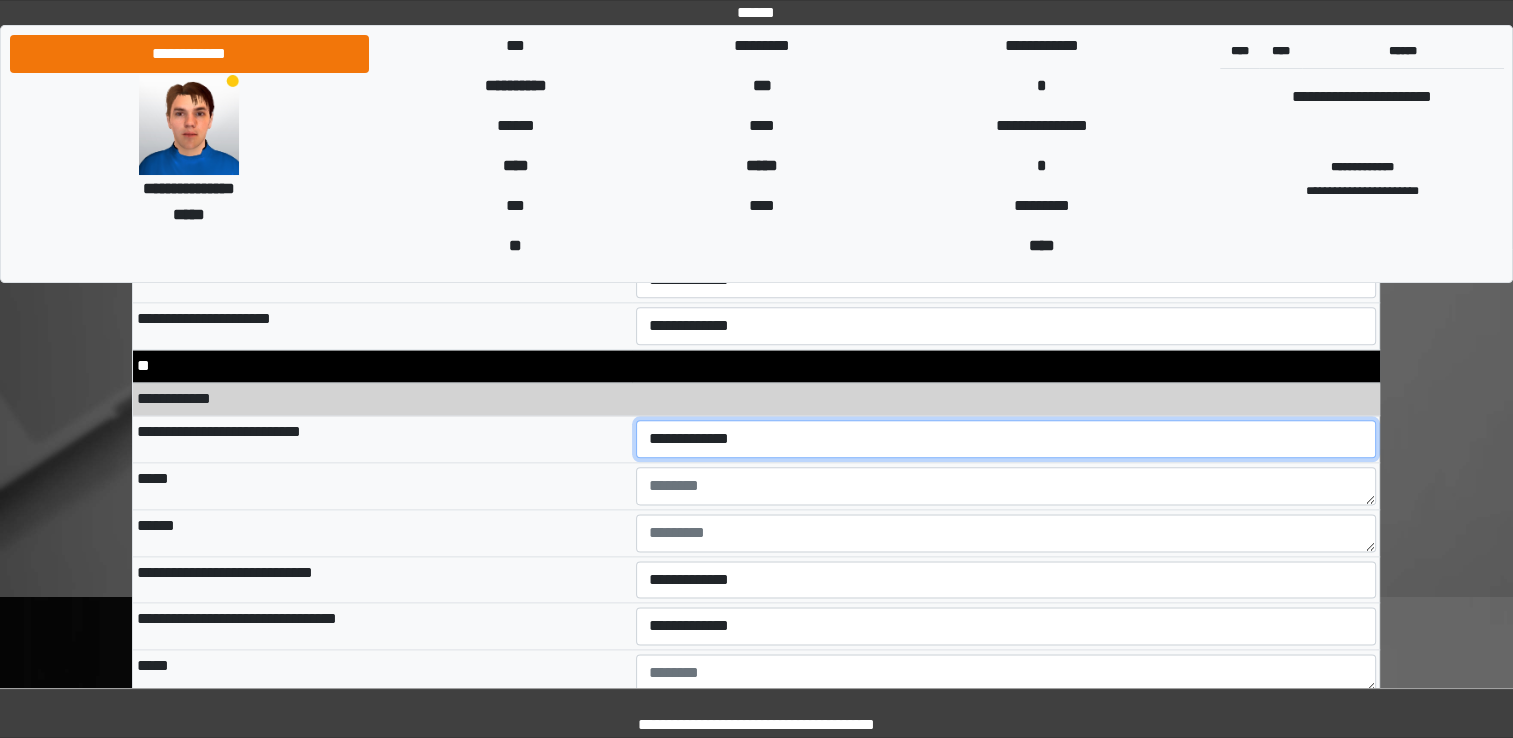 select on "*" 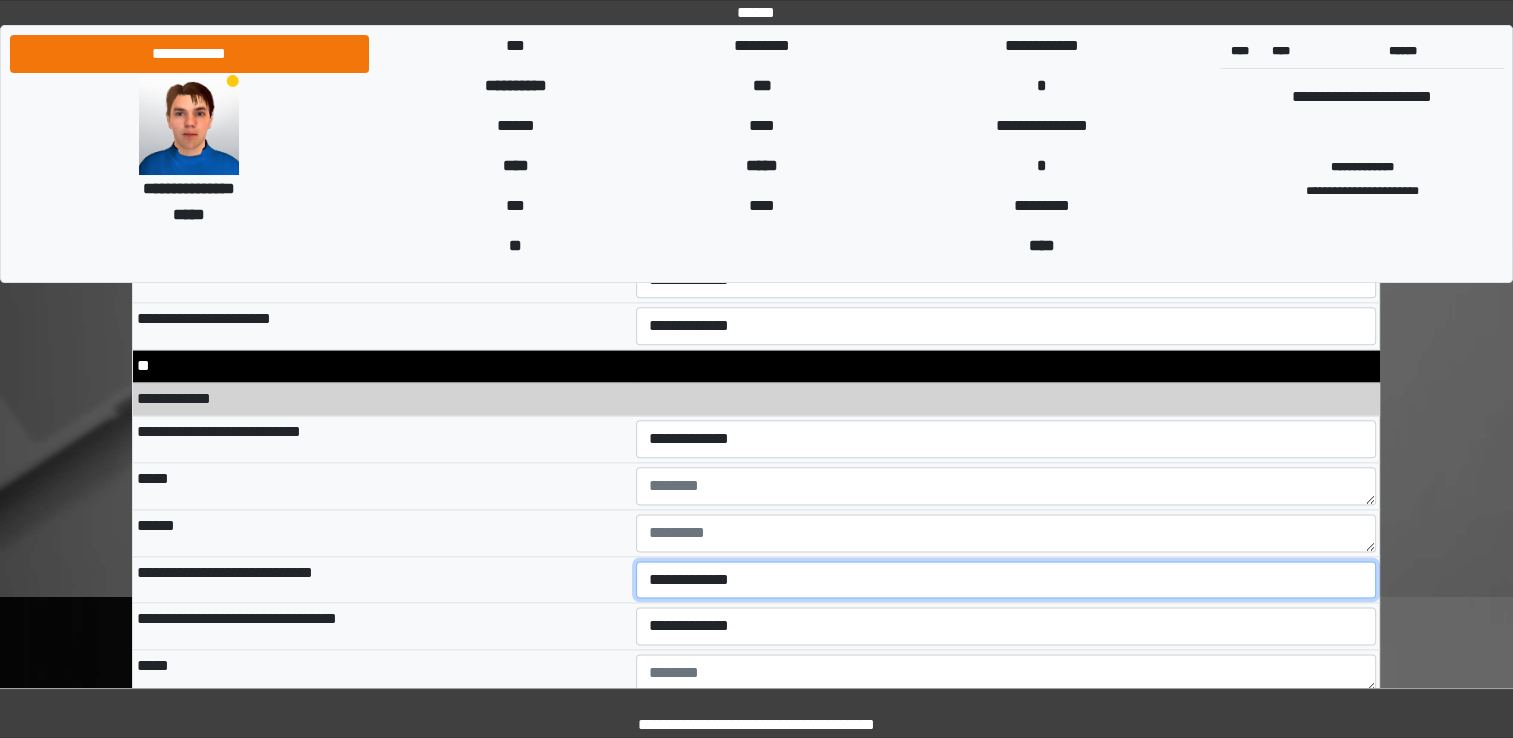 click on "**********" at bounding box center (1006, 580) 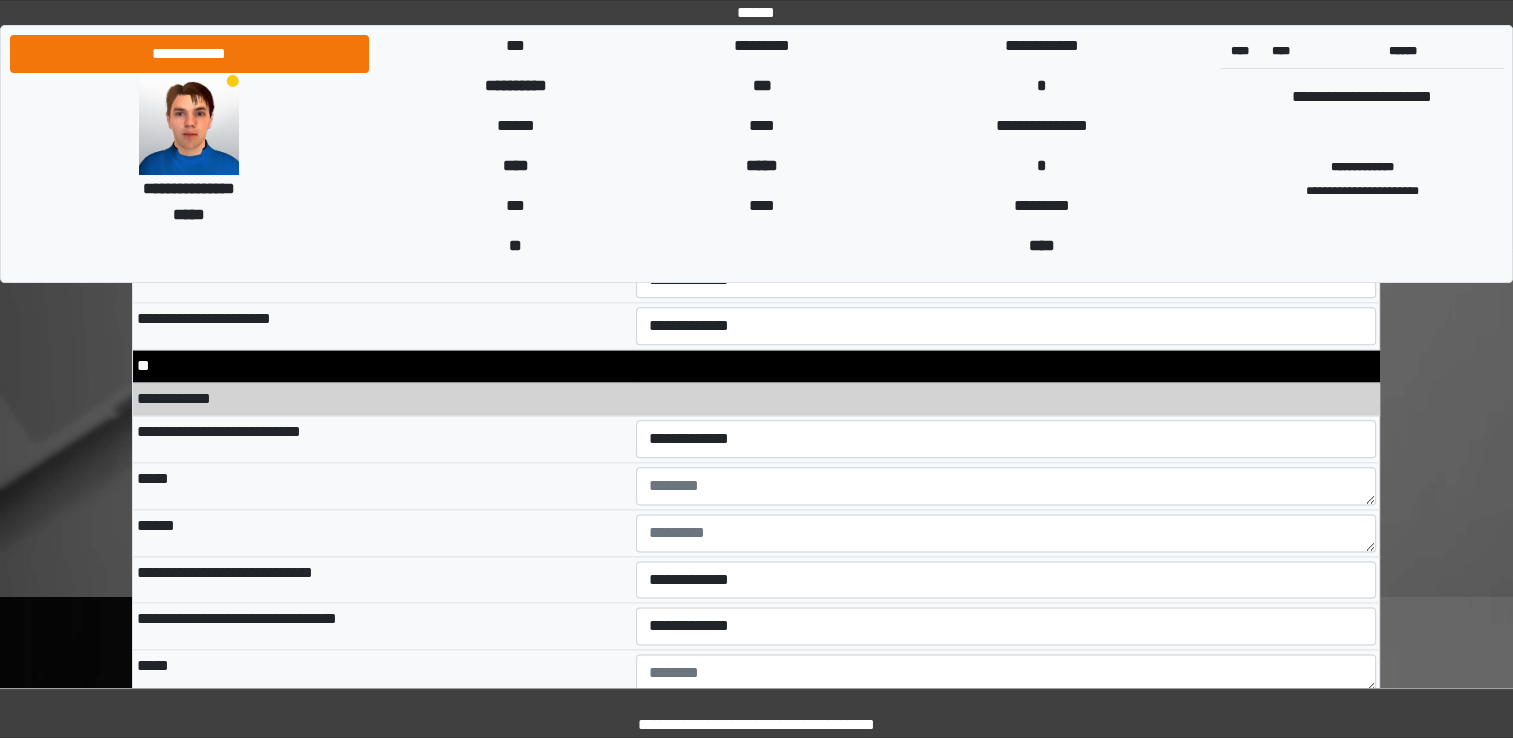 click on "**********" at bounding box center (382, 626) 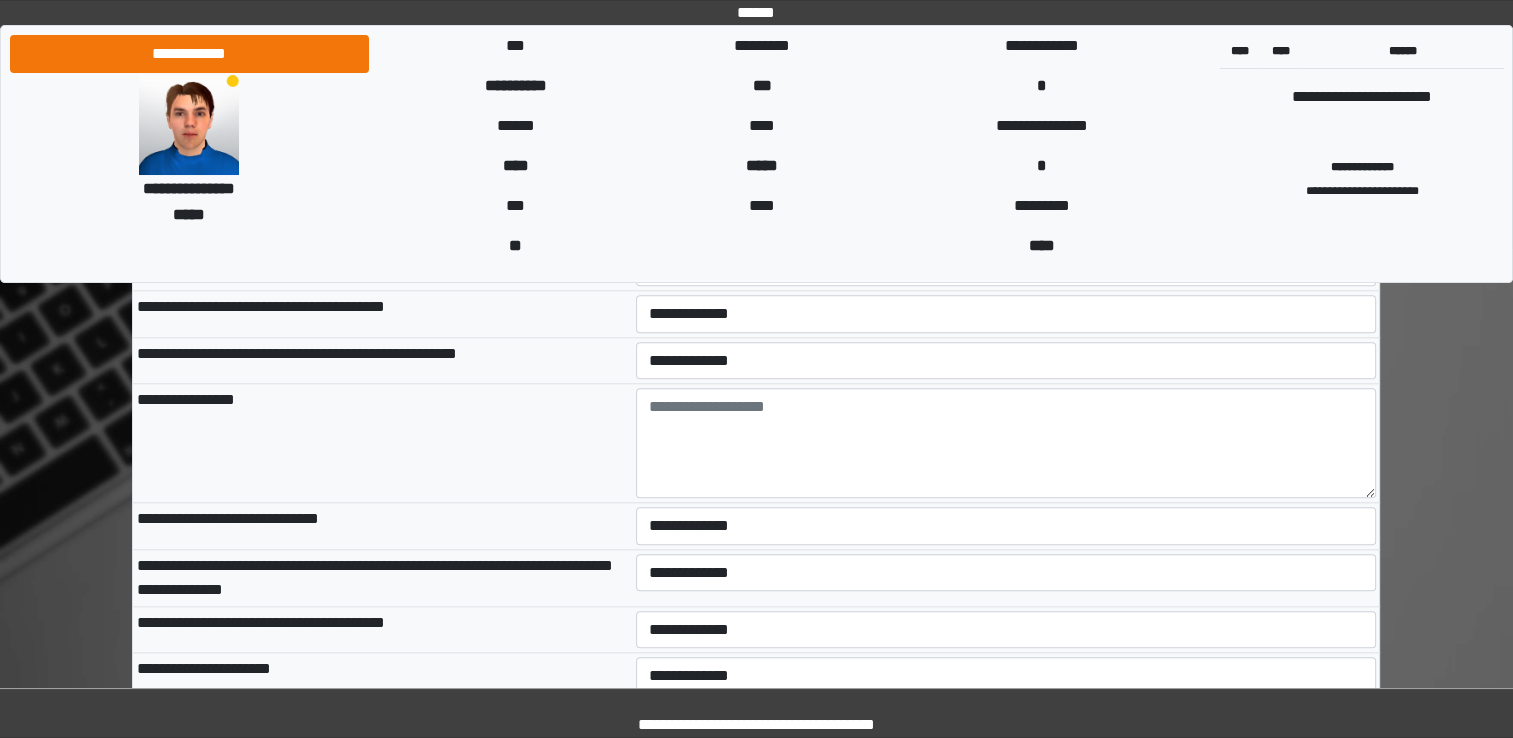 scroll, scrollTop: 9451, scrollLeft: 0, axis: vertical 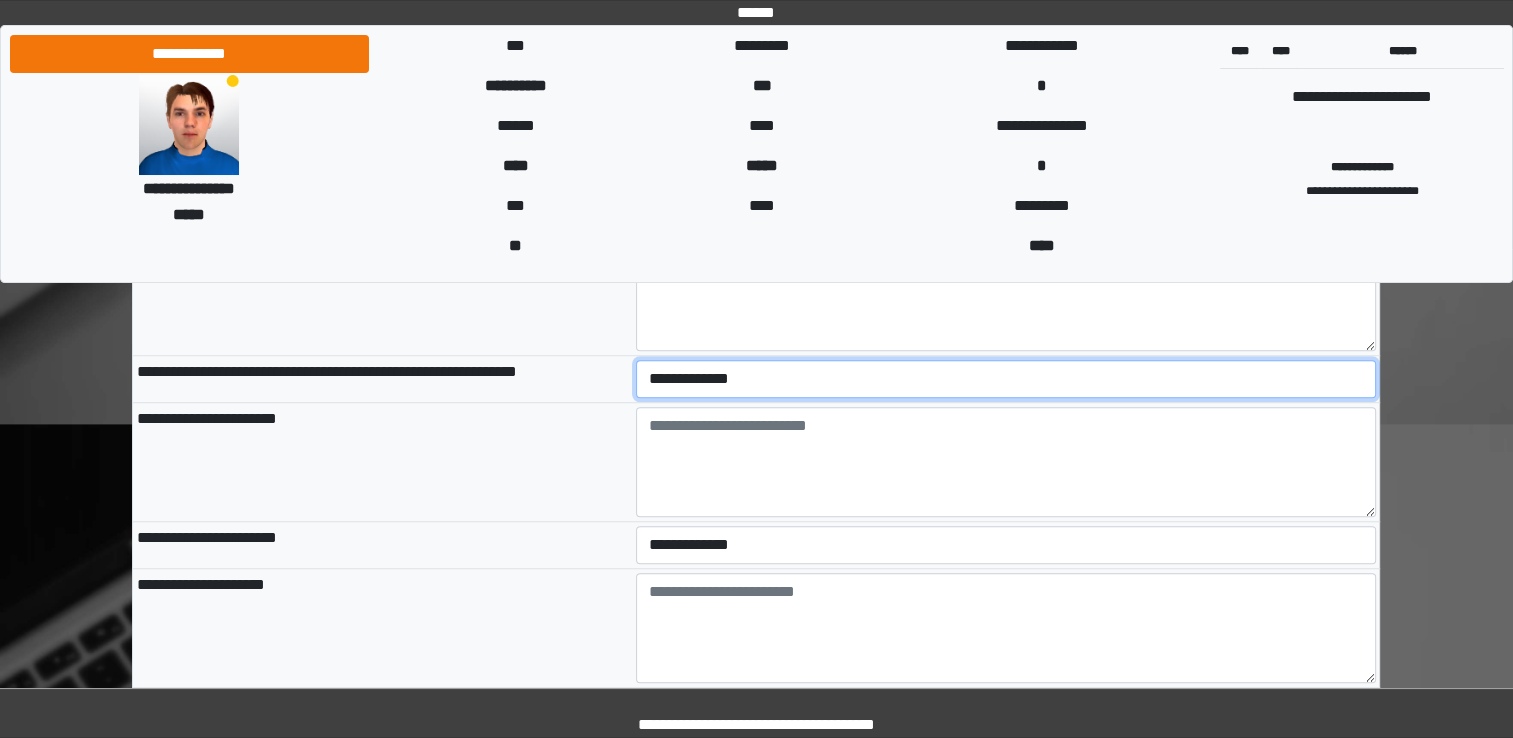click on "**********" at bounding box center (1006, 379) 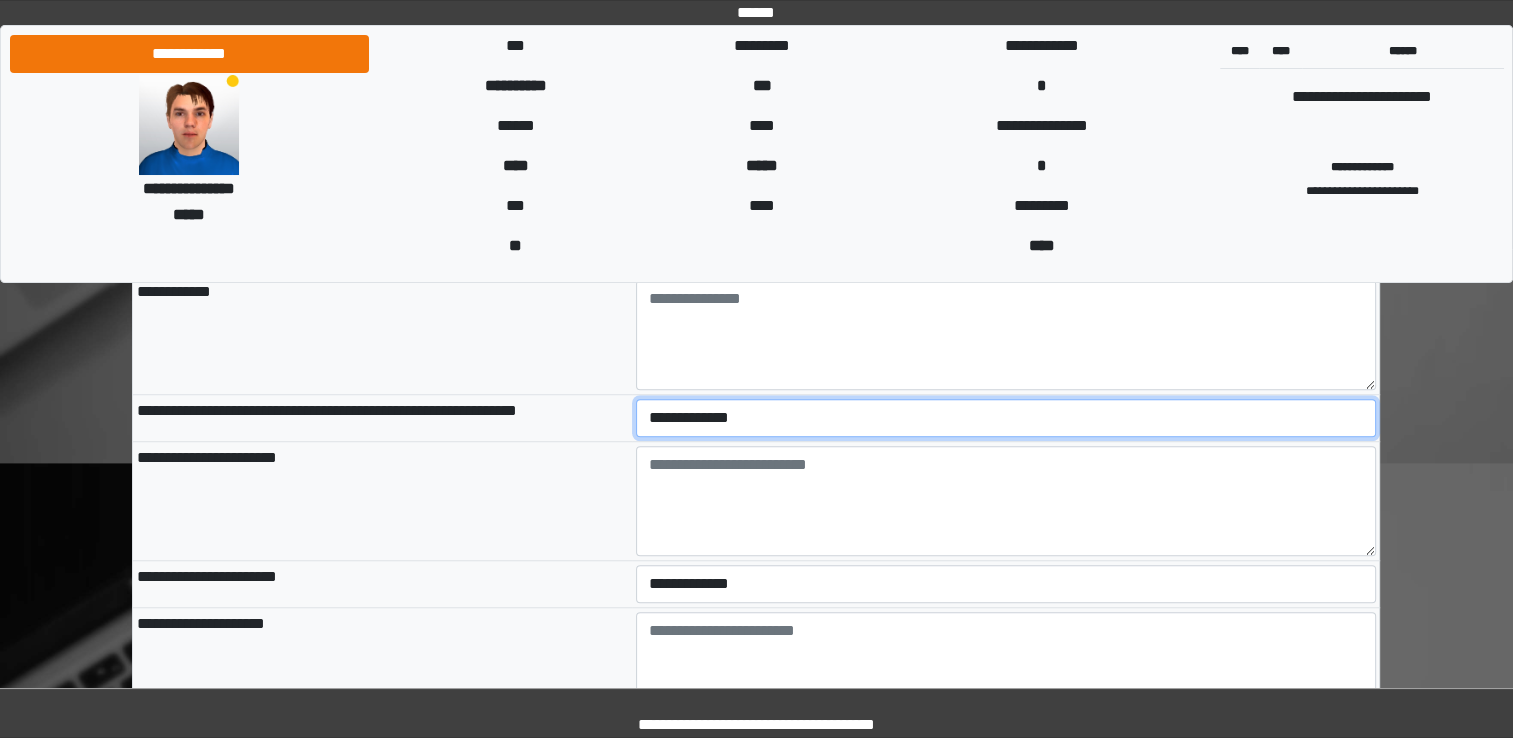 scroll, scrollTop: 9124, scrollLeft: 0, axis: vertical 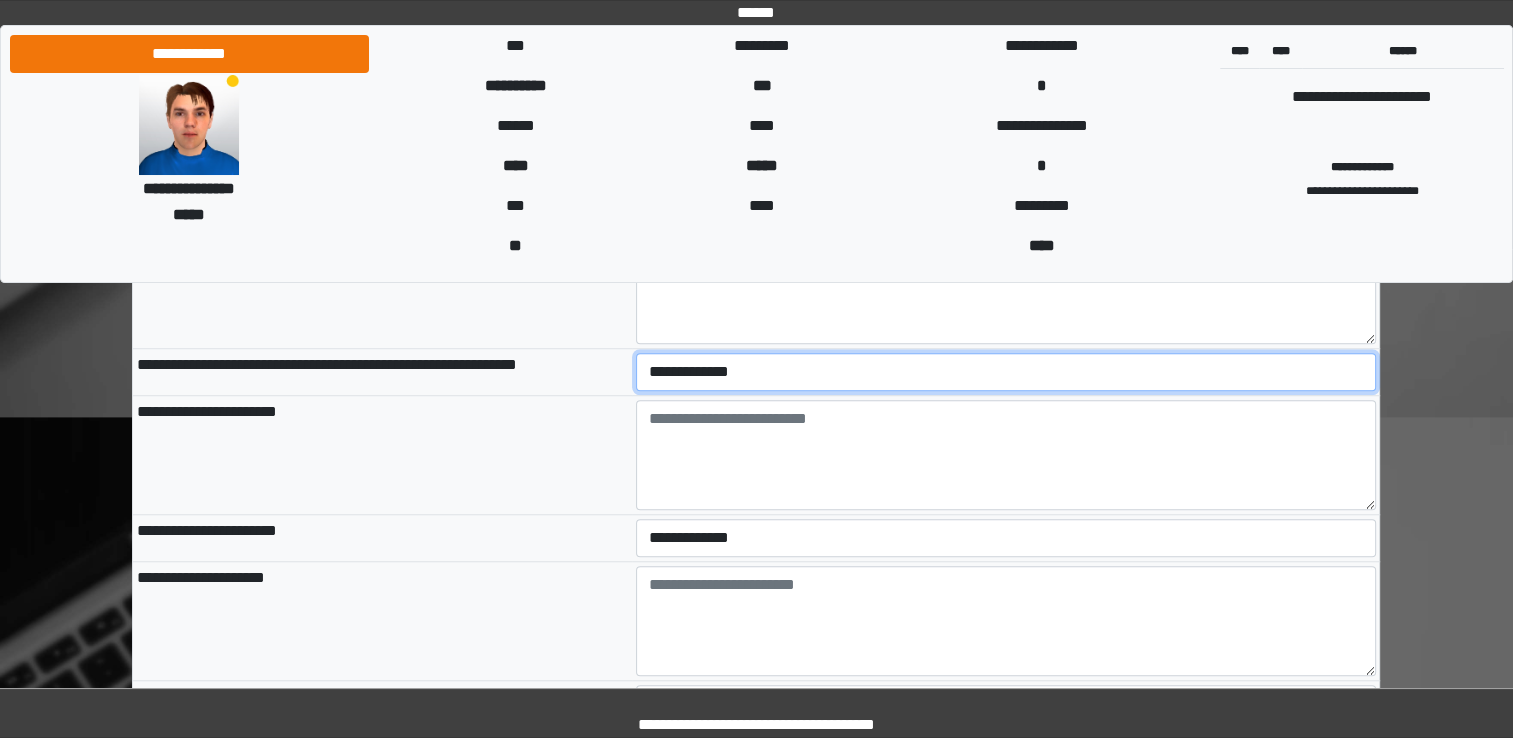 click on "**********" at bounding box center [1006, 372] 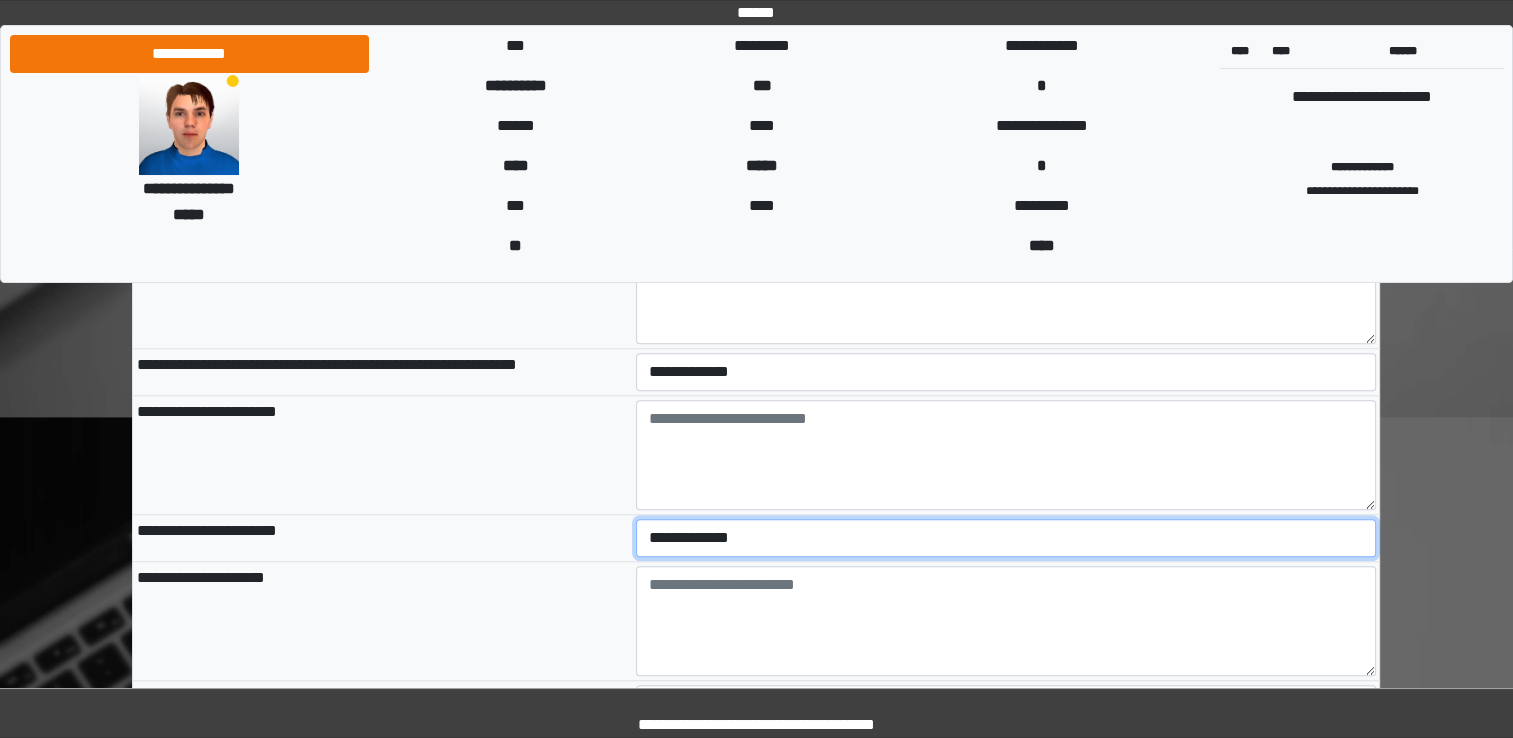 select on "*" 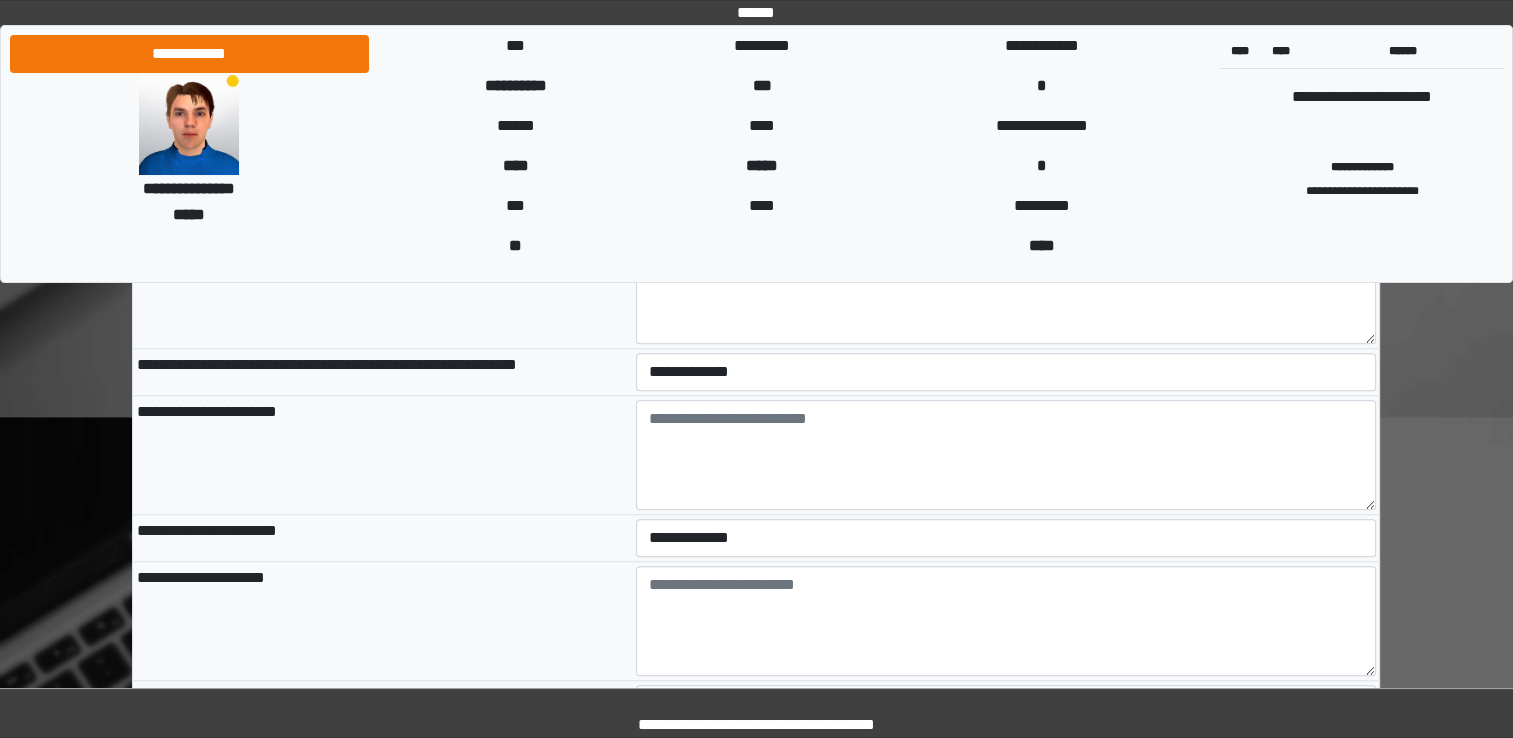 scroll, scrollTop: 9141, scrollLeft: 0, axis: vertical 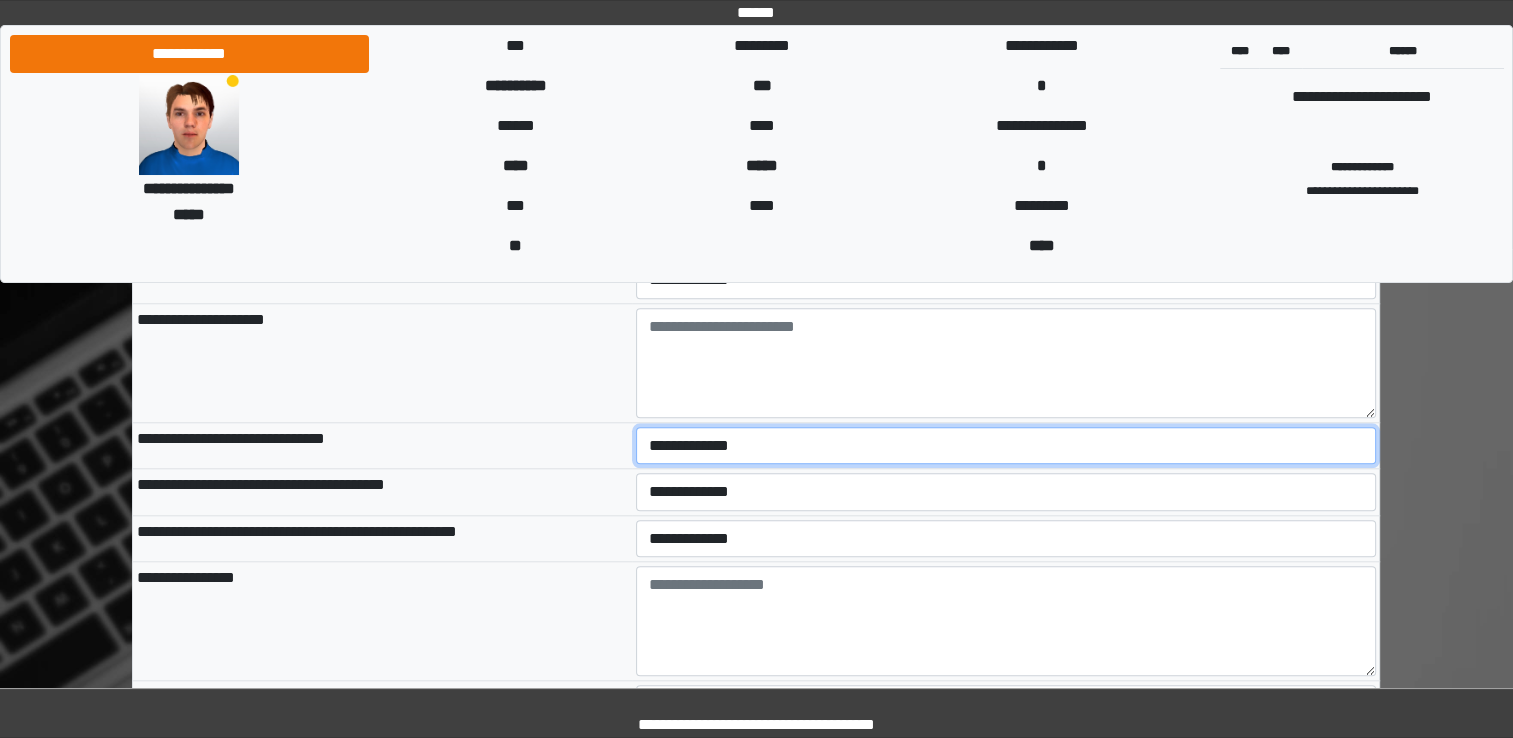 click on "**********" at bounding box center [1006, 446] 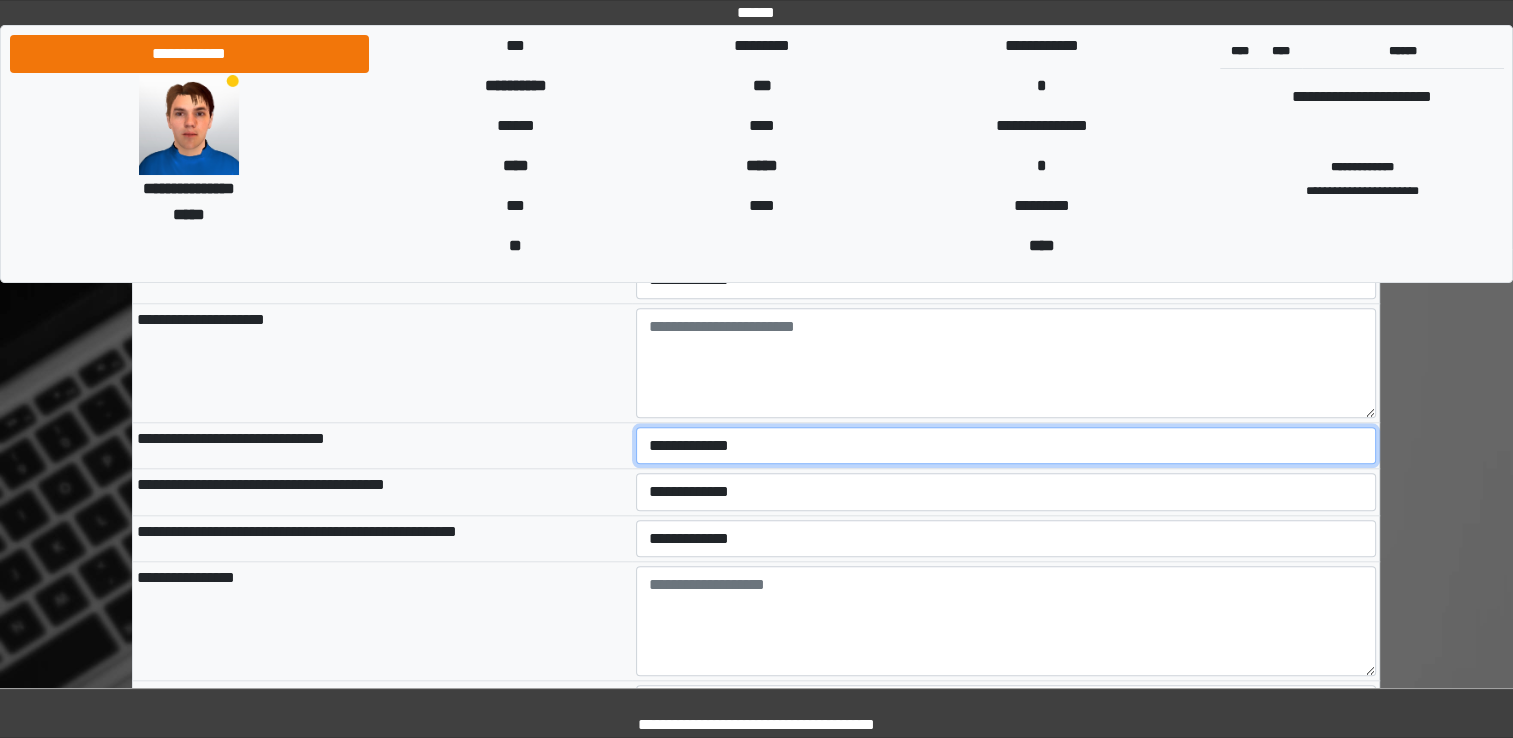 select on "*" 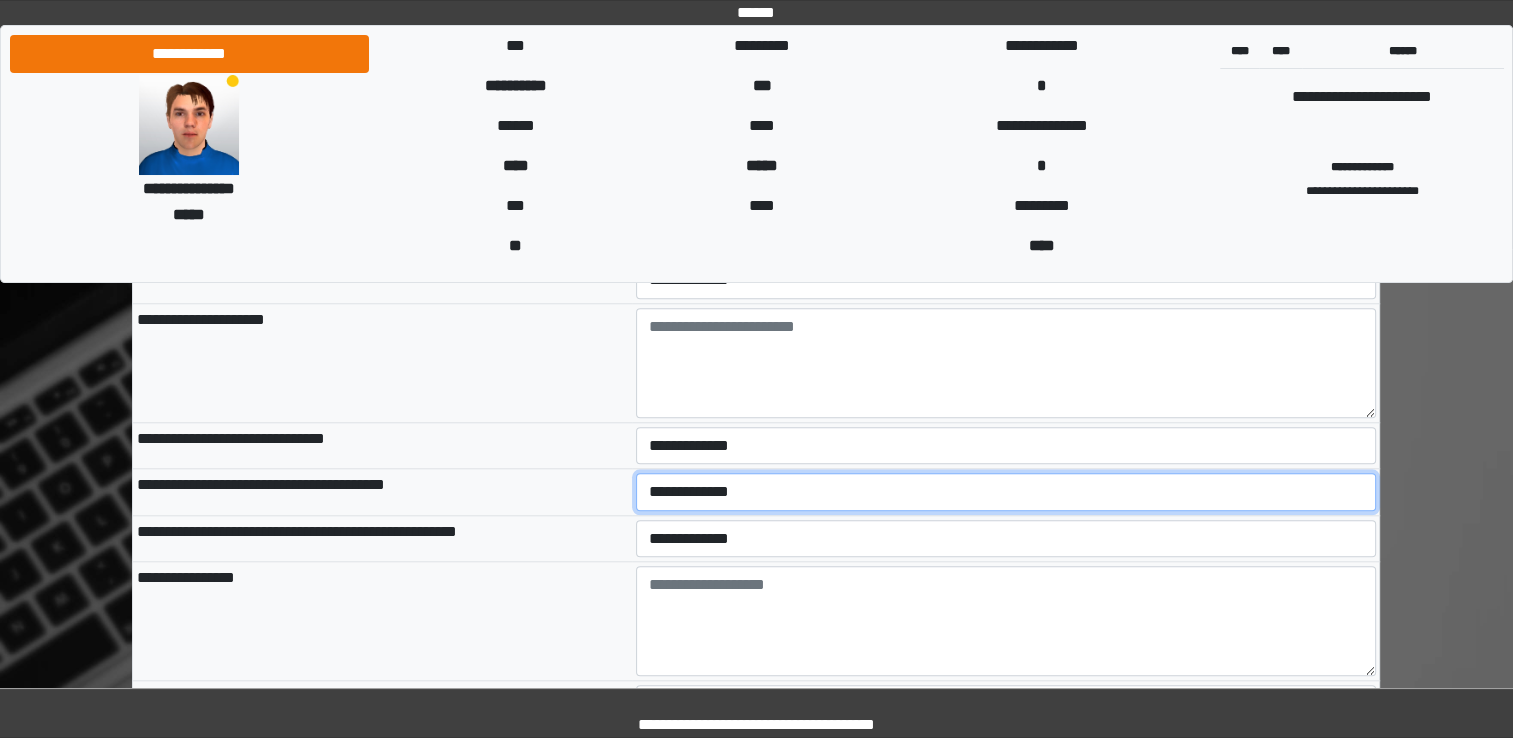 select on "*" 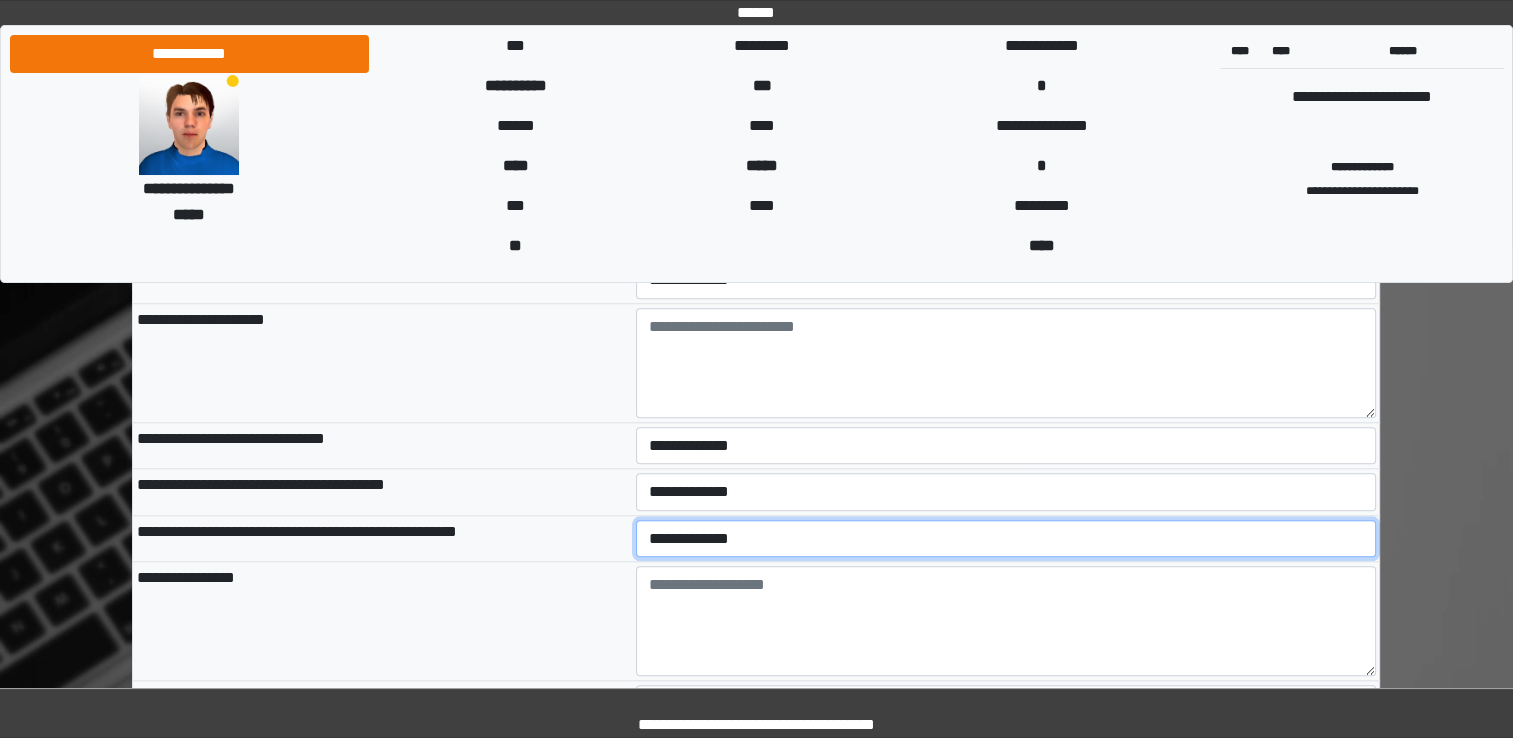 select on "*" 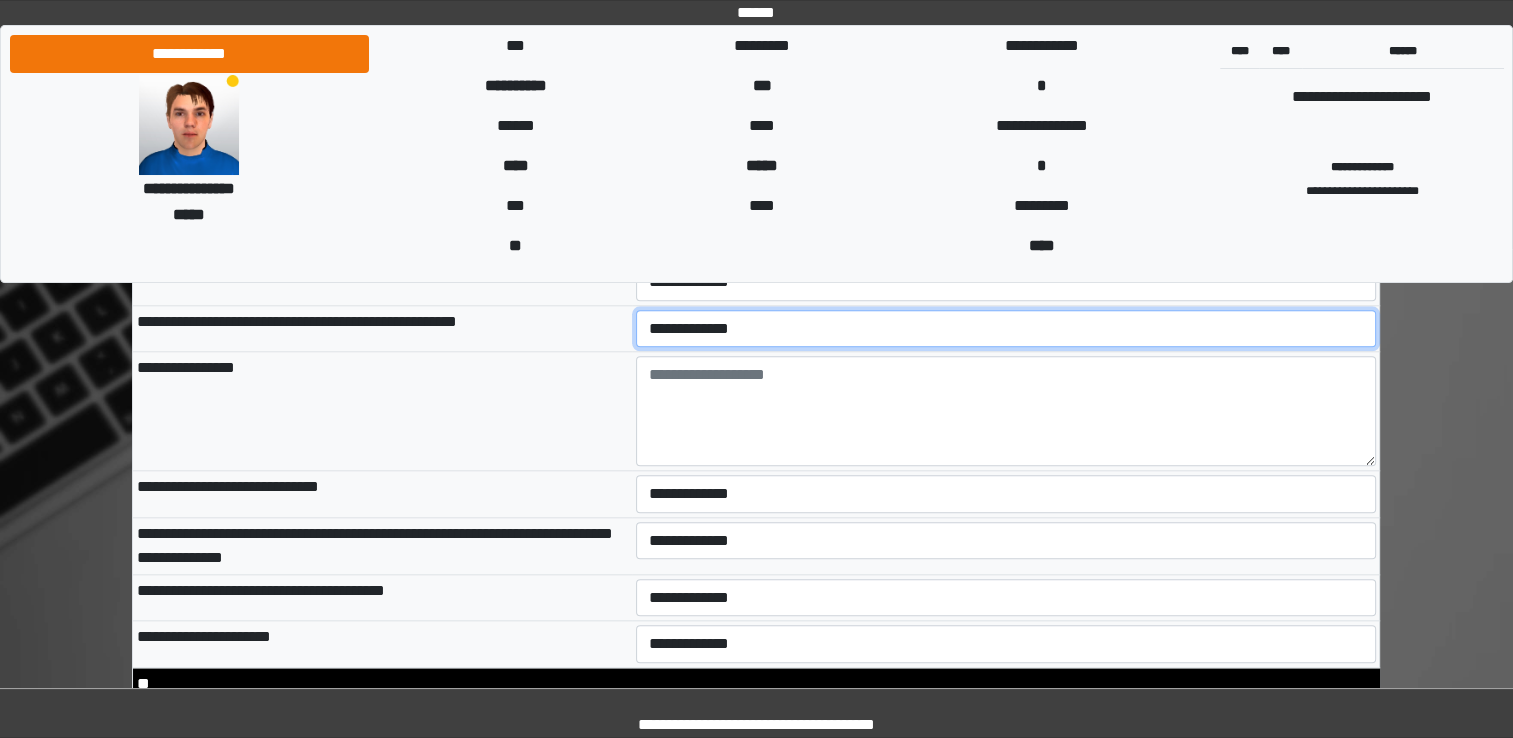 scroll, scrollTop: 9607, scrollLeft: 0, axis: vertical 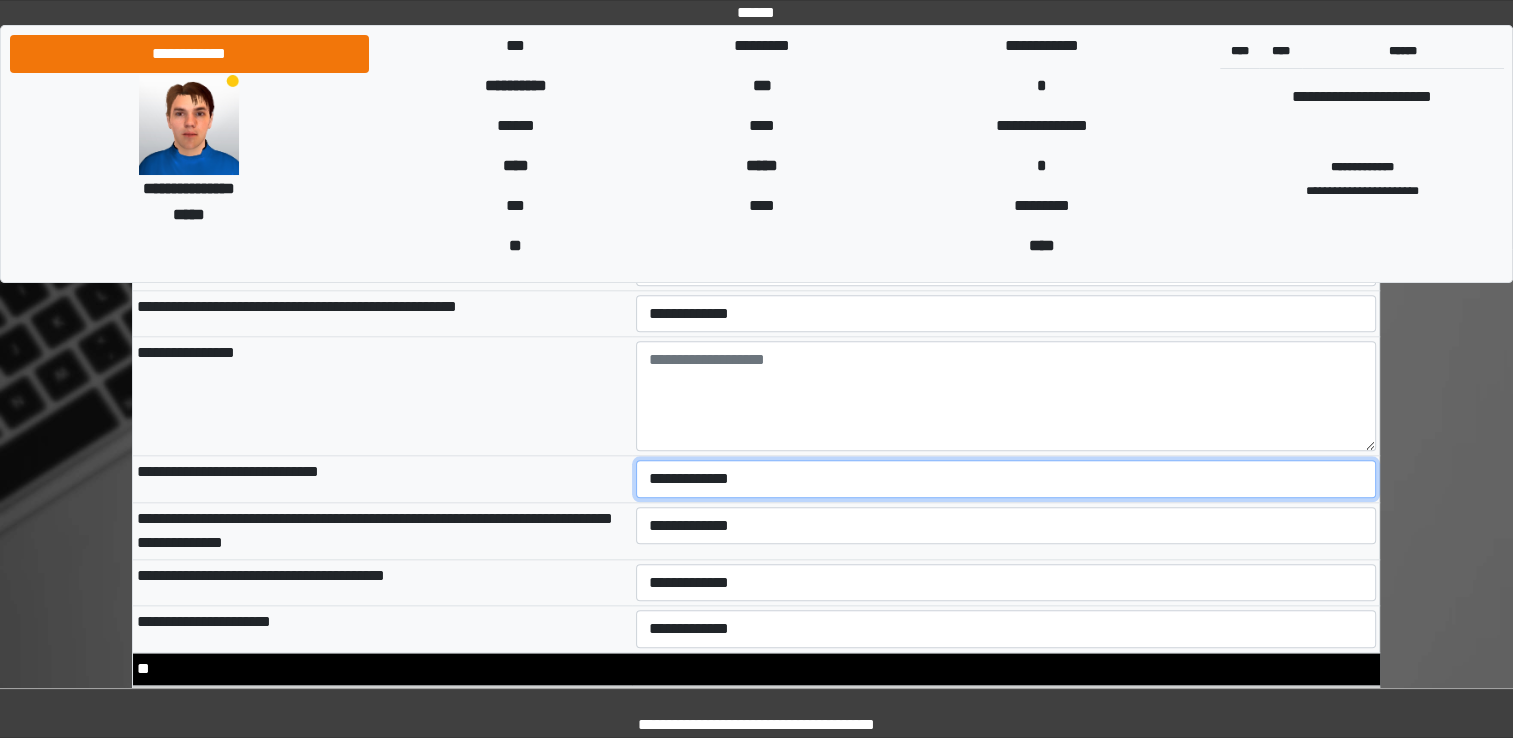 click on "**********" at bounding box center (1006, 479) 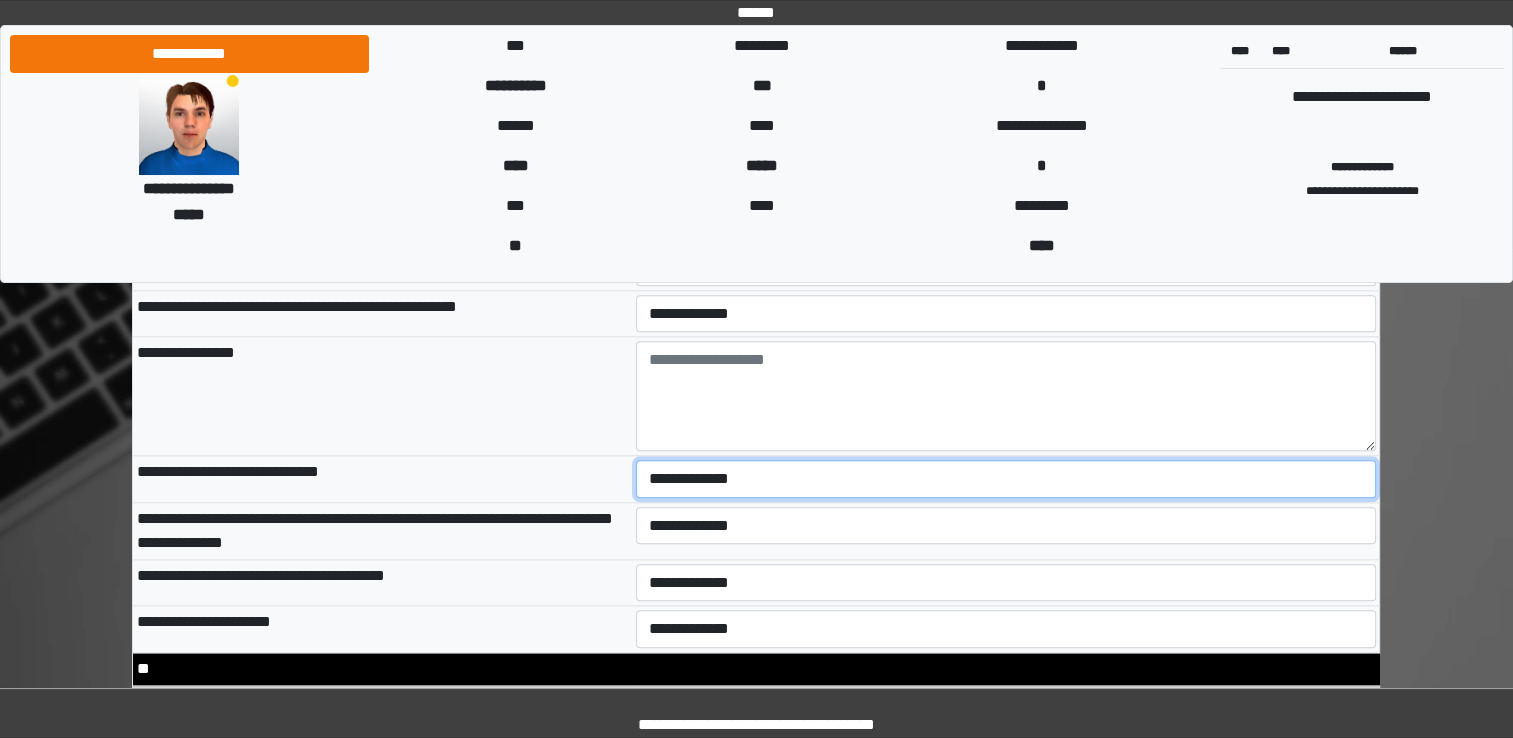 select on "*" 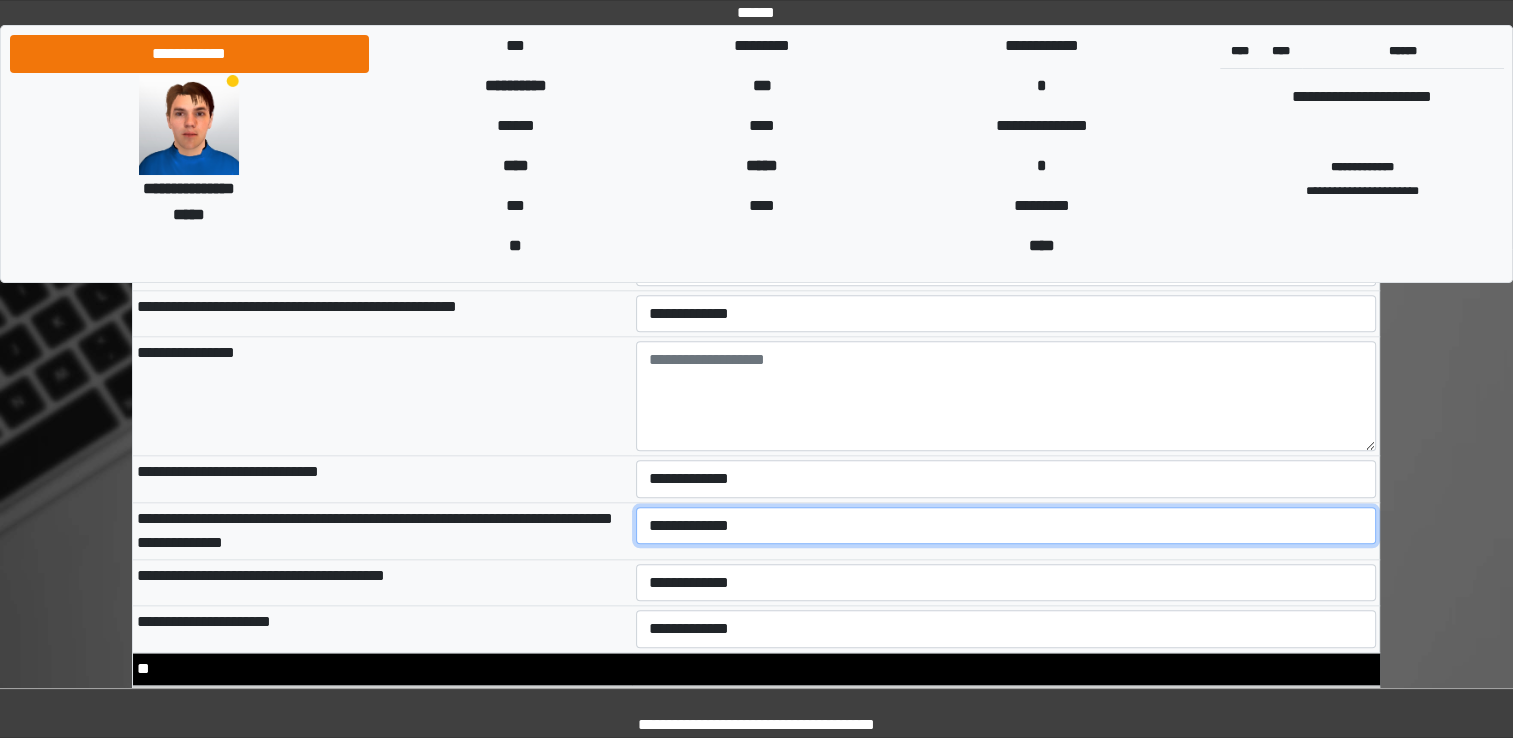 select on "*" 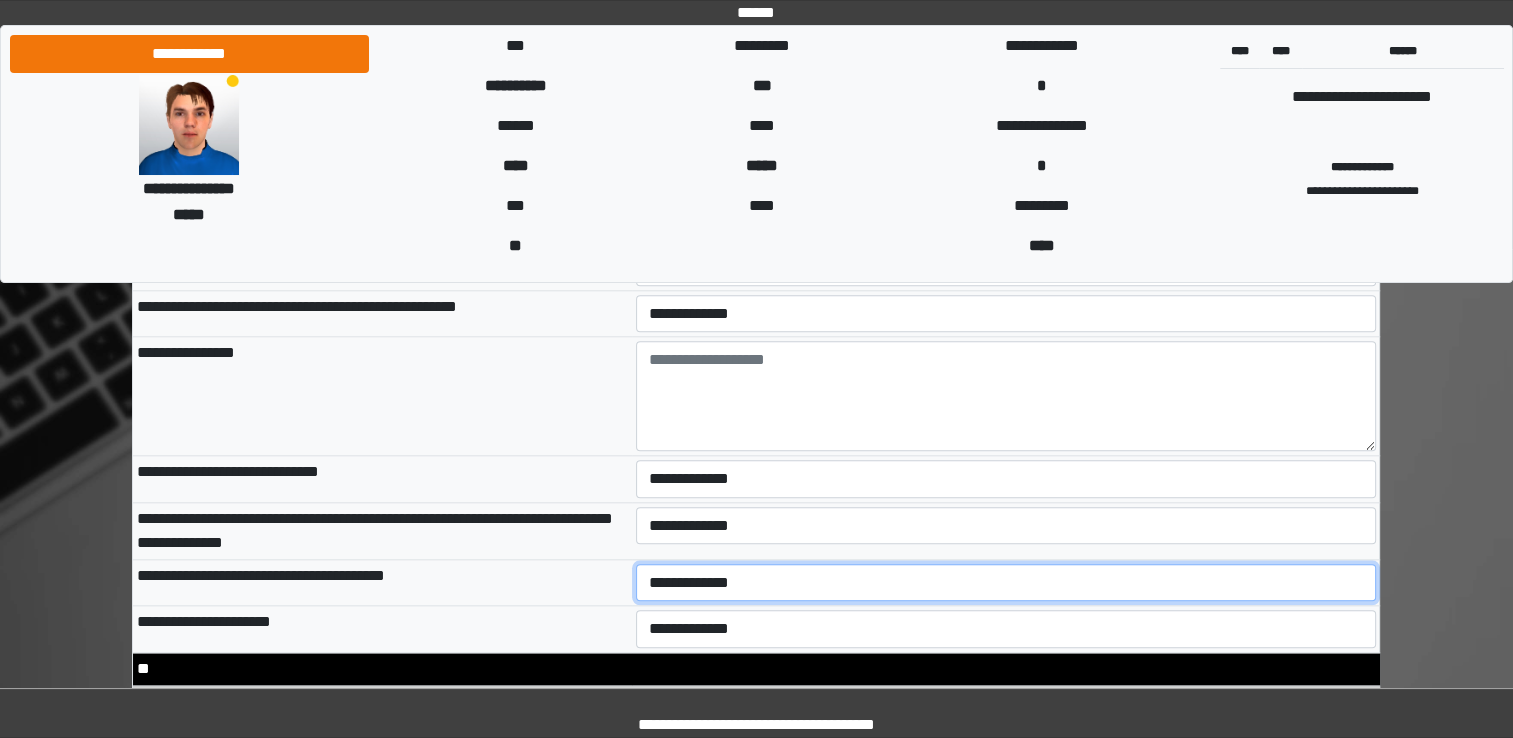 select on "*" 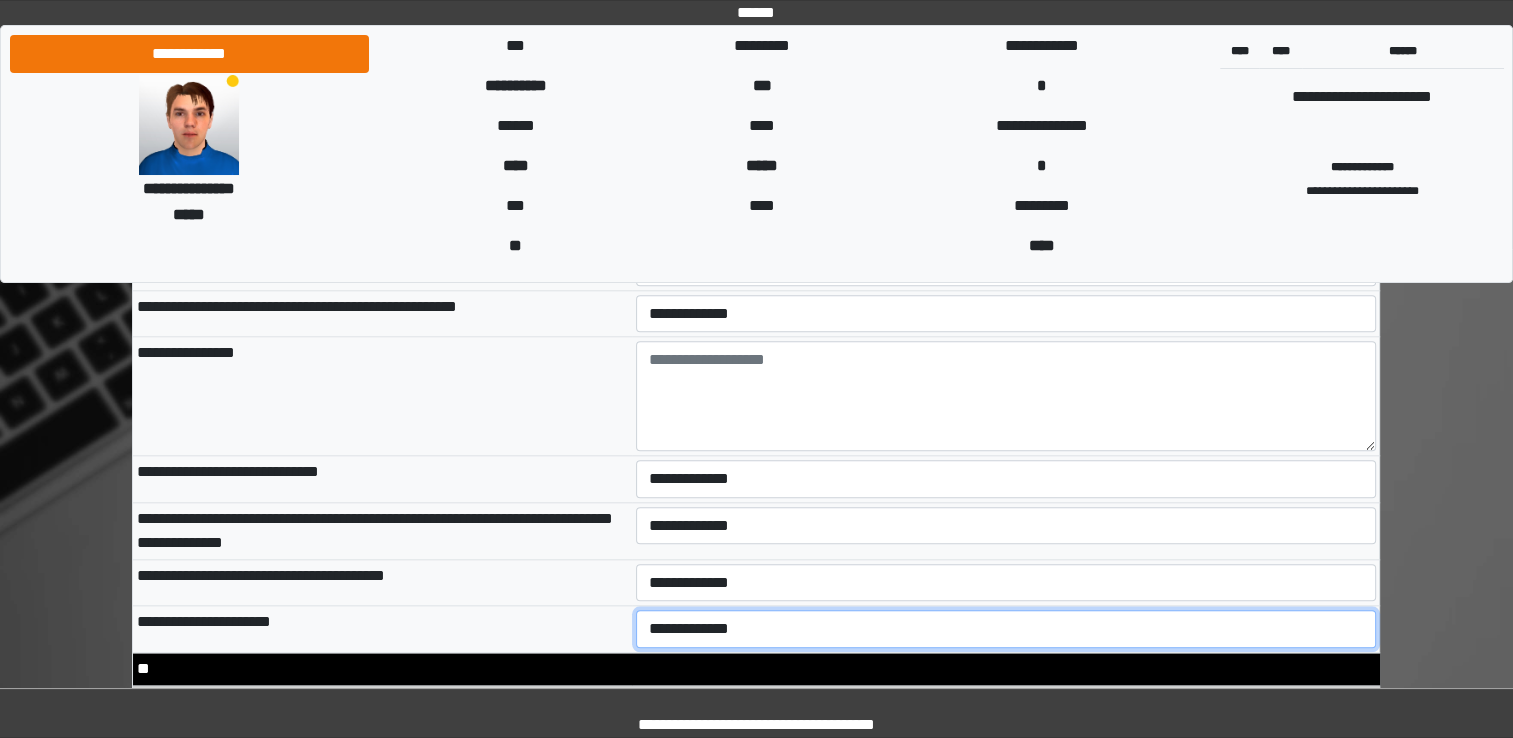 select on "*" 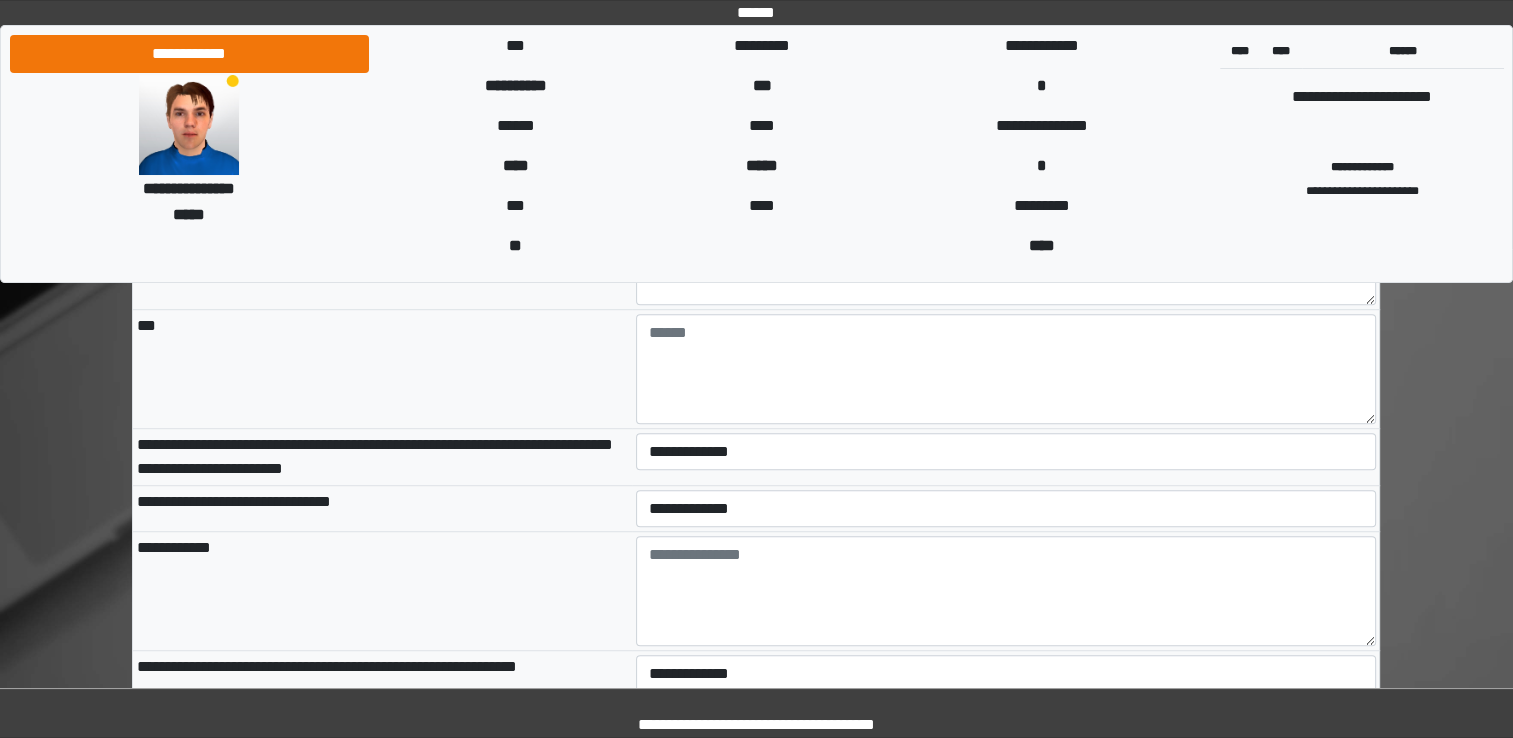 scroll, scrollTop: 8807, scrollLeft: 0, axis: vertical 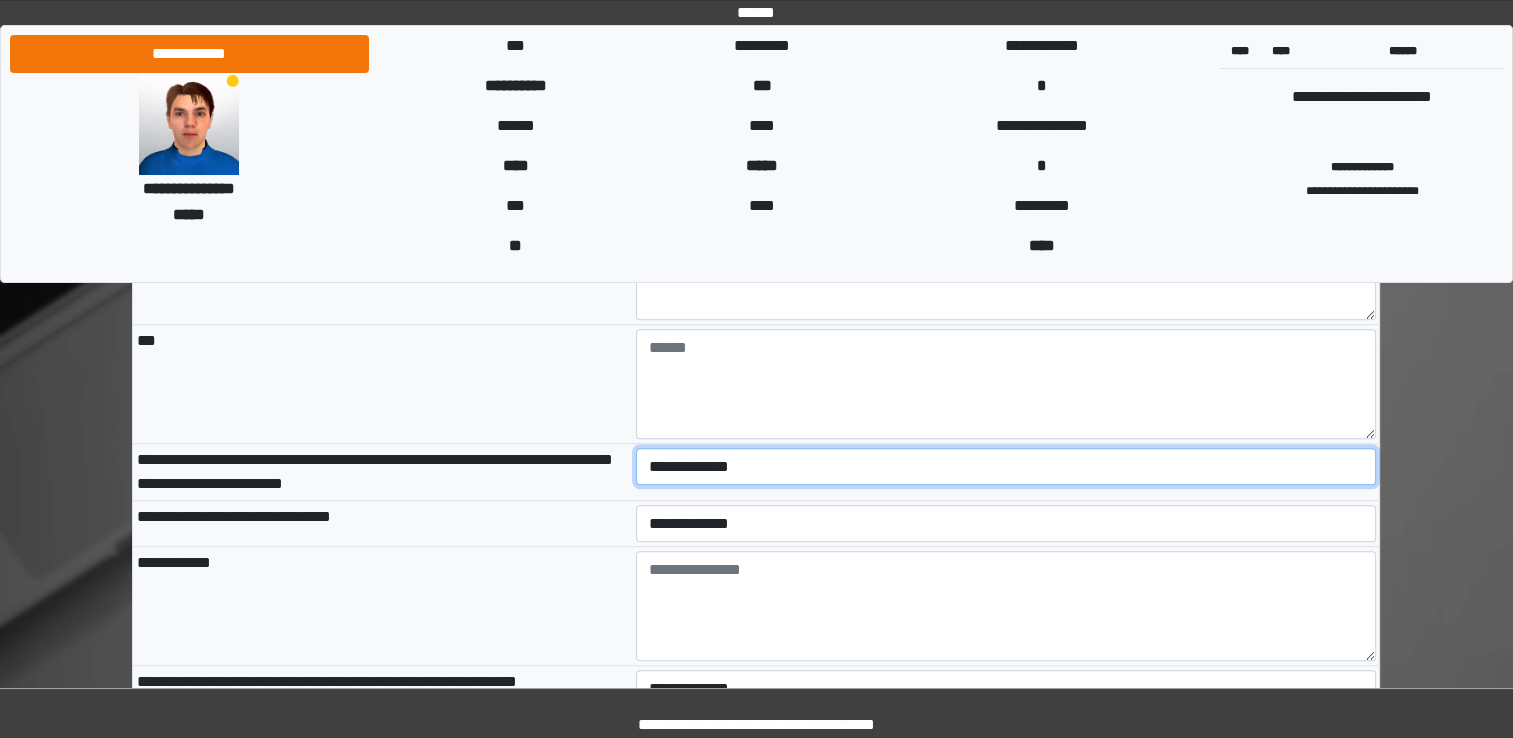 click on "**********" at bounding box center (1006, 467) 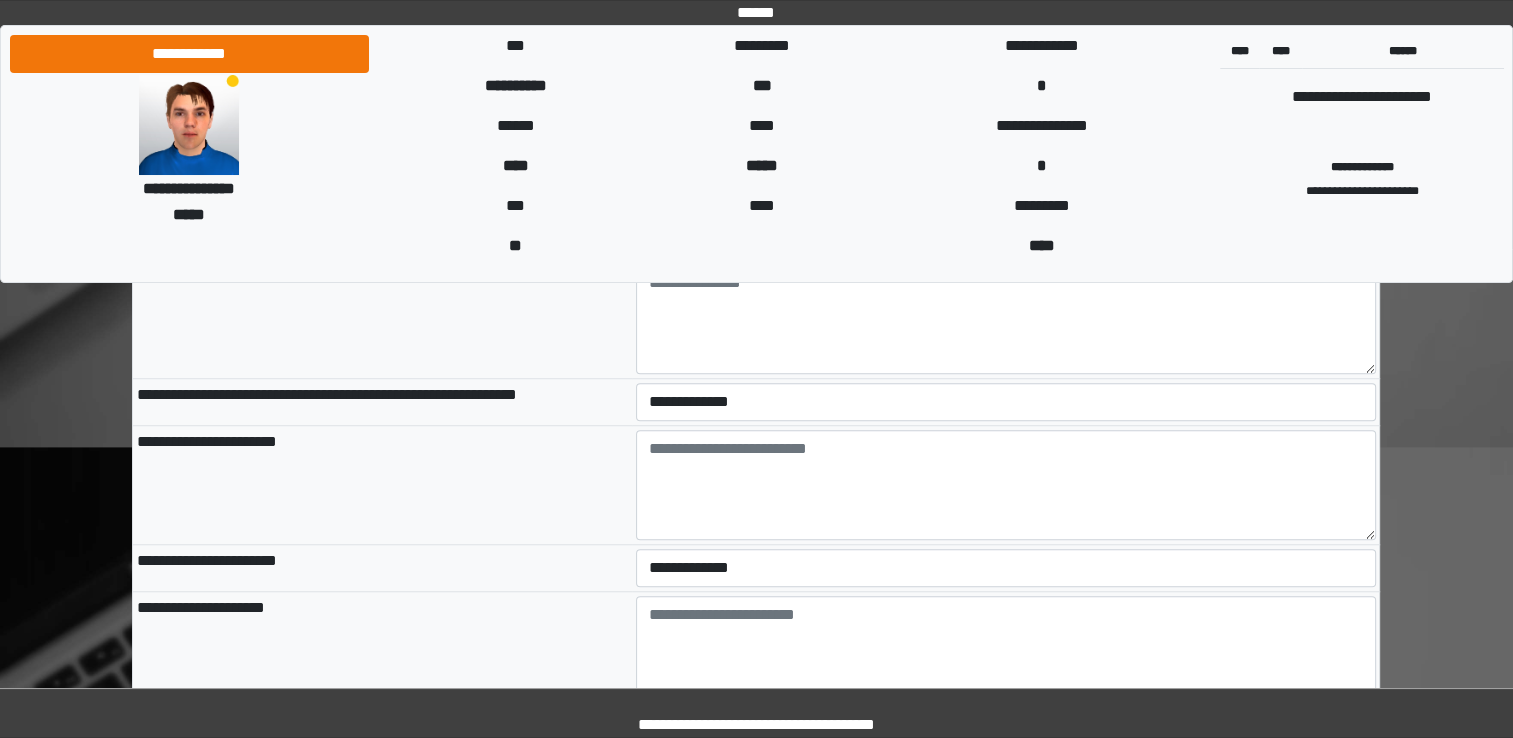 scroll, scrollTop: 9110, scrollLeft: 0, axis: vertical 